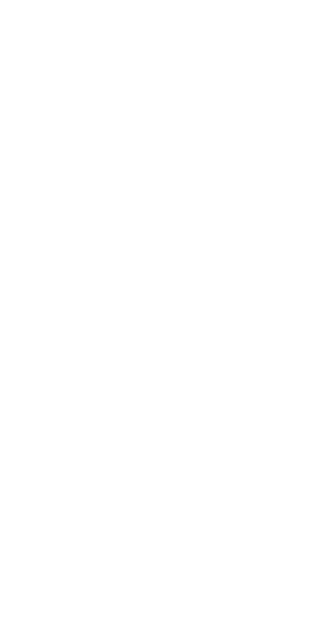 scroll, scrollTop: 0, scrollLeft: 0, axis: both 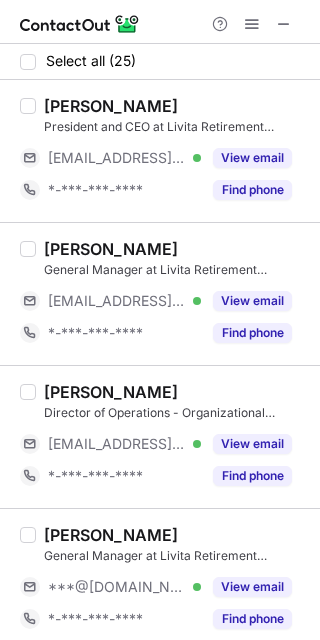drag, startPoint x: 44, startPoint y: 102, endPoint x: 228, endPoint y: 98, distance: 184.04347 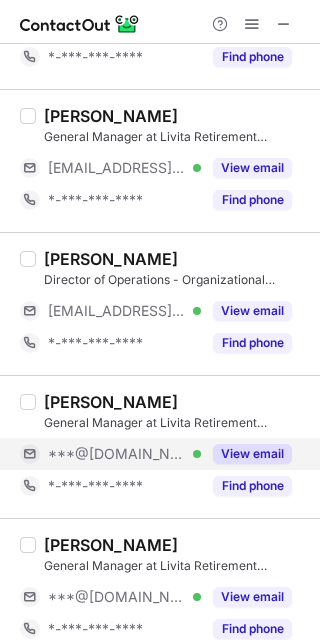 scroll, scrollTop: 266, scrollLeft: 0, axis: vertical 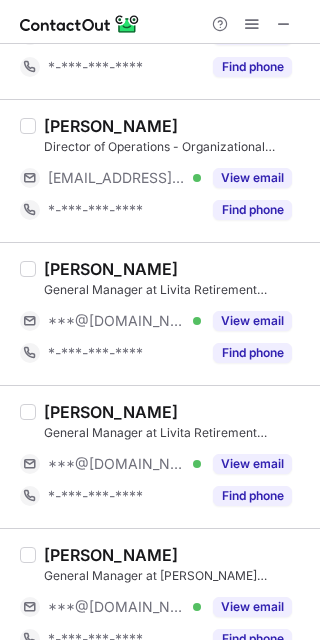 click on "Pat Niblett General Manager at Livita Retirement Residences ***@gmail.com Verified View email *-***-***-**** Find phone" at bounding box center [172, 314] 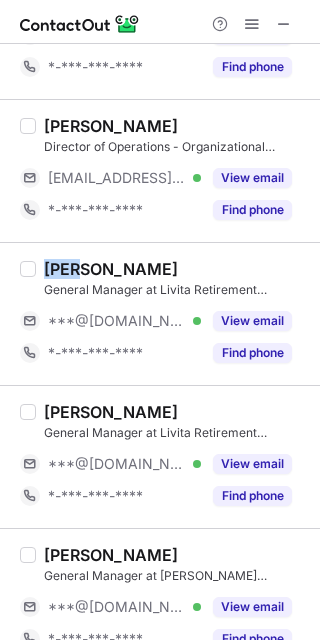 click on "Pat Niblett General Manager at Livita Retirement Residences ***@gmail.com Verified View email *-***-***-**** Find phone" at bounding box center (172, 314) 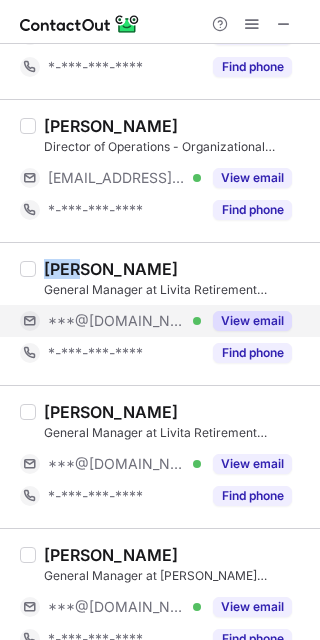 click on "View email" at bounding box center (246, 321) 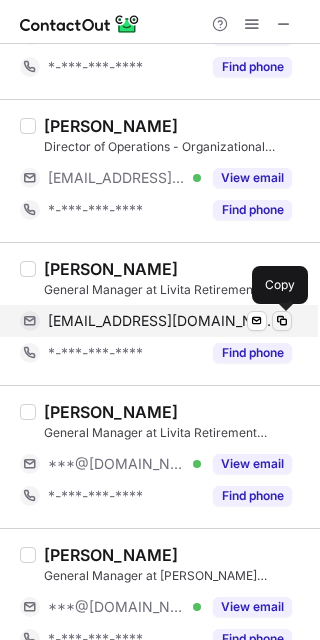 click at bounding box center (282, 321) 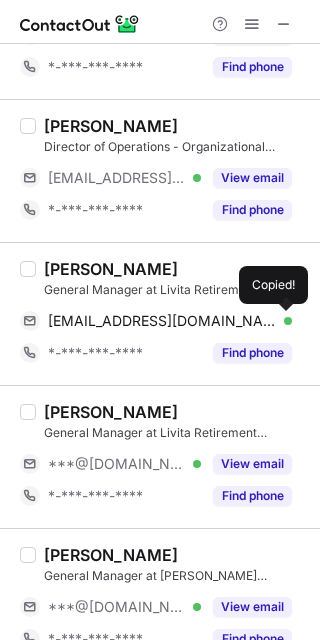 type 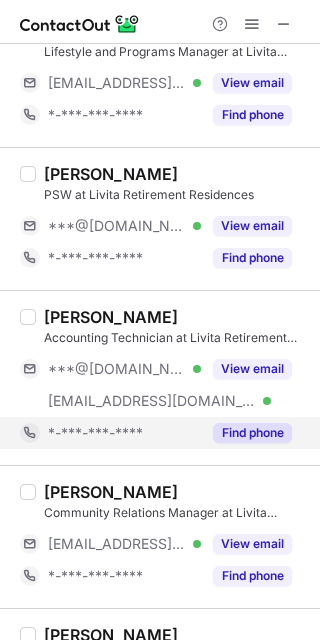 scroll, scrollTop: 1066, scrollLeft: 0, axis: vertical 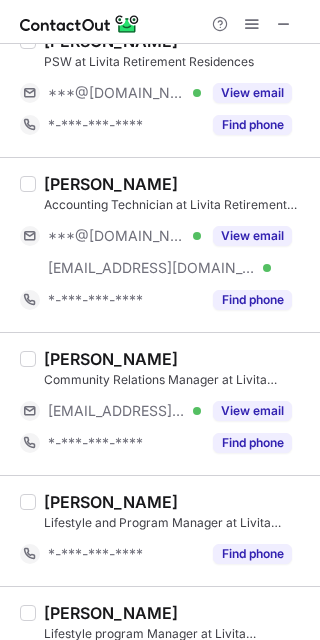 click on "Simran Kaur" at bounding box center [111, 184] 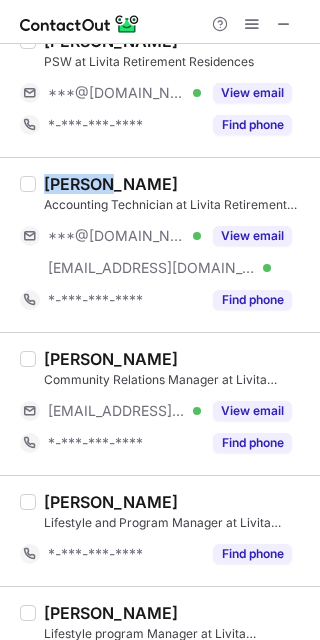 click on "Simran Kaur" at bounding box center [111, 184] 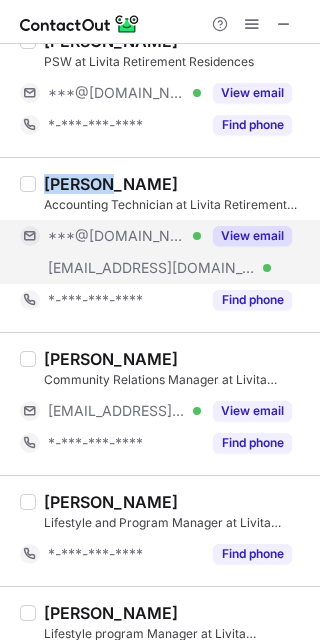 click on "View email" at bounding box center (252, 236) 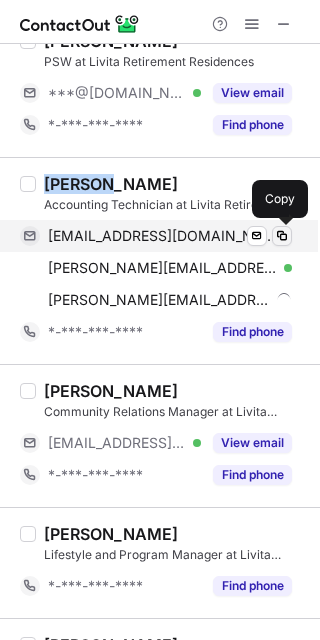 click at bounding box center [282, 236] 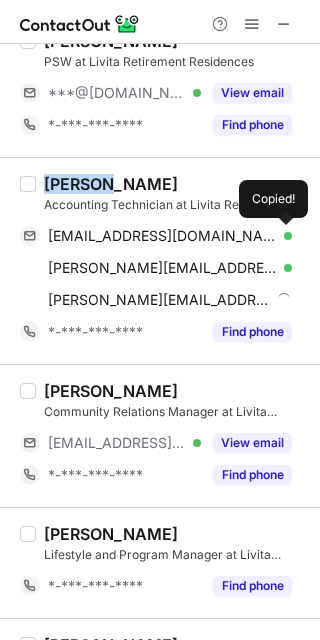type 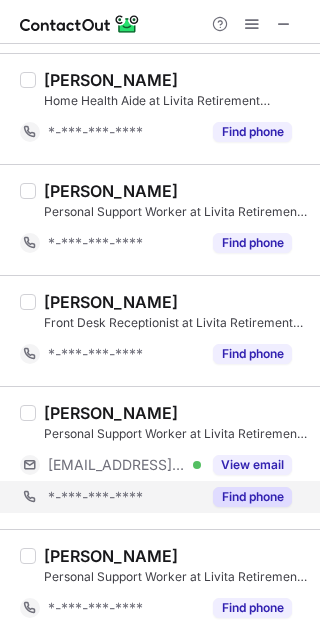 scroll, scrollTop: 2754, scrollLeft: 0, axis: vertical 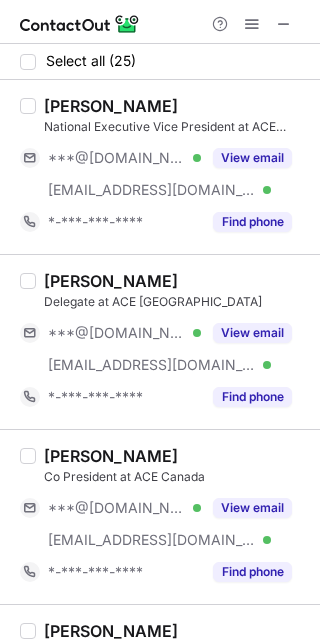 click on "Issac Duong" at bounding box center [111, 106] 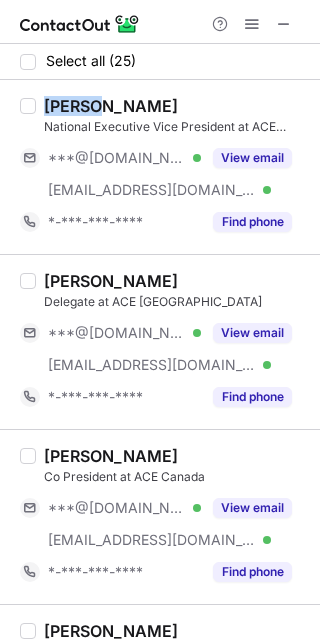 click on "Issac Duong" at bounding box center (111, 106) 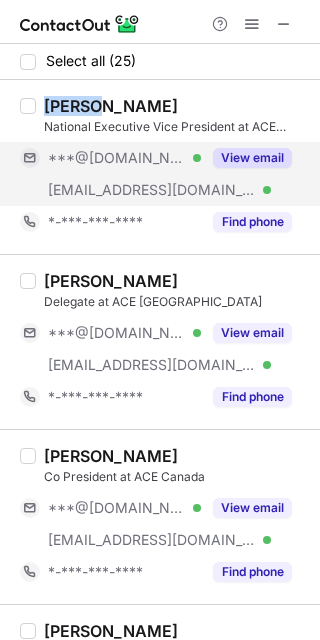 click on "View email" at bounding box center (252, 158) 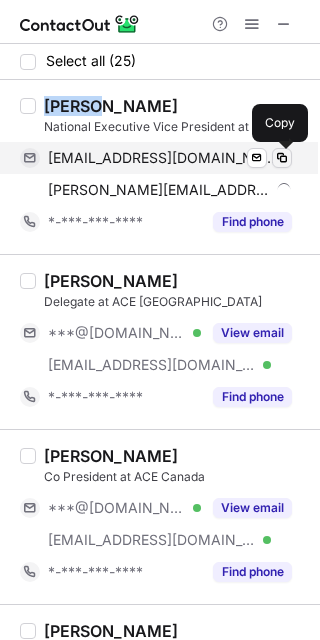 click at bounding box center [282, 158] 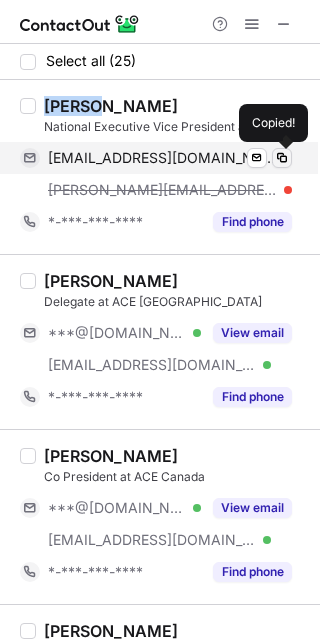 type 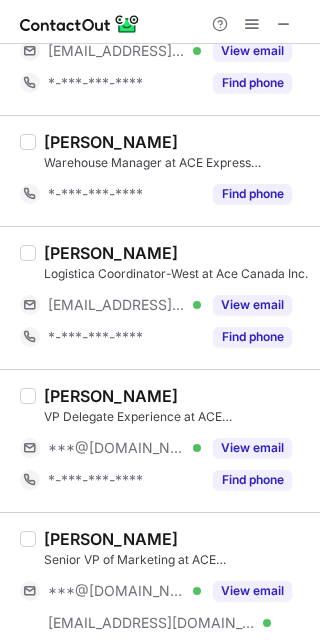 scroll, scrollTop: 800, scrollLeft: 0, axis: vertical 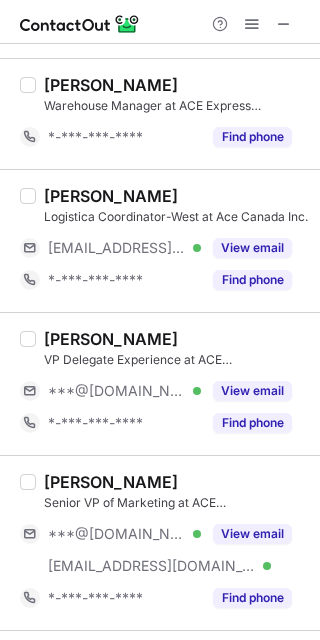 click on "Kyle Fisher VP Delegate Experience at ACE Canada ***@gmail.com Verified View email *-***-***-**** Find phone" at bounding box center (160, 383) 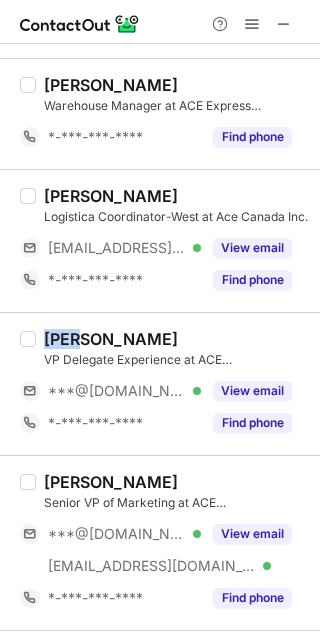 click on "Kyle Fisher VP Delegate Experience at ACE Canada ***@gmail.com Verified View email *-***-***-**** Find phone" at bounding box center [160, 383] 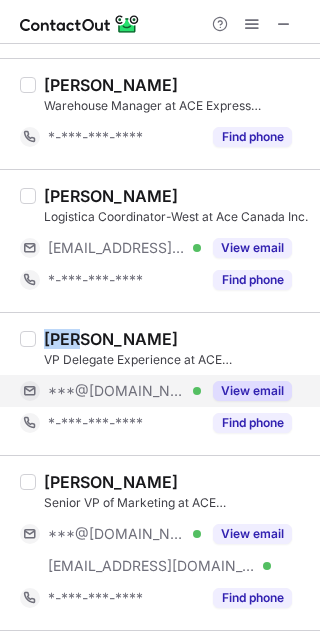 drag, startPoint x: 248, startPoint y: 388, endPoint x: 271, endPoint y: 393, distance: 23.537205 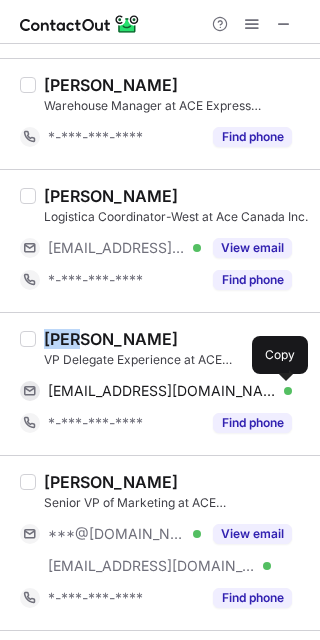 click at bounding box center (282, 391) 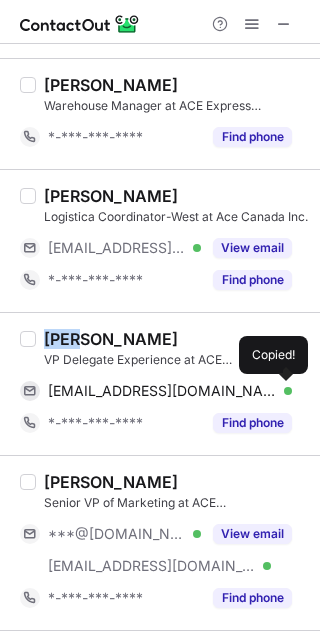 type 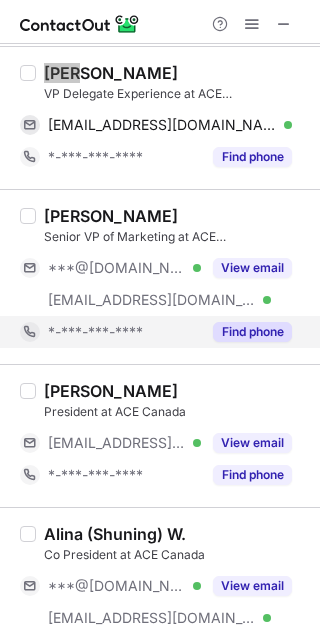 scroll, scrollTop: 1200, scrollLeft: 0, axis: vertical 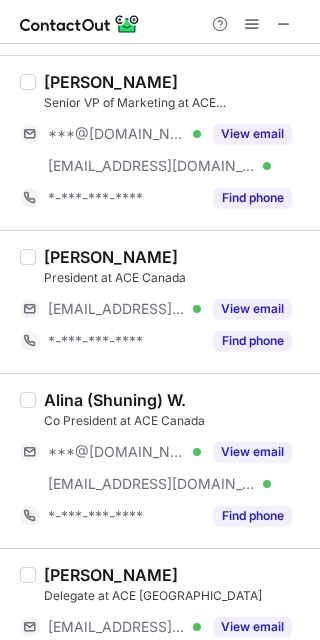 click on "Alina (Shuning) W." at bounding box center (115, 400) 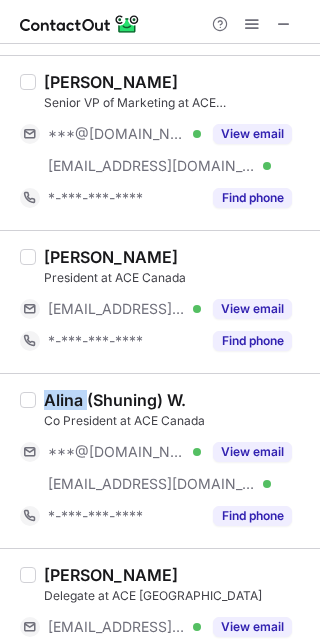 click on "Alina (Shuning) W." at bounding box center [115, 400] 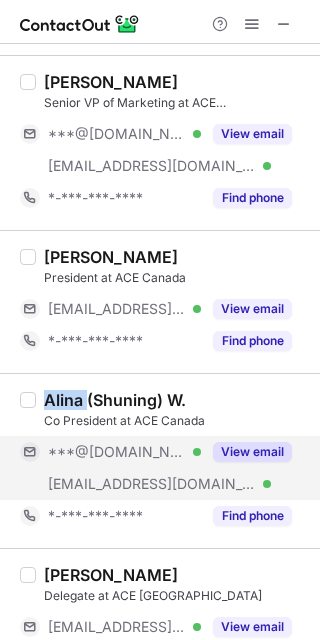 click on "View email" at bounding box center (252, 452) 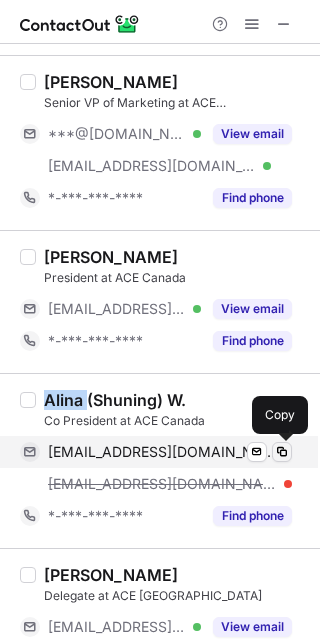 click at bounding box center (282, 452) 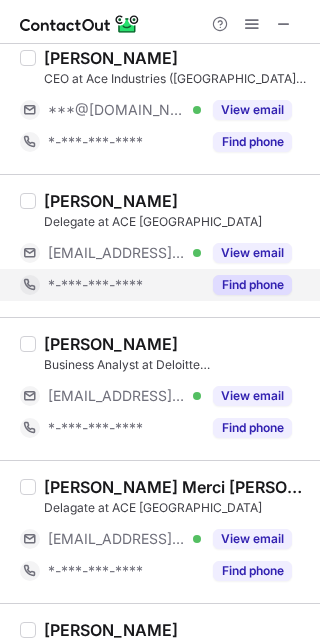 scroll, scrollTop: 2634, scrollLeft: 0, axis: vertical 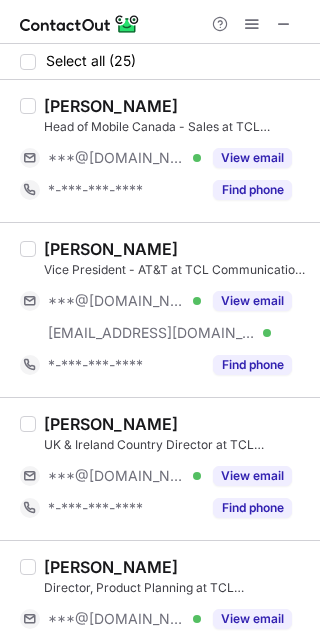 click on "Trevor Fernandes" at bounding box center [111, 106] 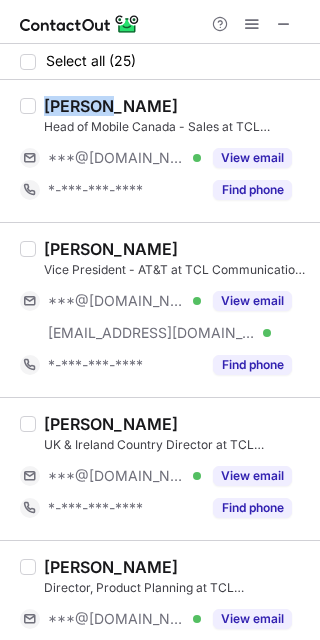 click on "Trevor Fernandes" at bounding box center (111, 106) 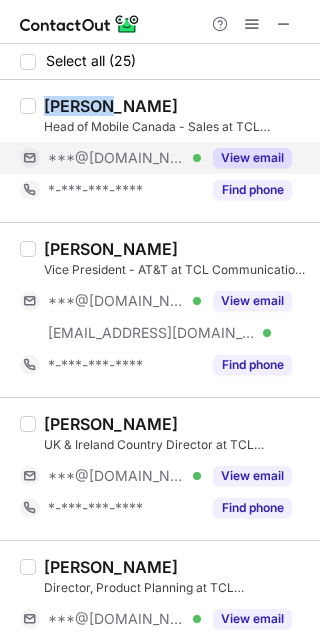 click on "View email" at bounding box center (252, 158) 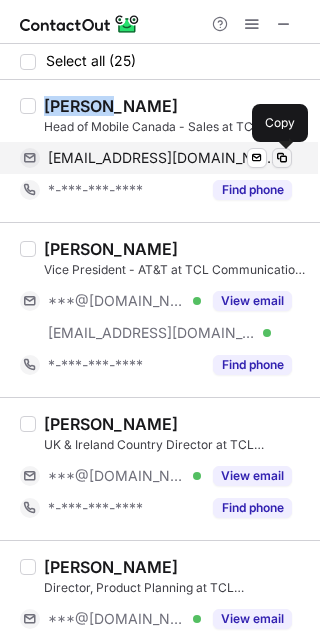 click at bounding box center [282, 158] 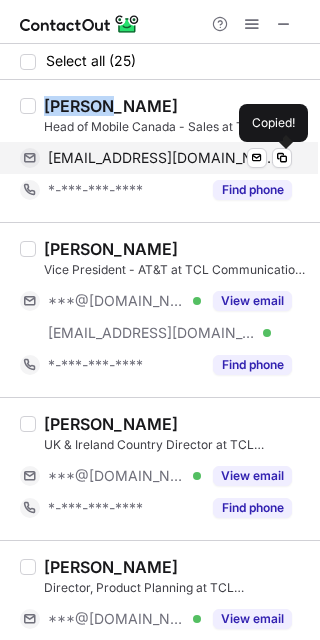 type 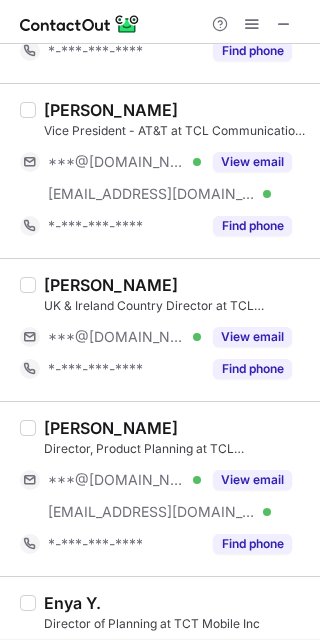 scroll, scrollTop: 266, scrollLeft: 0, axis: vertical 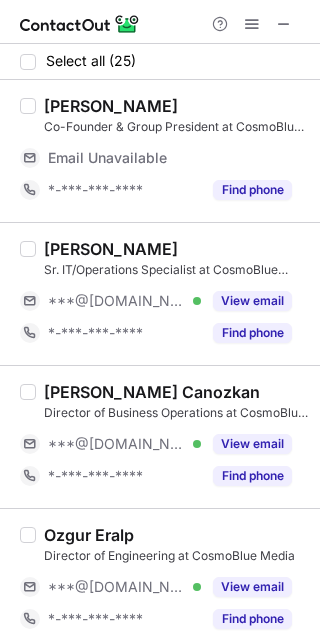 click on "Erhan Erdil Sr. IT/Operations Specialist at CosmoBlue Media ***@gmail.com Verified View email *-***-***-**** Find phone" at bounding box center (160, 293) 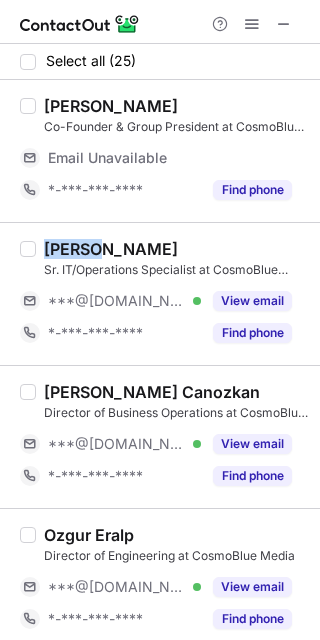 click on "Erhan Erdil Sr. IT/Operations Specialist at CosmoBlue Media ***@gmail.com Verified View email *-***-***-**** Find phone" at bounding box center [160, 293] 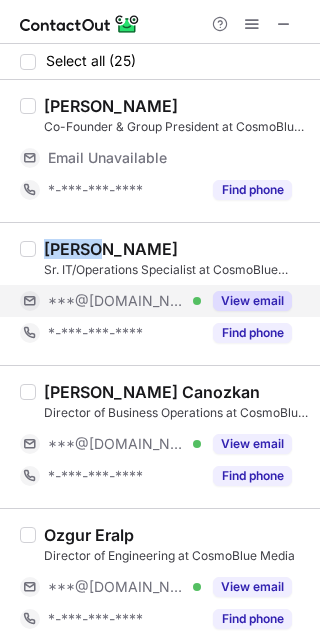 click on "View email" at bounding box center [252, 301] 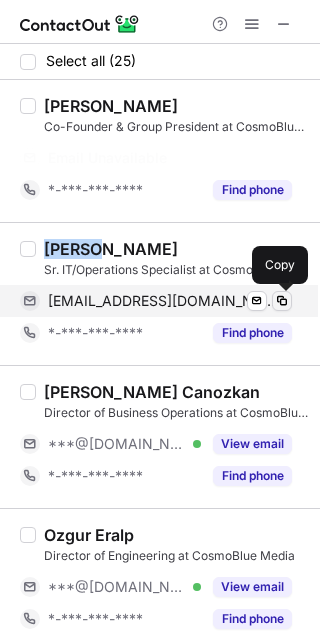 click on "Erhan Erdil Sr. IT/Operations Specialist at CosmoBlue Media erhanerdil@gmail.com Verified Send email Copy *-***-***-**** Find phone" at bounding box center [172, 294] 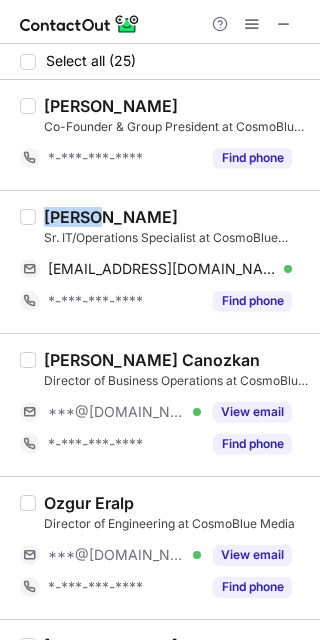 type 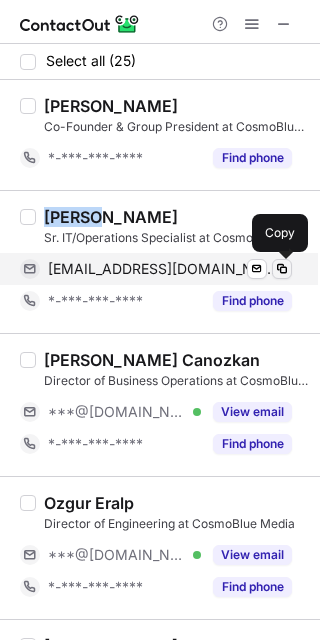 click at bounding box center [282, 269] 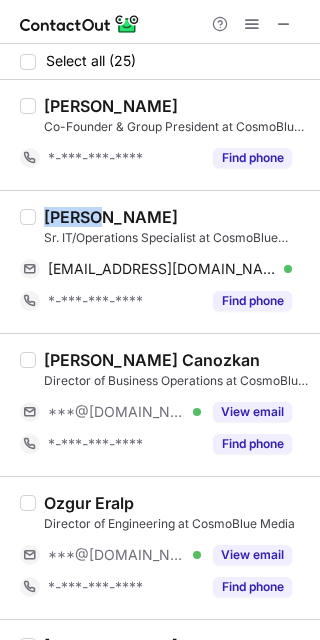 click on "Banu Ergin Canozkan" at bounding box center (152, 360) 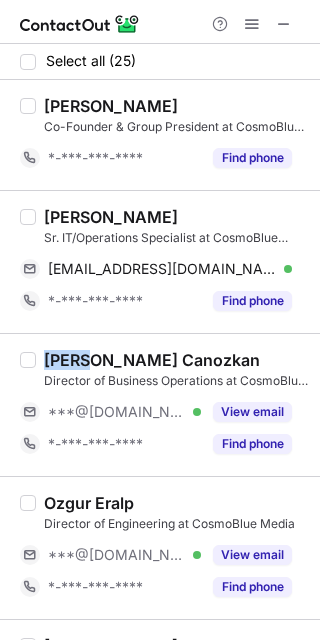 click on "Banu Ergin Canozkan" at bounding box center (152, 360) 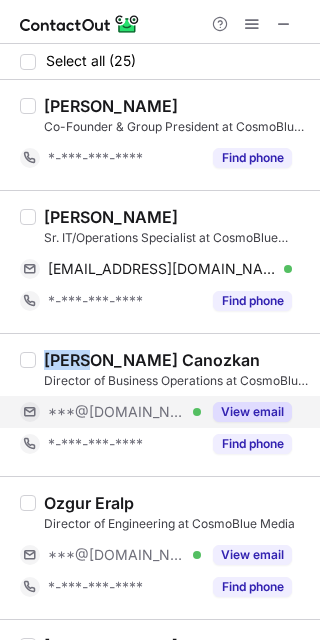click on "View email" at bounding box center [252, 412] 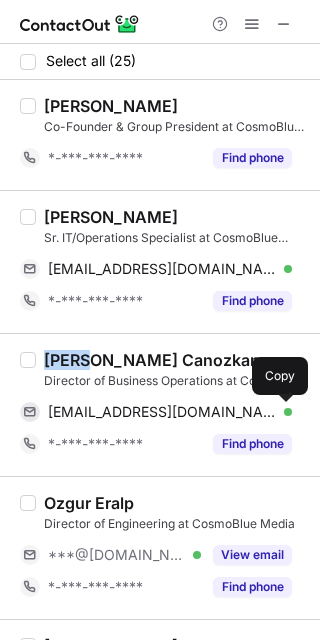 click at bounding box center [282, 412] 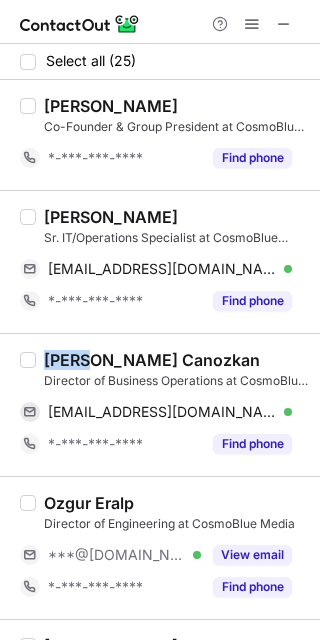 type 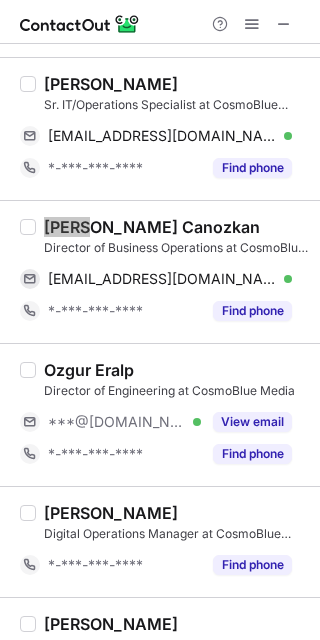 scroll, scrollTop: 266, scrollLeft: 0, axis: vertical 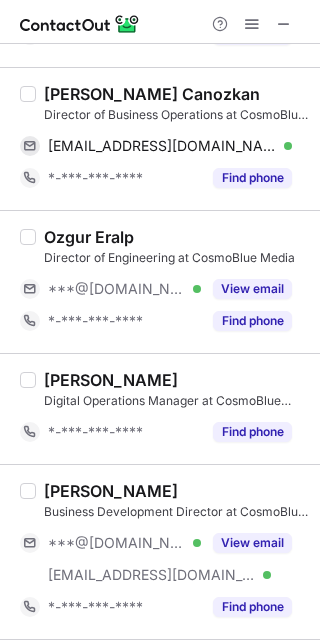 click on "Ozgur Eralp" at bounding box center (89, 237) 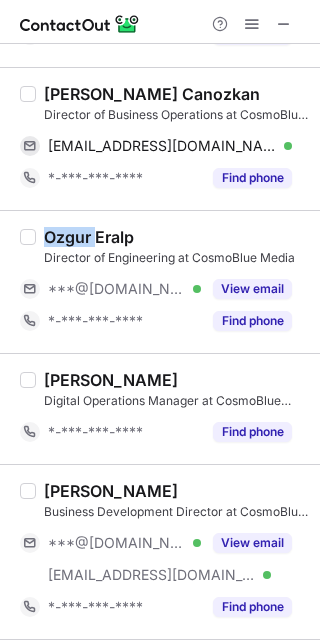 click on "Ozgur Eralp" at bounding box center (89, 237) 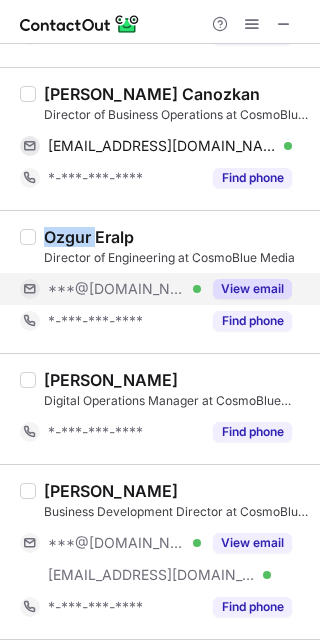 click on "View email" at bounding box center (252, 289) 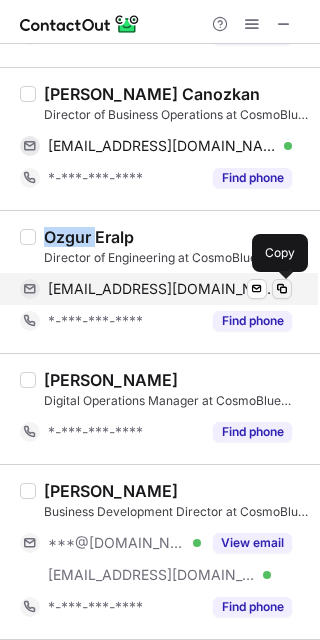 click at bounding box center (282, 289) 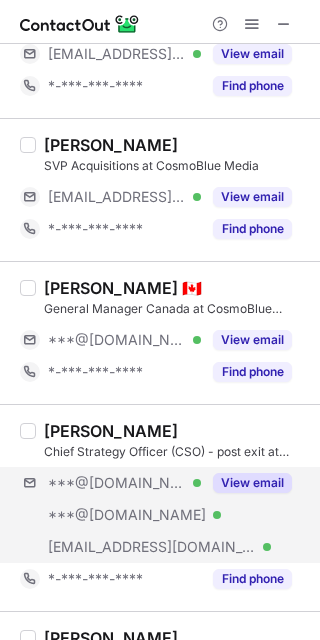 scroll, scrollTop: 1200, scrollLeft: 0, axis: vertical 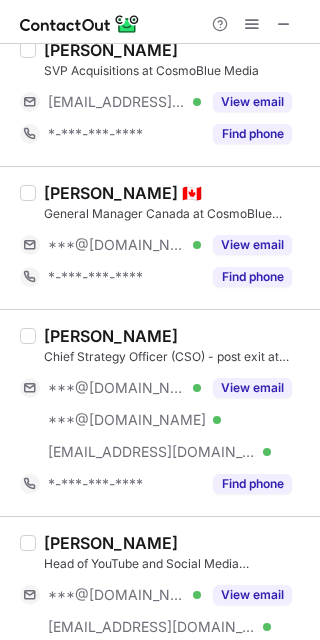 click on "Estelle LLOYD" at bounding box center [111, 336] 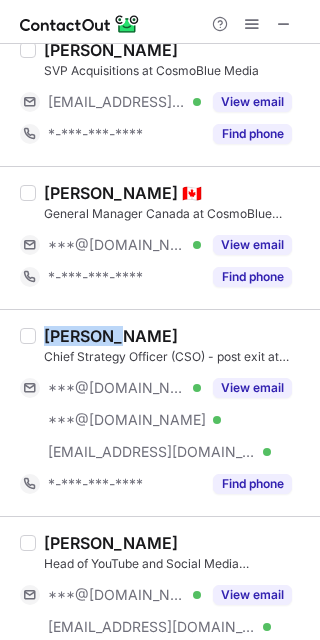 click on "Estelle LLOYD" at bounding box center [111, 336] 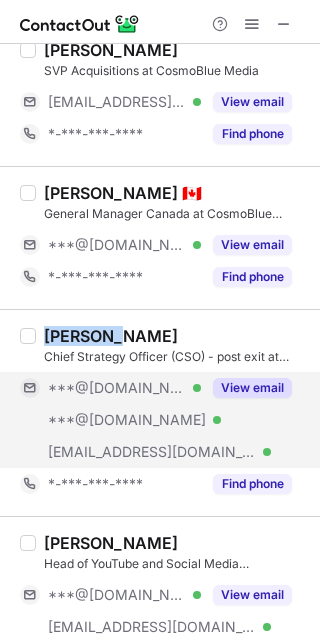 click on "View email" at bounding box center [252, 388] 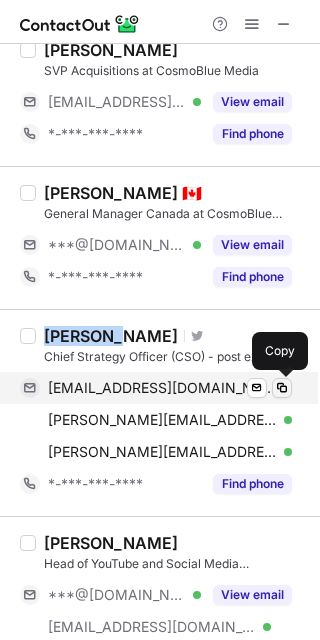 click at bounding box center [282, 388] 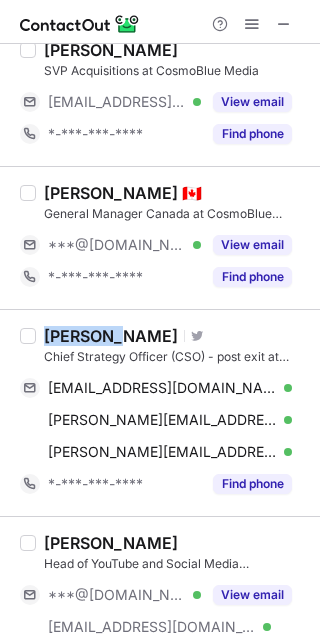 type 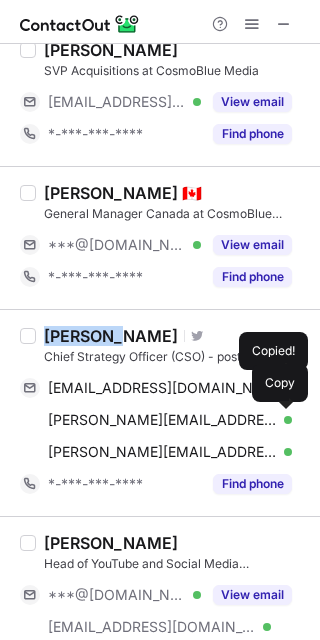 drag, startPoint x: 282, startPoint y: 420, endPoint x: 319, endPoint y: 405, distance: 39.92493 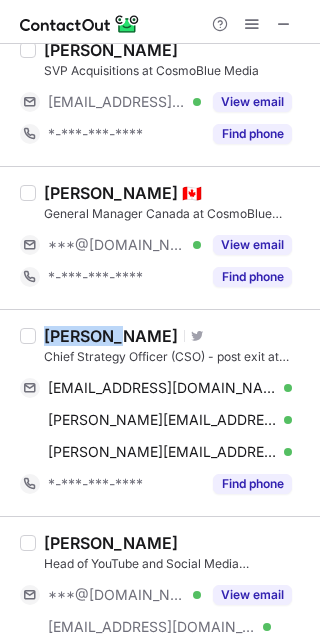 type 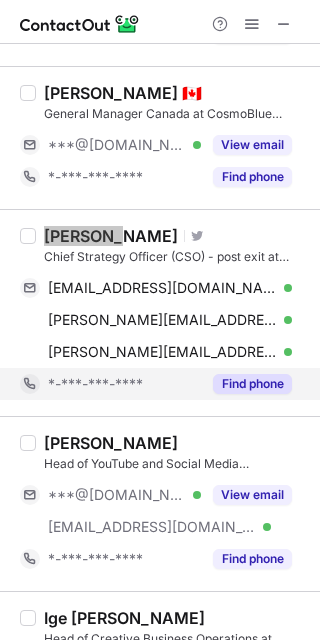 scroll, scrollTop: 1333, scrollLeft: 0, axis: vertical 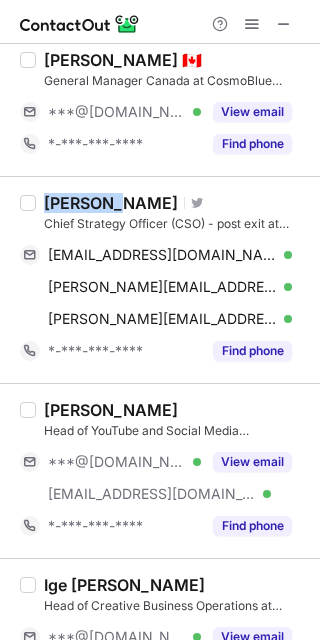 click on "Ozan ÖZKAYA" at bounding box center (111, 410) 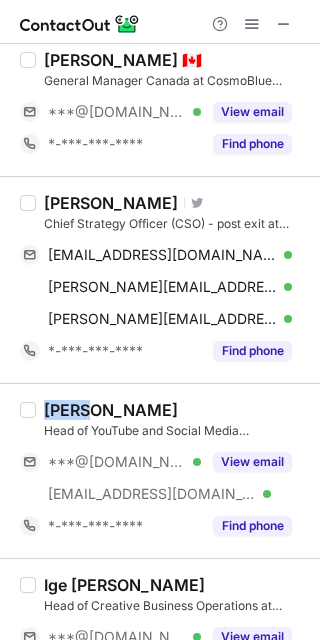 click on "Ozan ÖZKAYA" at bounding box center [111, 410] 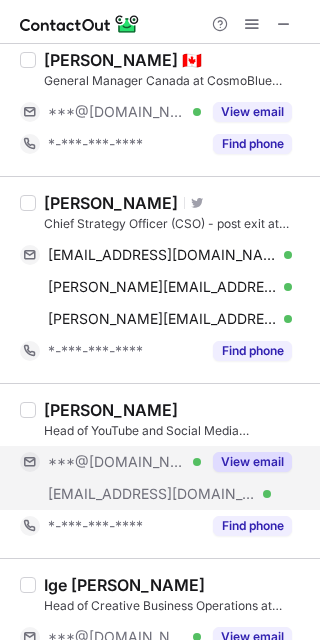 click on "View email" at bounding box center (246, 462) 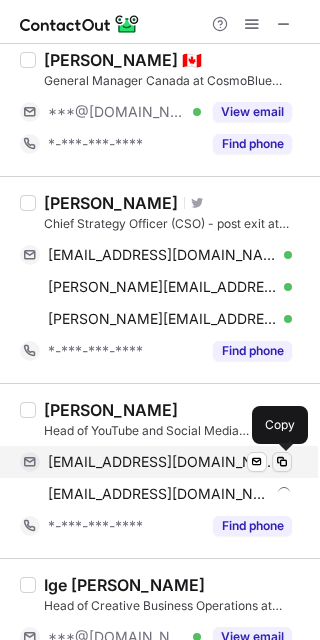 click at bounding box center (282, 462) 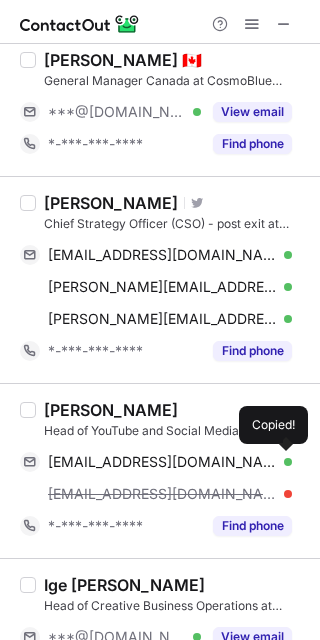 type 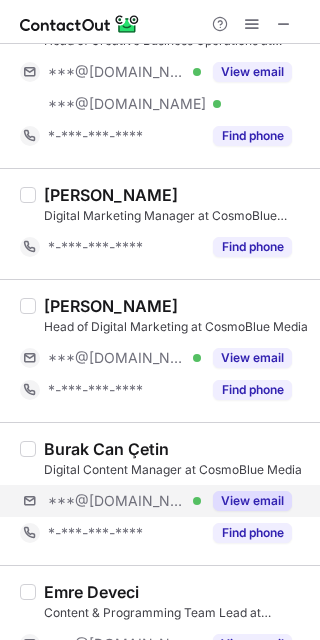 scroll, scrollTop: 1834, scrollLeft: 0, axis: vertical 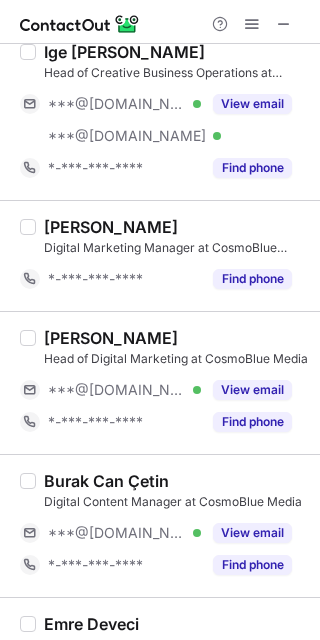 click on "Ali Umut Uyanık" at bounding box center (111, 338) 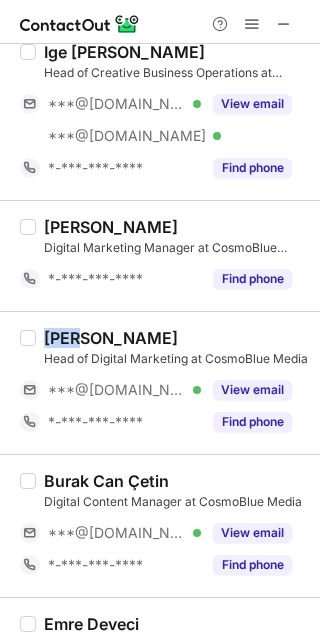 click on "Ali Umut Uyanık" at bounding box center [111, 338] 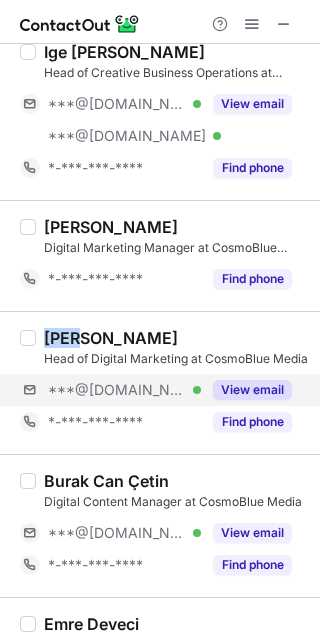 drag, startPoint x: 242, startPoint y: 376, endPoint x: 296, endPoint y: 381, distance: 54.230988 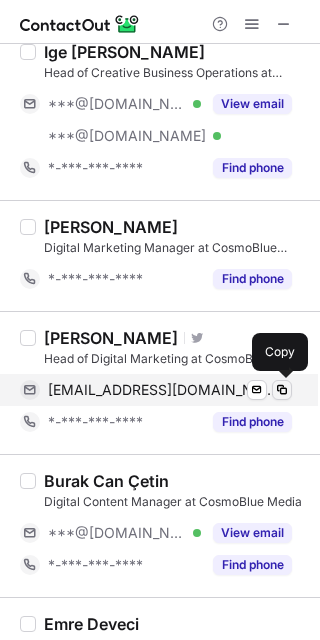 click at bounding box center [282, 390] 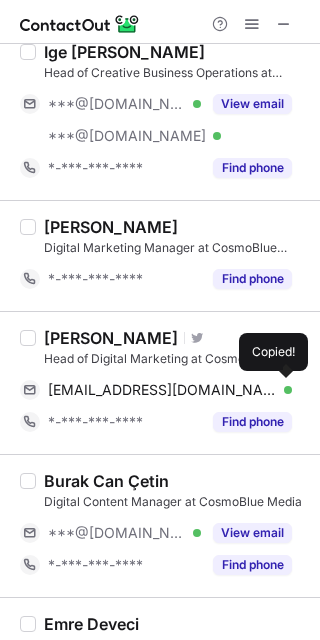 type 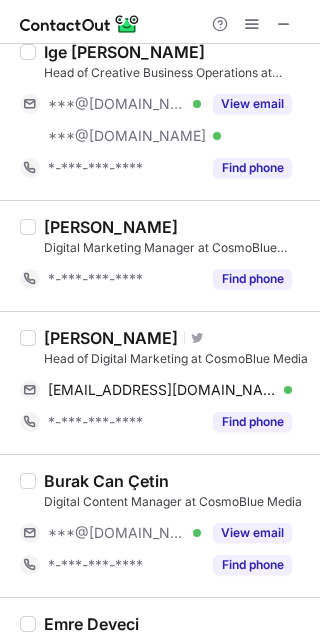 scroll, scrollTop: 1968, scrollLeft: 0, axis: vertical 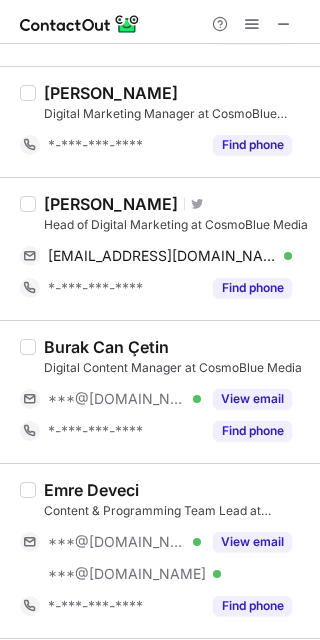 click on "Burak Can Çetin" at bounding box center (106, 347) 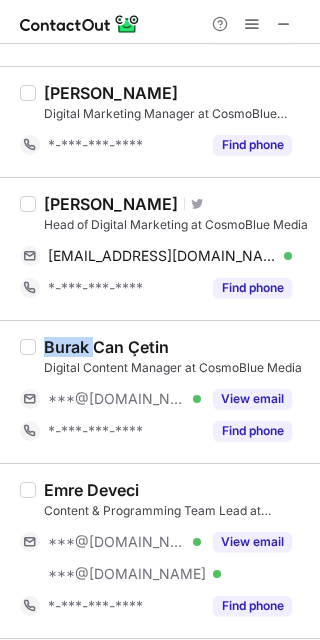 click on "Burak Can Çetin" at bounding box center [106, 347] 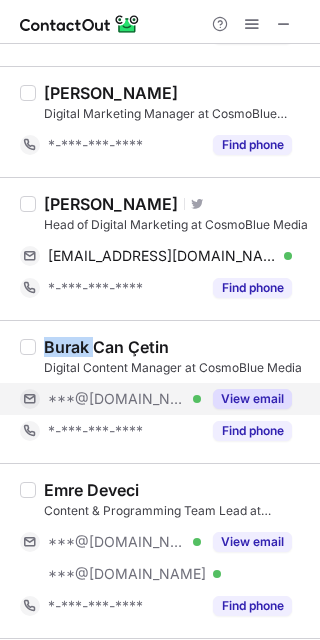 click on "View email" at bounding box center [252, 399] 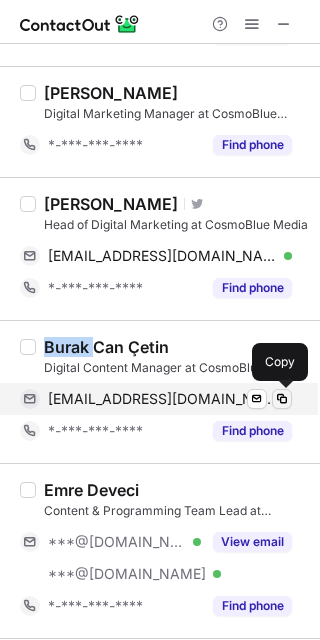 click at bounding box center [282, 399] 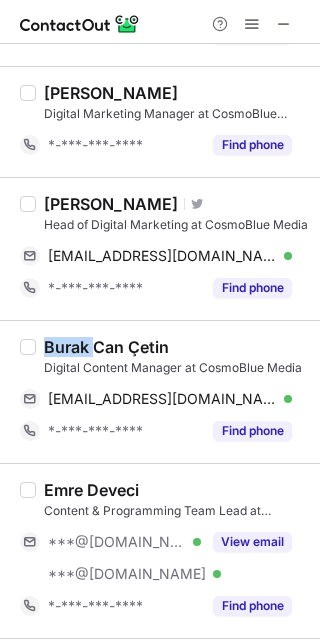 type 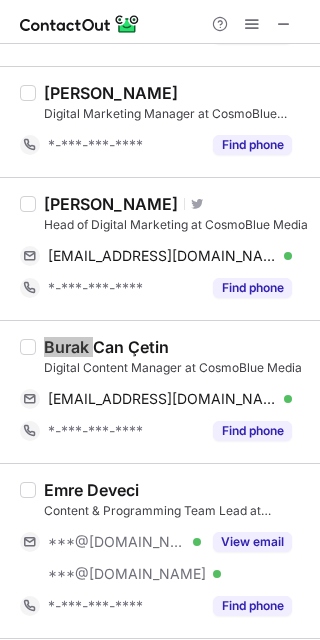 scroll, scrollTop: 2101, scrollLeft: 0, axis: vertical 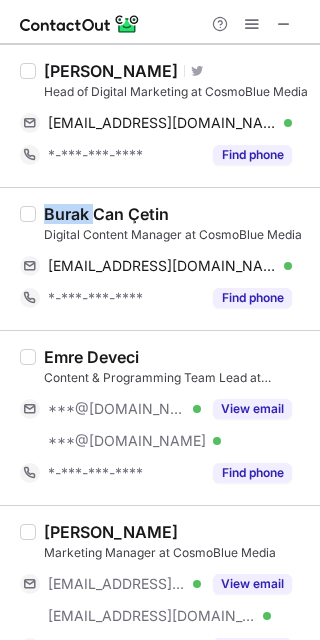 click on "Emre Deveci Content & Programming Team Lead at CosmoBlue Media ***@gmail.com Verified ***@hotmail.com Verified View email *-***-***-**** Find phone" at bounding box center (160, 417) 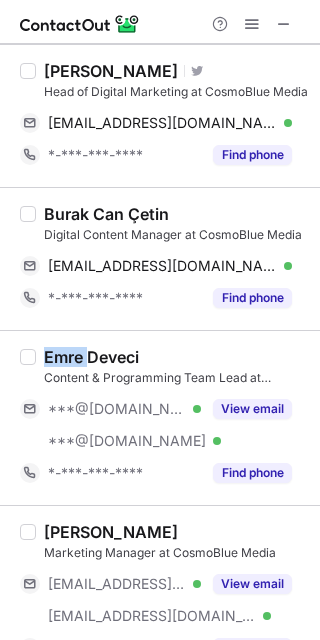 click on "Emre Deveci Content & Programming Team Lead at CosmoBlue Media ***@gmail.com Verified ***@hotmail.com Verified View email *-***-***-**** Find phone" at bounding box center (160, 417) 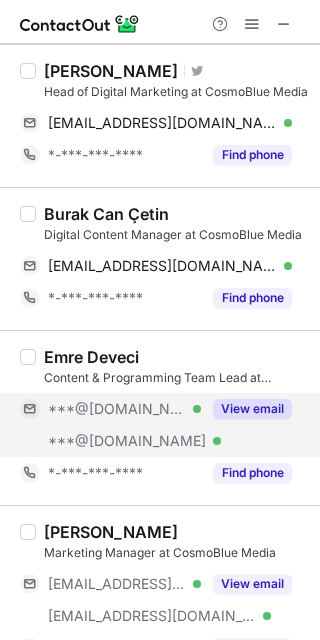 click on "Emre Deveci Content & Programming Team Lead at CosmoBlue Media ***@gmail.com Verified ***@hotmail.com Verified View email *-***-***-**** Find phone" at bounding box center [160, 417] 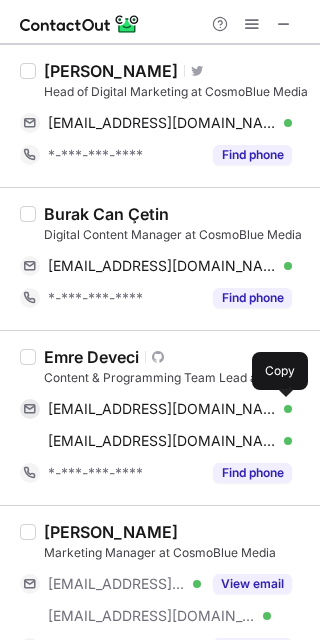 click at bounding box center [282, 409] 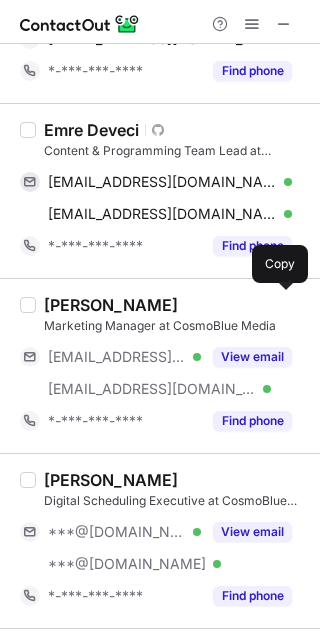 scroll, scrollTop: 2368, scrollLeft: 0, axis: vertical 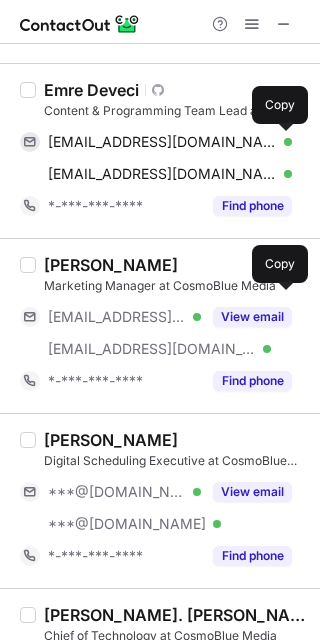 click on "Mikayla Stefani" at bounding box center [111, 265] 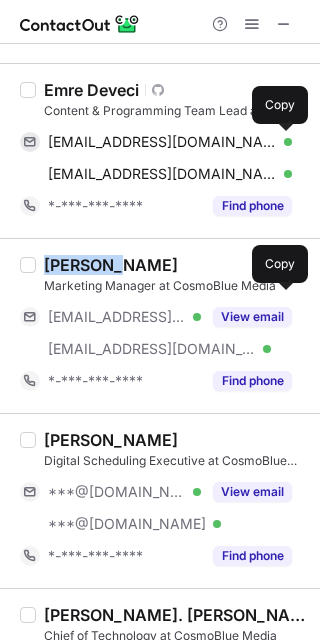 click on "Mikayla Stefani" at bounding box center (111, 265) 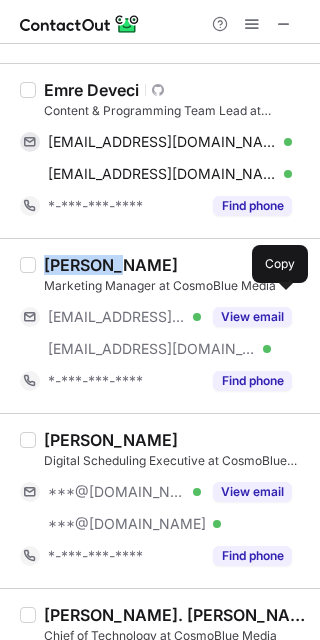 copy on "Mikayla" 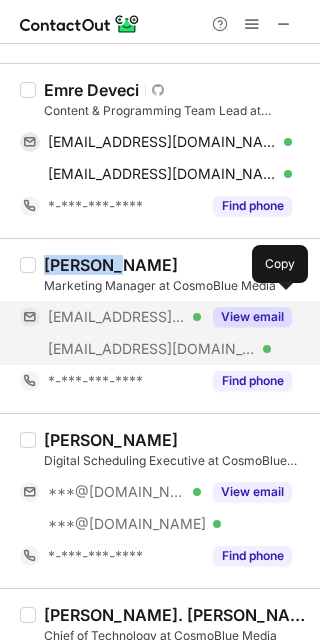 click on "View email" at bounding box center (252, 317) 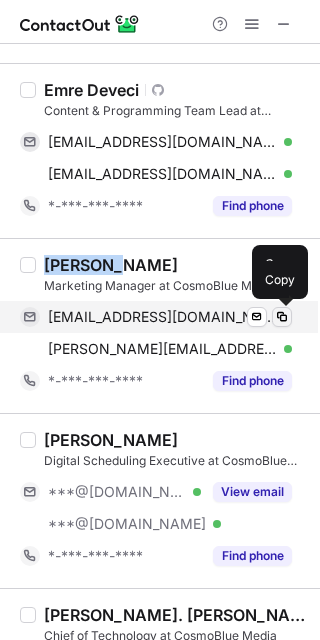 click at bounding box center [282, 317] 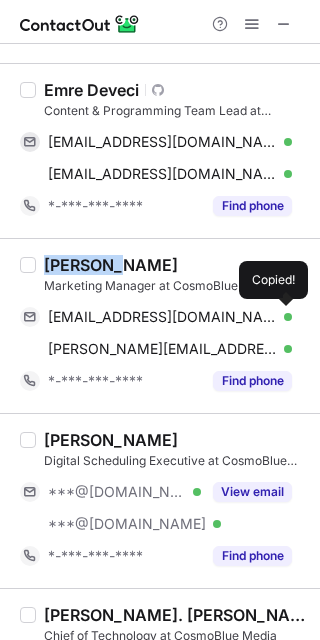 type 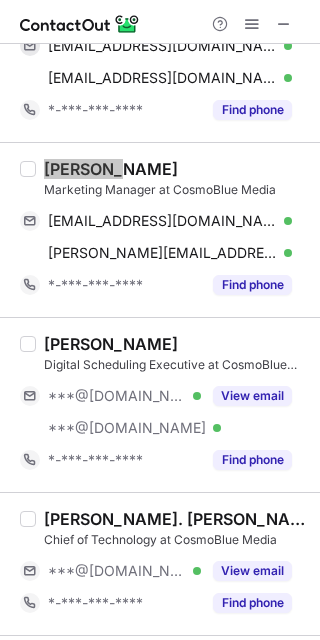 scroll, scrollTop: 2501, scrollLeft: 0, axis: vertical 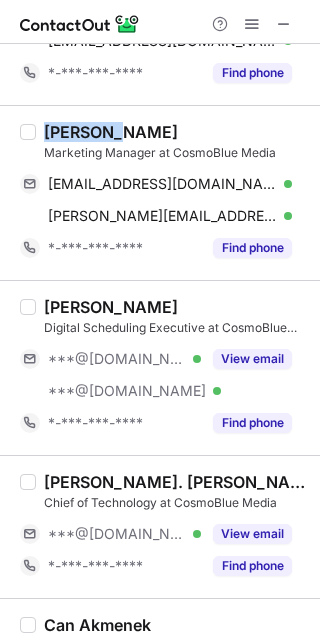 click on "Gozde Nilay UYSAL" at bounding box center [111, 307] 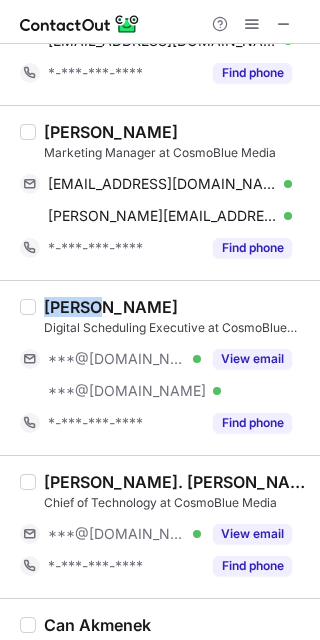 click on "Gozde Nilay UYSAL" at bounding box center [111, 307] 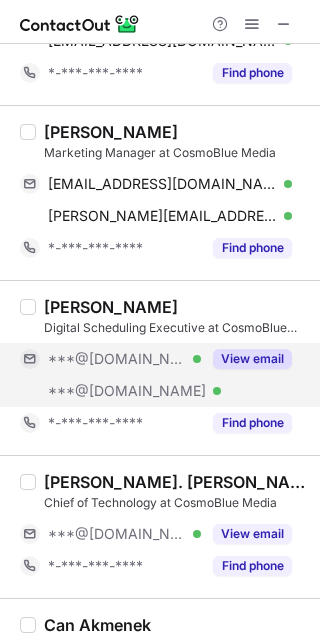 click on "View email" at bounding box center [246, 359] 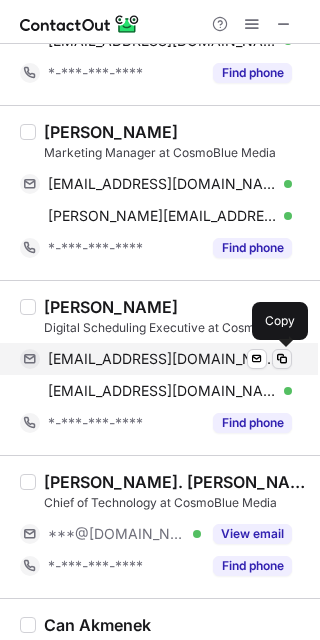click at bounding box center [282, 359] 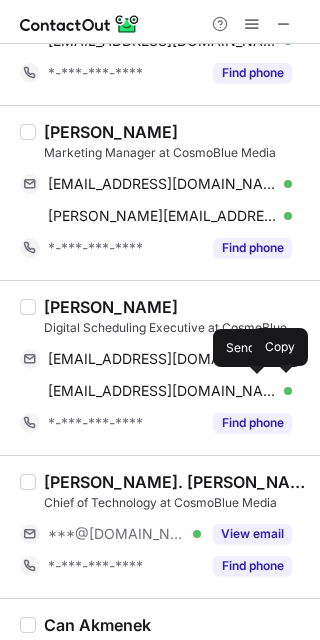 scroll, scrollTop: 2634, scrollLeft: 0, axis: vertical 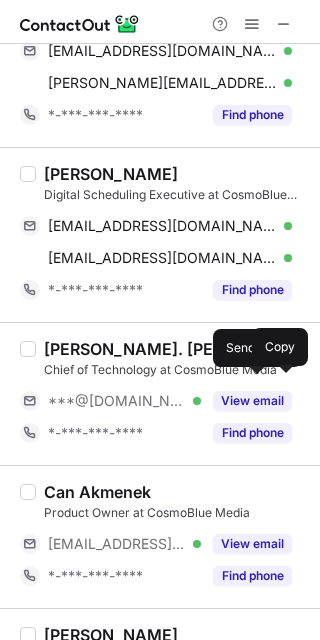 click on "Chris St. John" at bounding box center (176, 349) 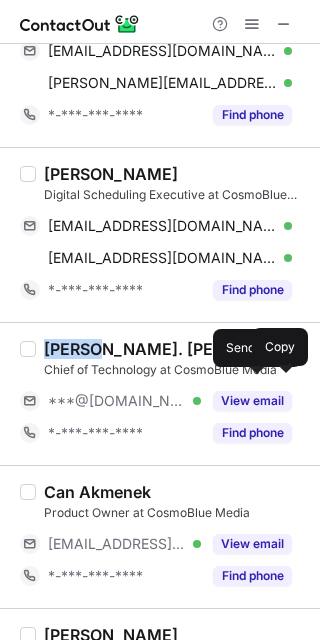 click on "Chris St. John" at bounding box center [176, 349] 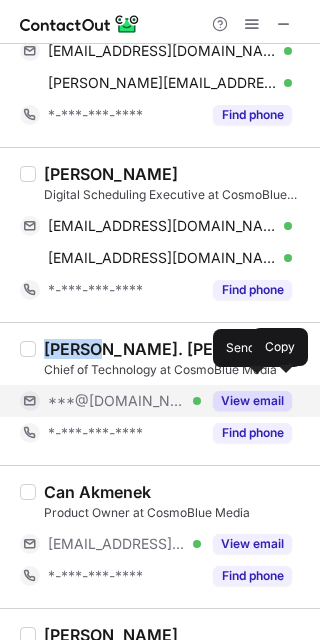 drag, startPoint x: 264, startPoint y: 403, endPoint x: 275, endPoint y: 400, distance: 11.401754 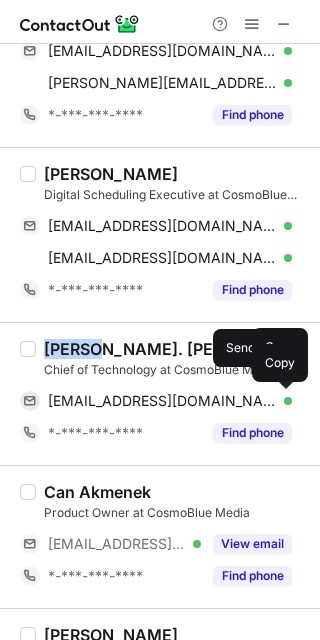 click at bounding box center (282, 401) 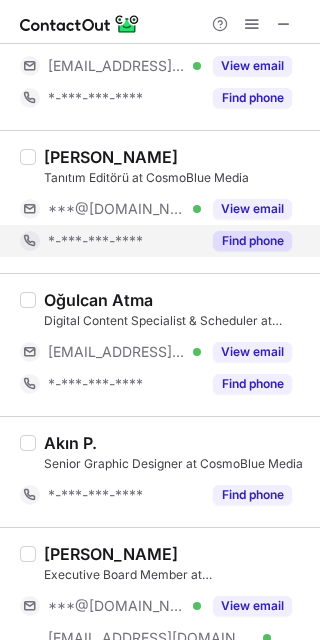 scroll, scrollTop: 3170, scrollLeft: 0, axis: vertical 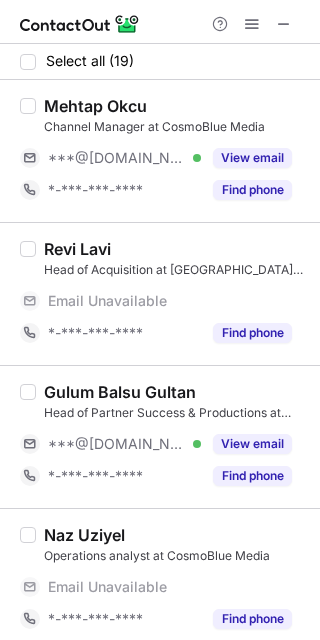 click on "Gulum Balsu Gultan" at bounding box center (120, 392) 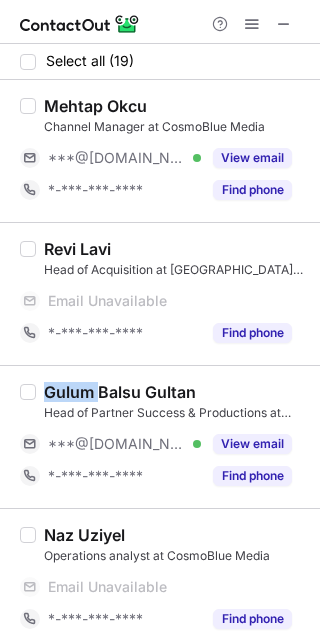 click on "Gulum Balsu Gultan" at bounding box center [120, 392] 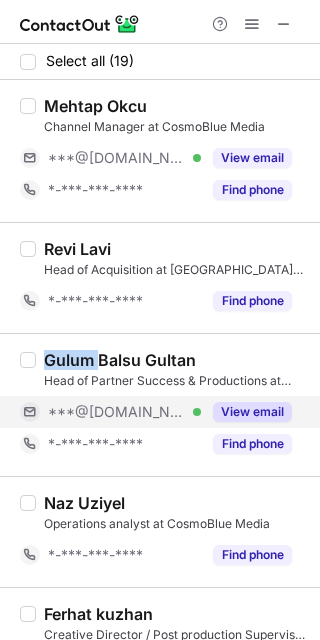 drag, startPoint x: 257, startPoint y: 406, endPoint x: 286, endPoint y: 421, distance: 32.649654 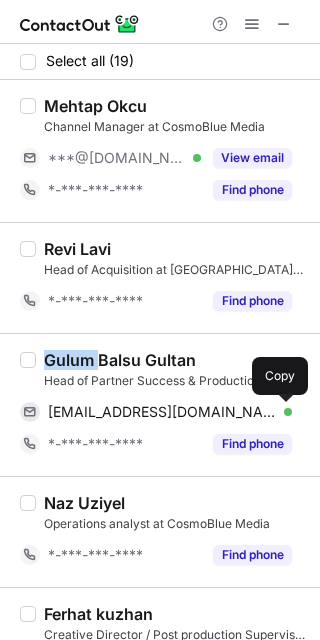 click at bounding box center [282, 412] 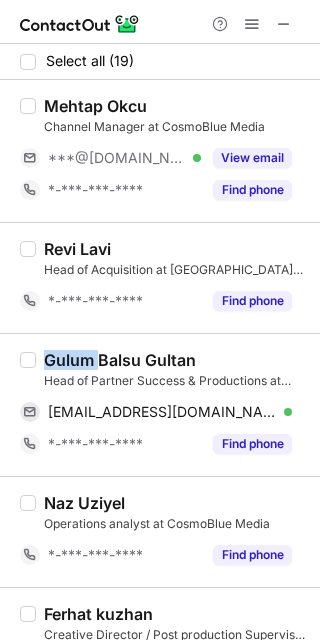 type 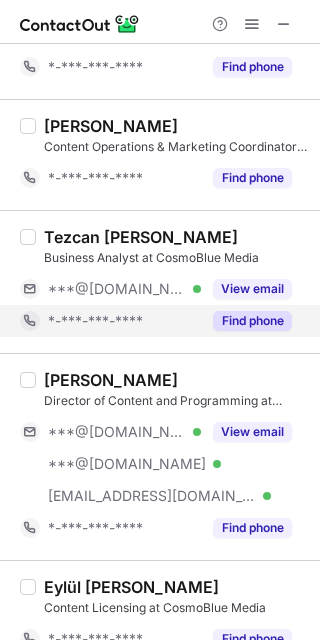 scroll, scrollTop: 800, scrollLeft: 0, axis: vertical 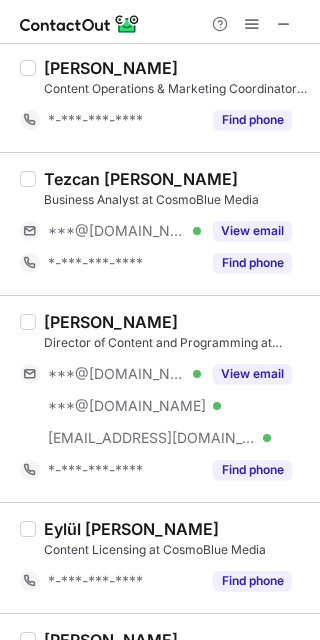 click on "Tezcan Emir Demirtaş" at bounding box center (141, 179) 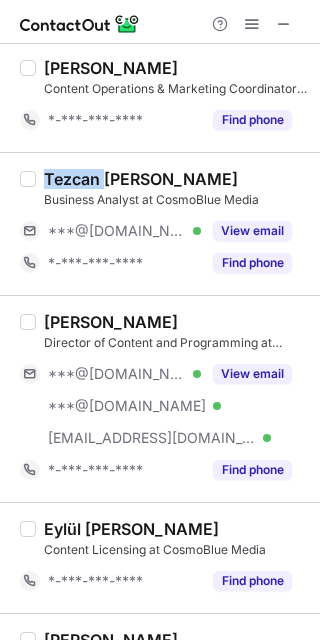 click on "Tezcan Emir Demirtaş" at bounding box center [141, 179] 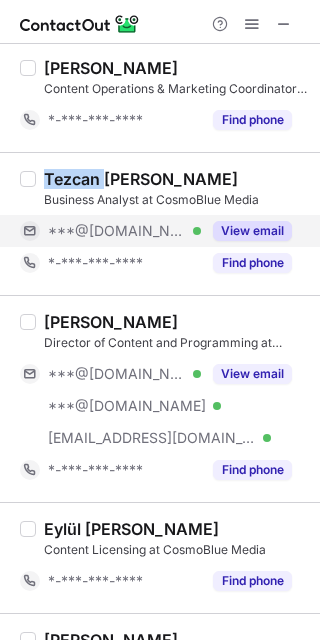 drag, startPoint x: 264, startPoint y: 231, endPoint x: 274, endPoint y: 229, distance: 10.198039 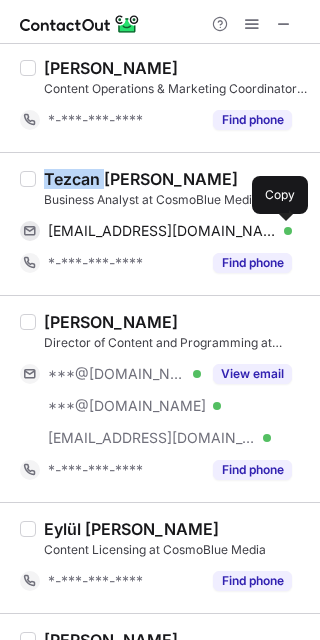 click at bounding box center (282, 231) 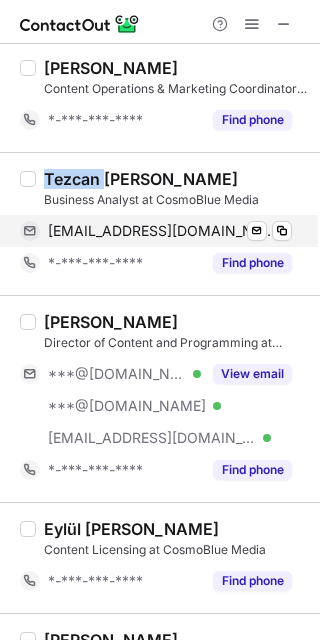 type 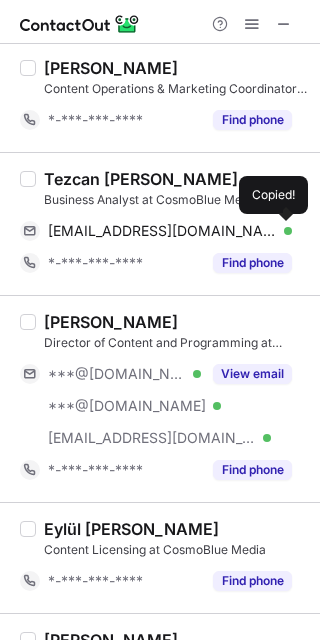 click on "Luca Fiore" at bounding box center [111, 322] 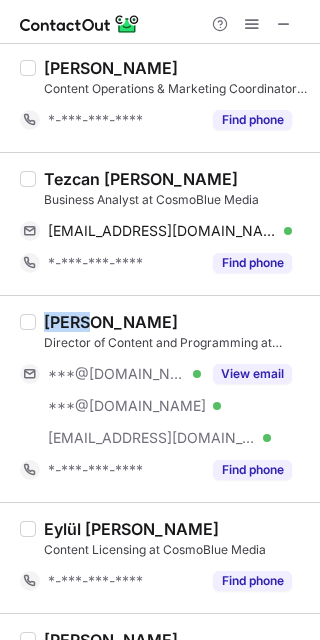 click on "Luca Fiore" at bounding box center [111, 322] 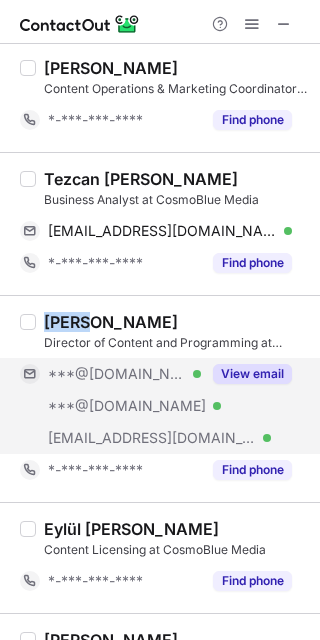 click on "View email" at bounding box center [252, 374] 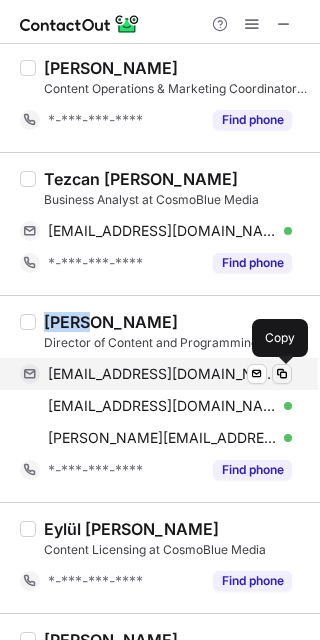 click at bounding box center [282, 374] 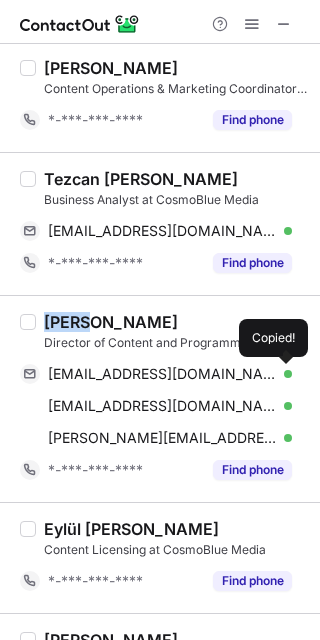 type 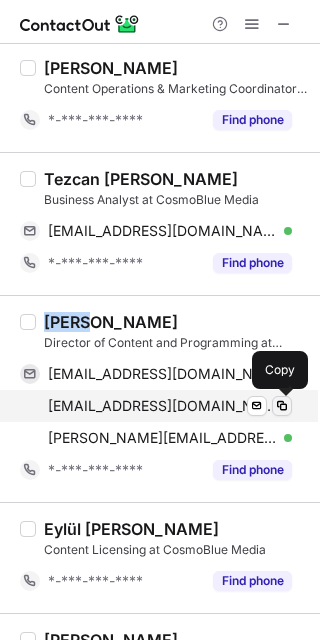 click at bounding box center (282, 406) 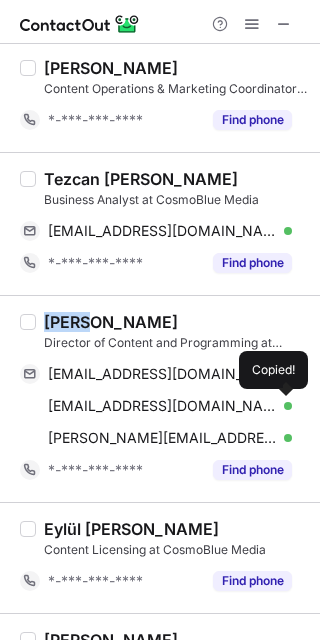 type 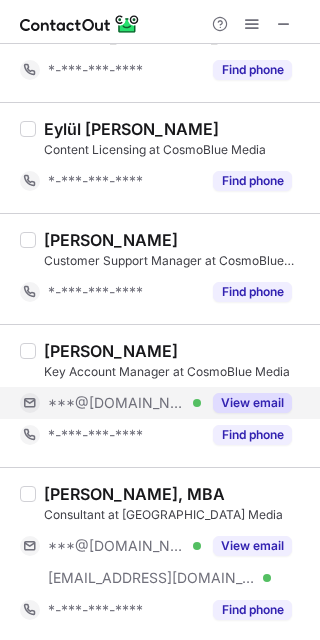 scroll, scrollTop: 1333, scrollLeft: 0, axis: vertical 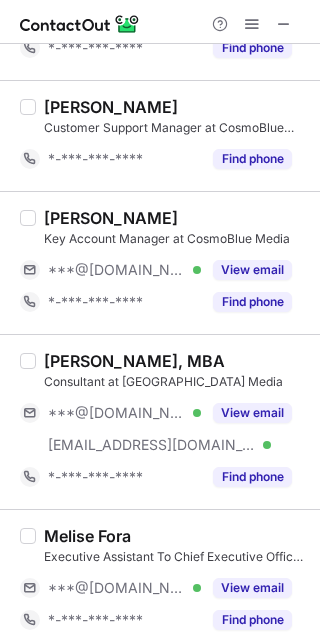 click on "Aleyna Karadağ" at bounding box center (111, 218) 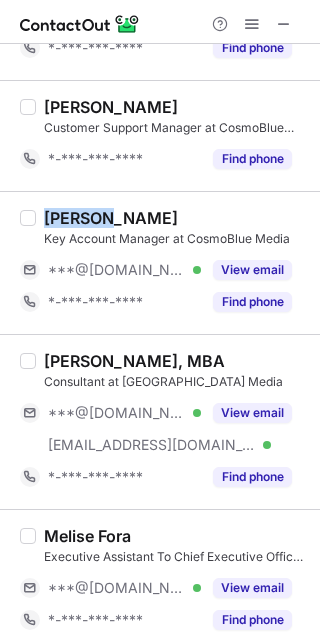 click on "Aleyna Karadağ" at bounding box center (111, 218) 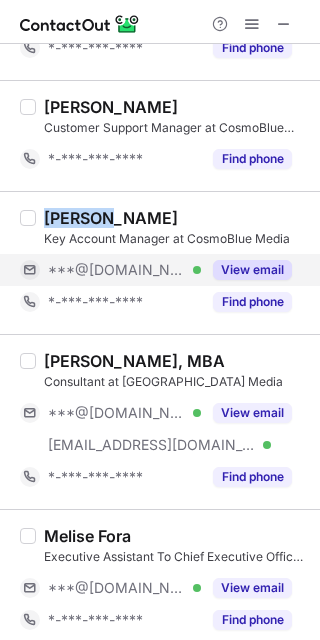 drag, startPoint x: 254, startPoint y: 267, endPoint x: 289, endPoint y: 267, distance: 35 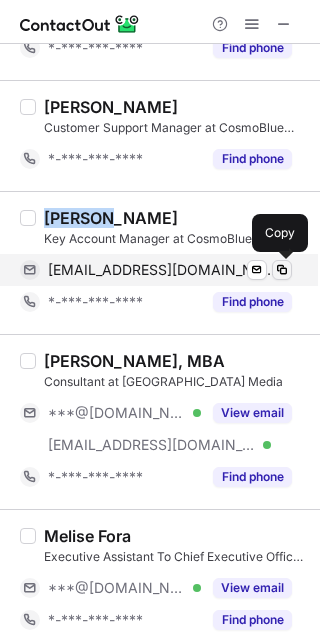 click at bounding box center [282, 270] 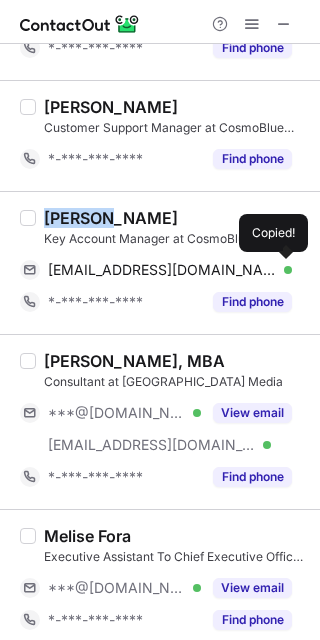 type 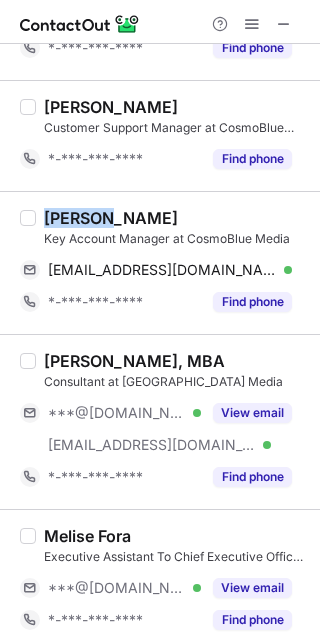 click on "Uday Abbi, MBA Consultant at CosmoBlue Media ***@yahoo.com Verified ***@cosmobluemedia.com Verified View email *-***-***-**** Find phone" at bounding box center (160, 421) 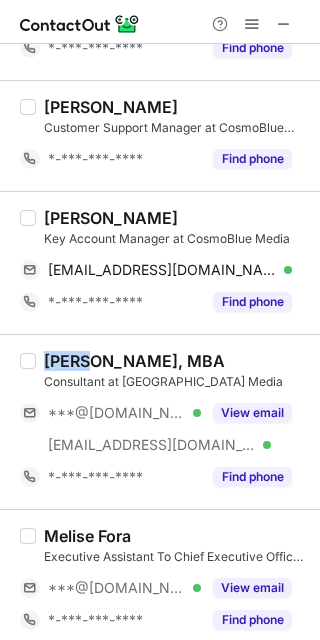 click on "Uday Abbi, MBA Consultant at CosmoBlue Media ***@yahoo.com Verified ***@cosmobluemedia.com Verified View email *-***-***-**** Find phone" at bounding box center [160, 421] 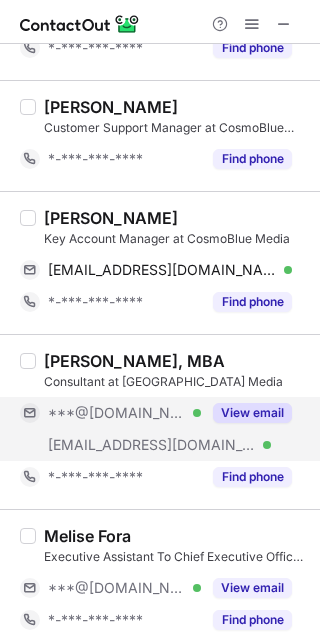 drag, startPoint x: 257, startPoint y: 394, endPoint x: 266, endPoint y: 404, distance: 13.453624 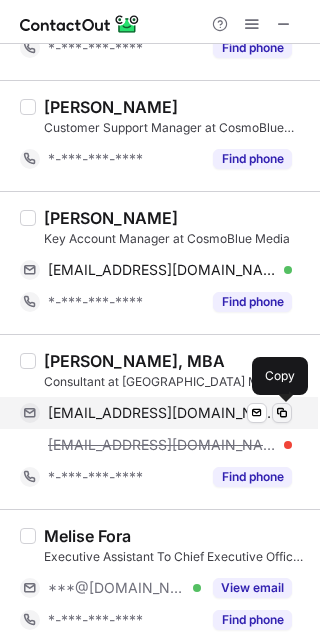 click at bounding box center [282, 413] 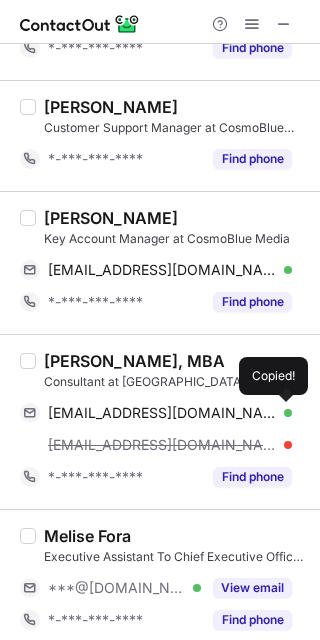 type 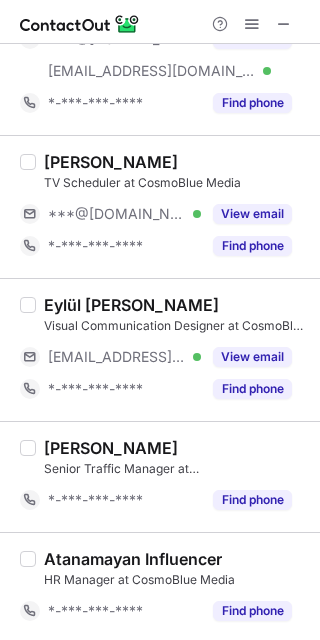 scroll, scrollTop: 1993, scrollLeft: 0, axis: vertical 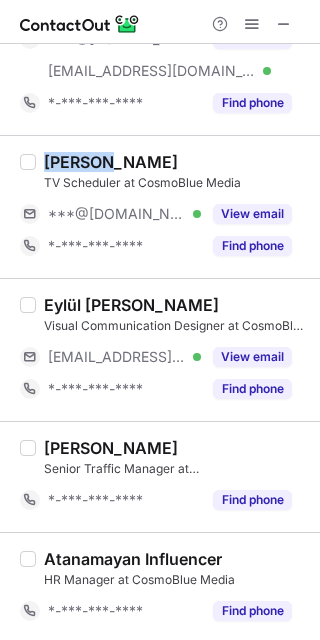 click on "Yağmur Küçükbaş" at bounding box center [111, 162] 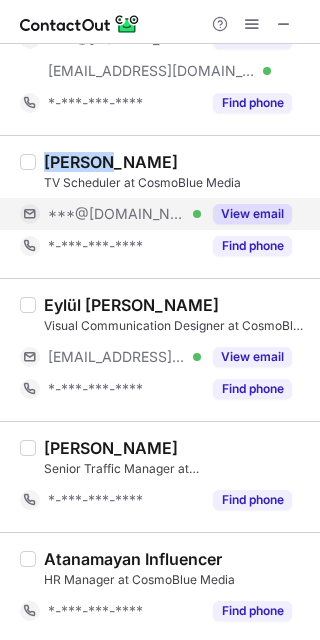 drag, startPoint x: 250, startPoint y: 215, endPoint x: 270, endPoint y: 215, distance: 20 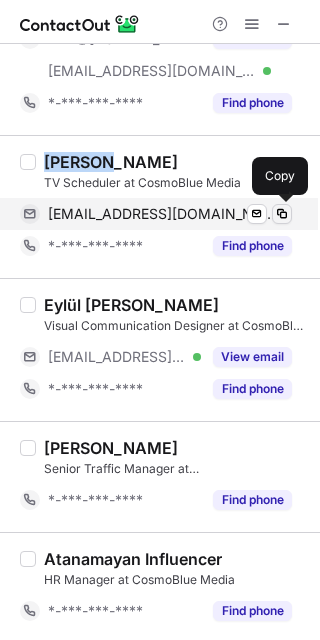 click at bounding box center [282, 214] 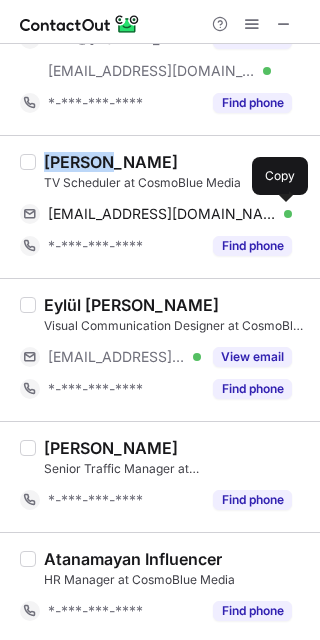 type 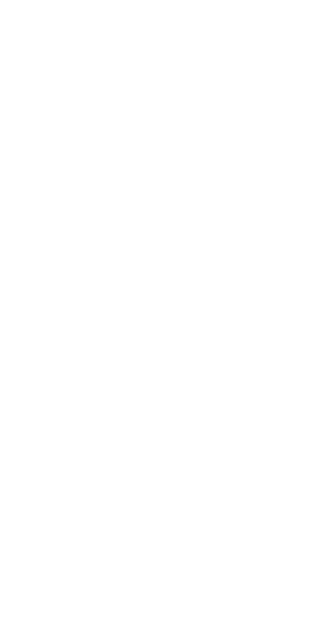 scroll, scrollTop: 0, scrollLeft: 0, axis: both 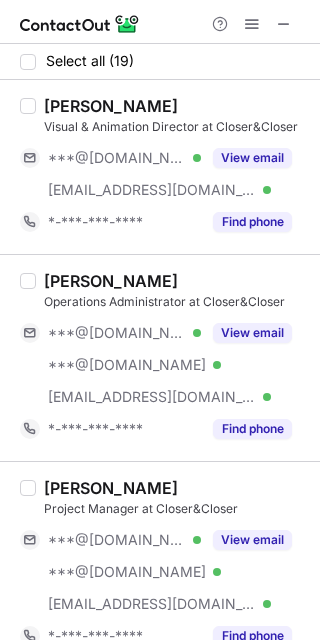 click on "[PERSON_NAME]" at bounding box center [111, 106] 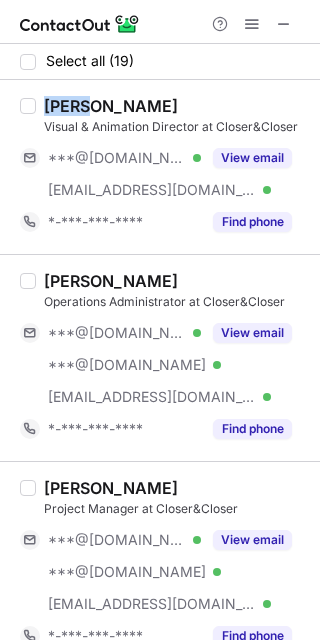 click on "[PERSON_NAME]" at bounding box center [111, 106] 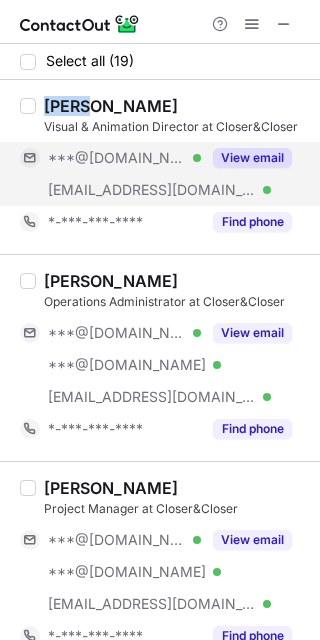 click on "View email" at bounding box center (252, 158) 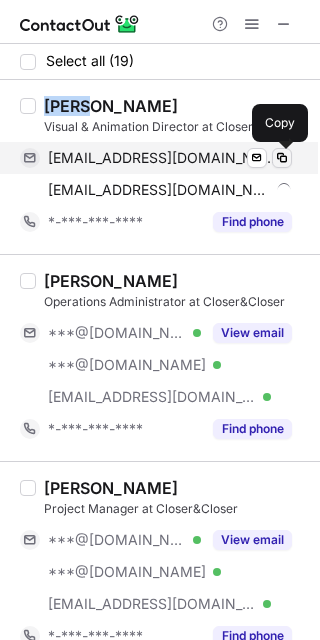 click at bounding box center (282, 158) 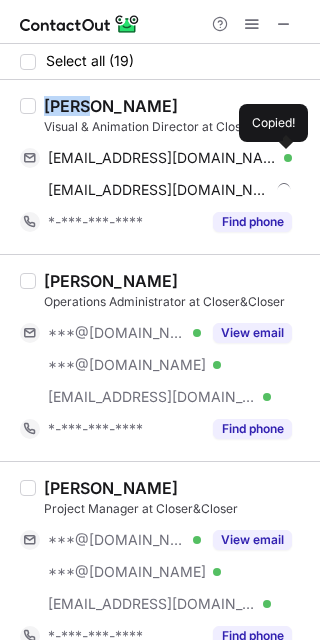type 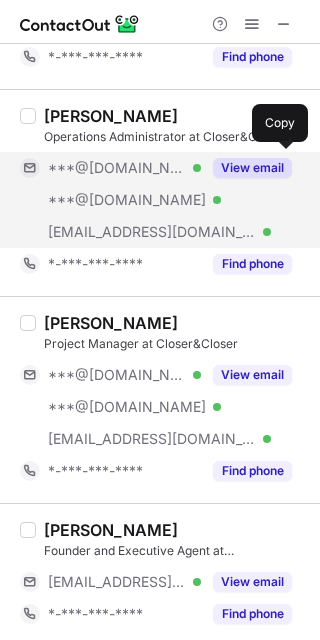 scroll, scrollTop: 266, scrollLeft: 0, axis: vertical 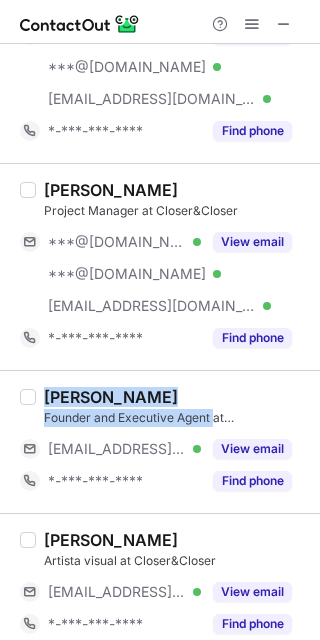 drag, startPoint x: 39, startPoint y: 396, endPoint x: 212, endPoint y: 414, distance: 173.9339 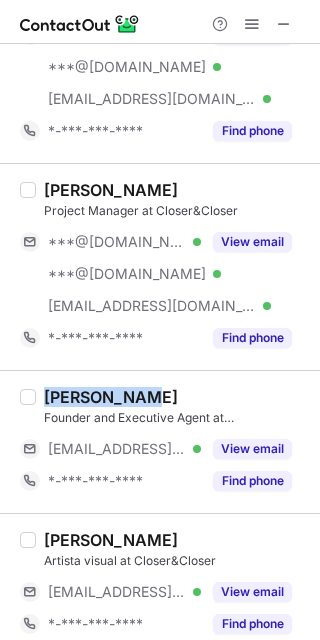 drag, startPoint x: 47, startPoint y: 390, endPoint x: 176, endPoint y: 393, distance: 129.03488 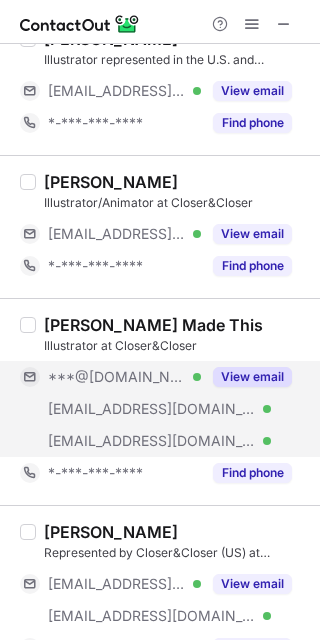 scroll, scrollTop: 2569, scrollLeft: 0, axis: vertical 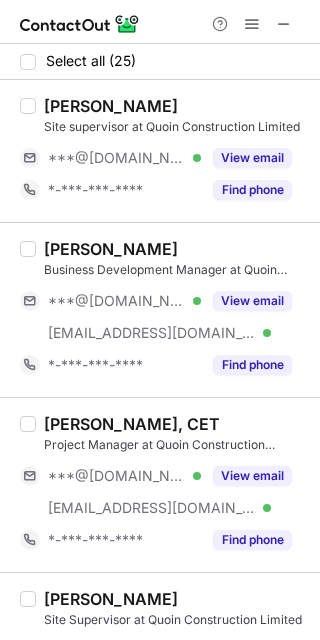 click on "Tony Sicilia Site supervisor at Quoin Construction Limited ***@gmail.com Verified View email *-***-***-**** Find phone" at bounding box center [160, 151] 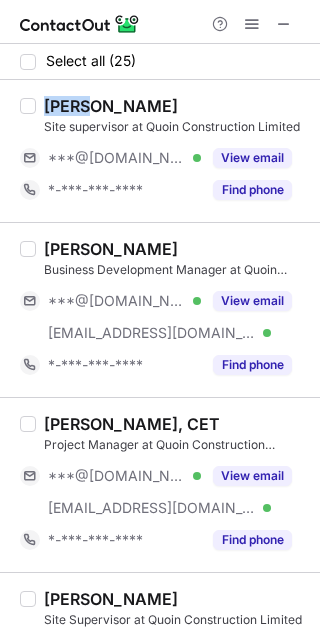 click on "Tony Sicilia Site supervisor at Quoin Construction Limited ***@gmail.com Verified View email *-***-***-**** Find phone" at bounding box center (160, 151) 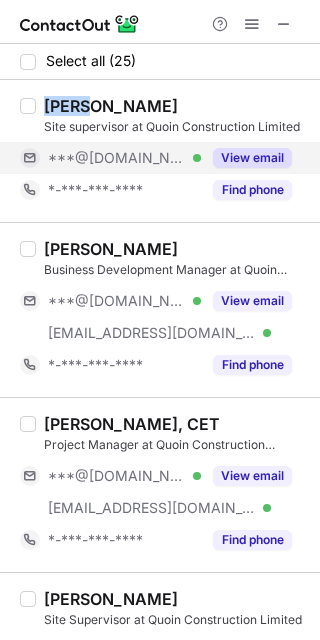 click on "View email" at bounding box center (252, 158) 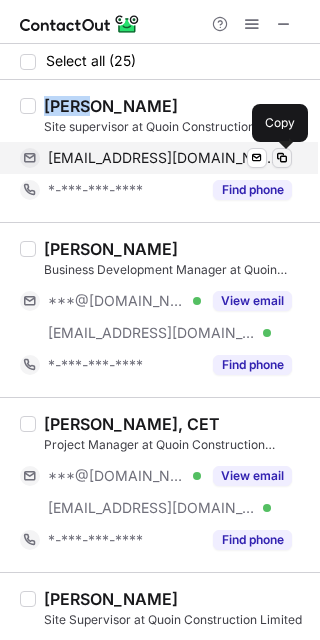 click at bounding box center (282, 158) 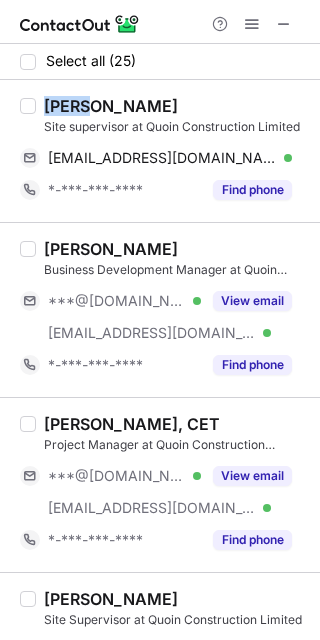 type 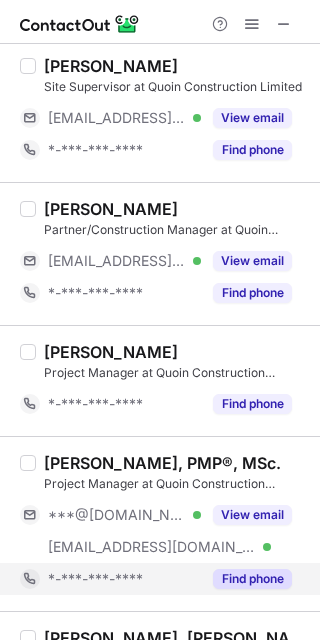 scroll, scrollTop: 666, scrollLeft: 0, axis: vertical 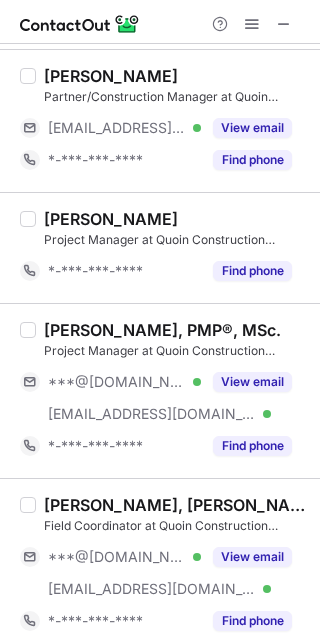 click on "Rohan Kekre, PMP®, MSc." at bounding box center (162, 330) 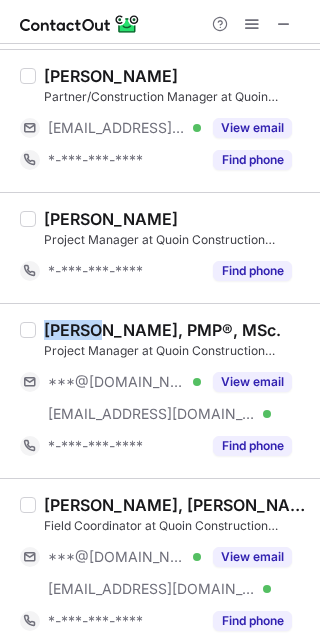 click on "Rohan Kekre, PMP®, MSc." at bounding box center [162, 330] 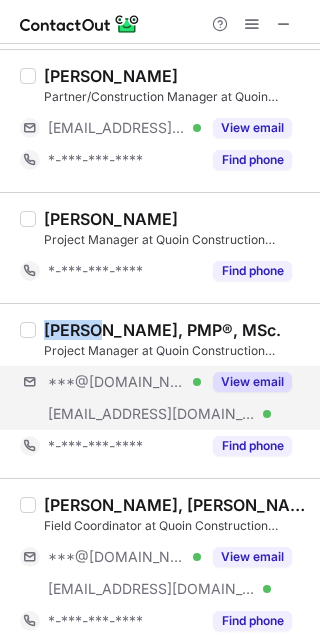 click on "***@gmail.com Verified ***@quoin.ca Verified View email" at bounding box center (164, 398) 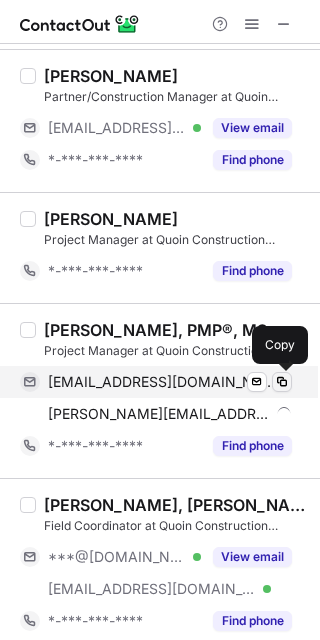 click at bounding box center (282, 382) 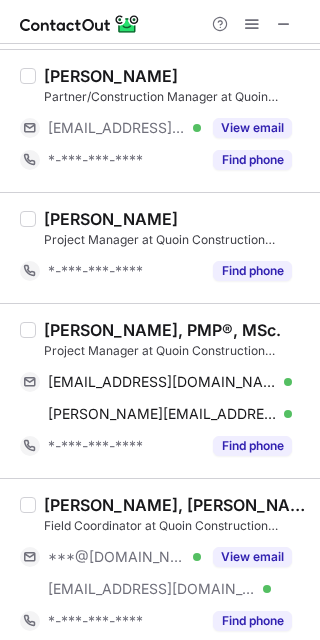 type 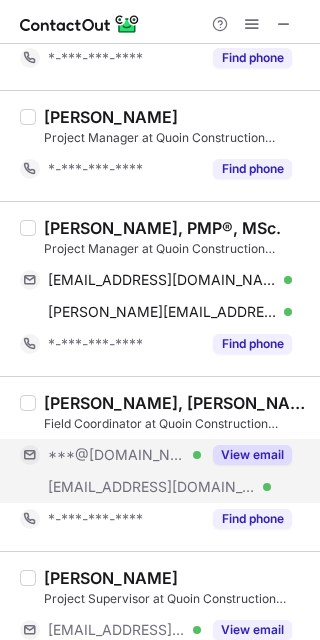 scroll, scrollTop: 800, scrollLeft: 0, axis: vertical 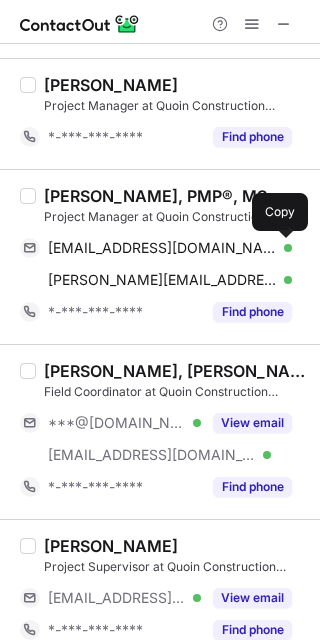 click on "Kishankumar Patel, M.Eng, P.Eng" at bounding box center (176, 371) 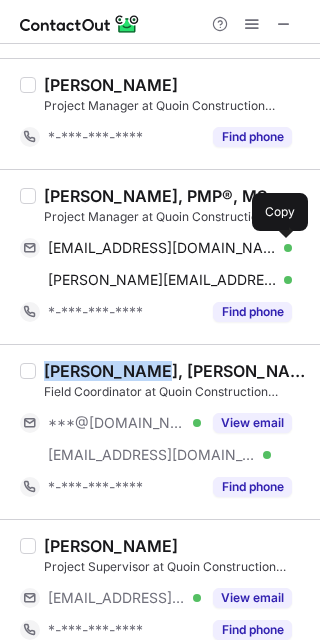 click on "Kishankumar Patel, M.Eng, P.Eng" at bounding box center (176, 371) 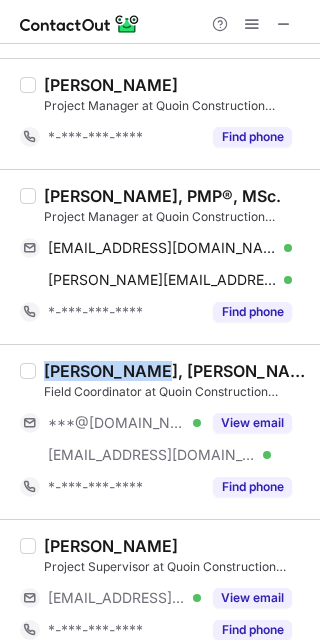 copy on "Kishankumar" 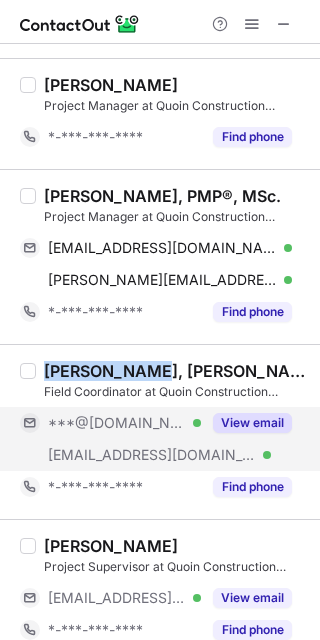 click on "View email" at bounding box center [252, 423] 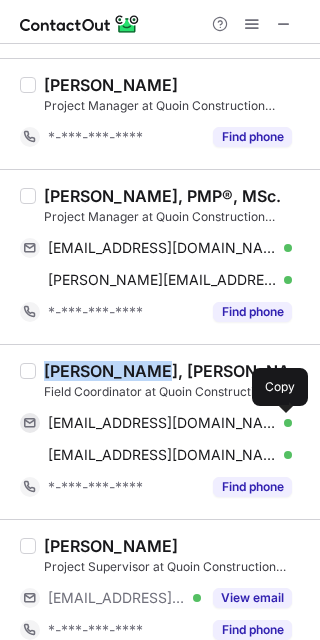 click at bounding box center [282, 423] 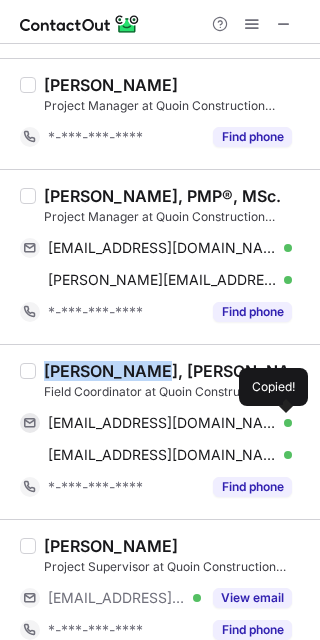 type 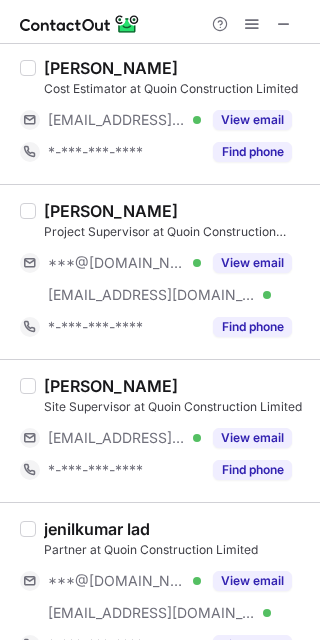 scroll, scrollTop: 2666, scrollLeft: 0, axis: vertical 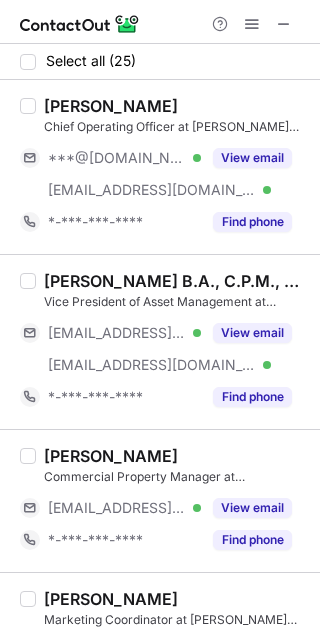 click on "[PERSON_NAME]" at bounding box center [111, 106] 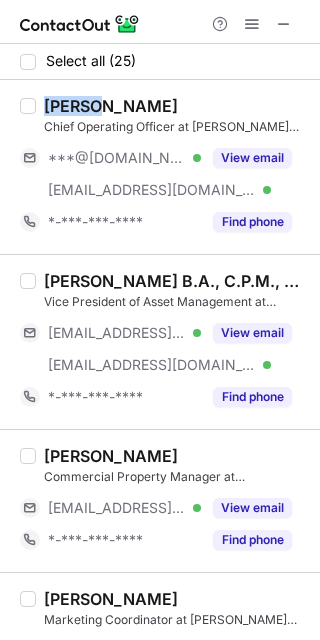 click on "[PERSON_NAME]" at bounding box center [111, 106] 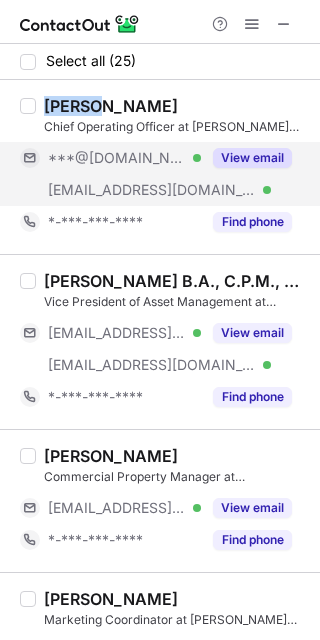 click on "View email" at bounding box center (252, 158) 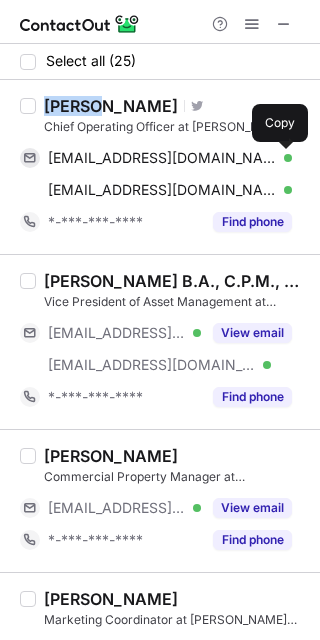 click at bounding box center [282, 158] 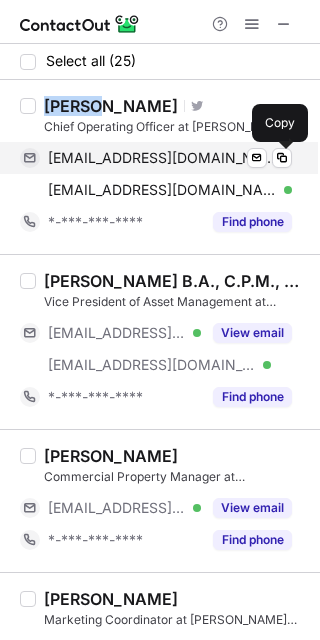 type 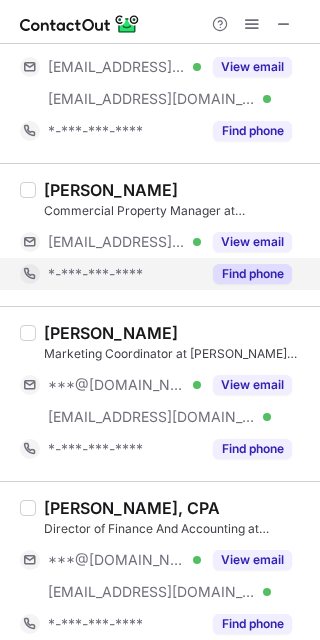 scroll, scrollTop: 400, scrollLeft: 0, axis: vertical 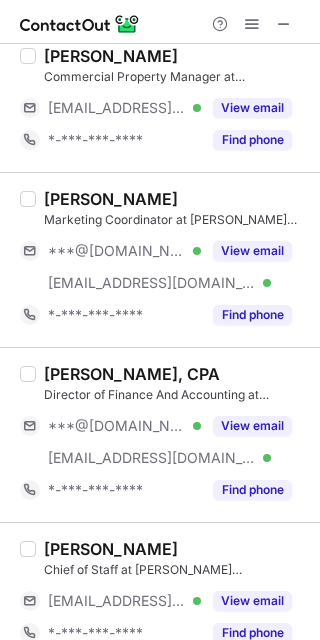 click on "Emily Synnott" at bounding box center (111, 199) 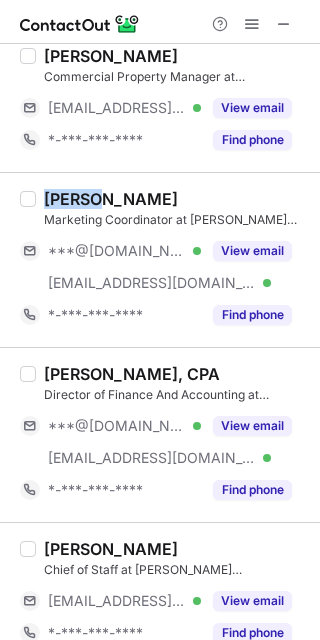 click on "Emily Synnott" at bounding box center (111, 199) 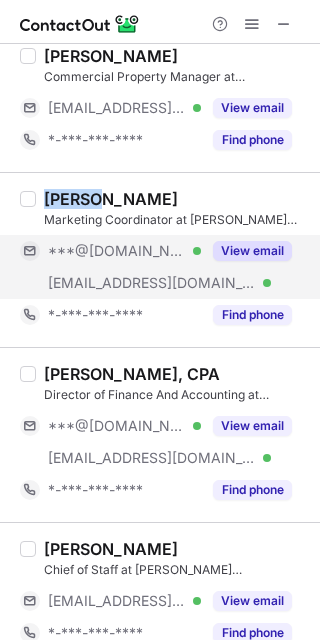 click on "View email" at bounding box center [252, 251] 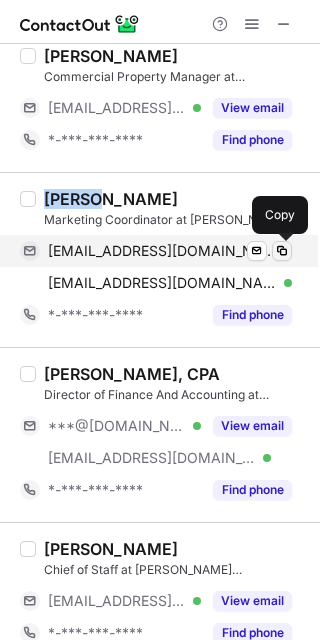 click at bounding box center [282, 251] 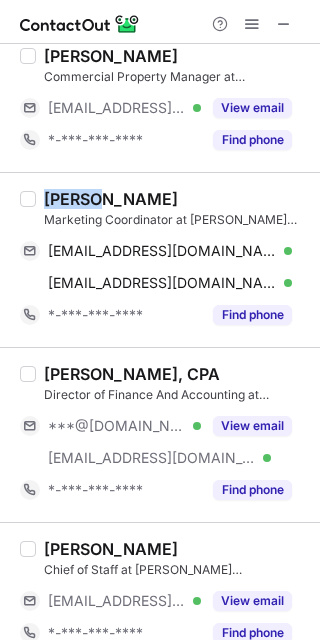 type 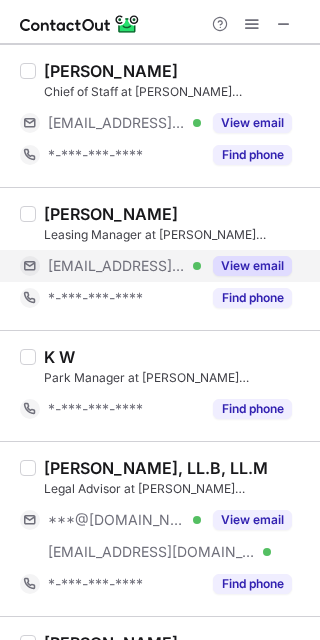 scroll, scrollTop: 933, scrollLeft: 0, axis: vertical 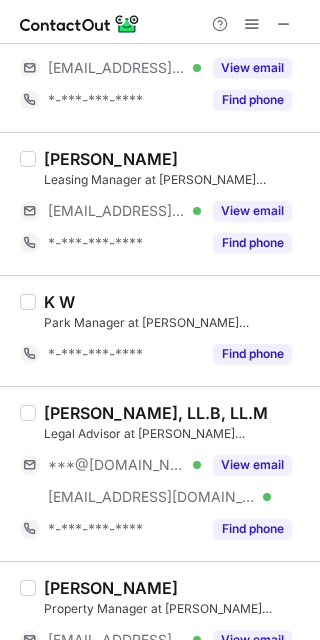click on "Thiemy Gurtler, LL.B, LL.M" at bounding box center (156, 413) 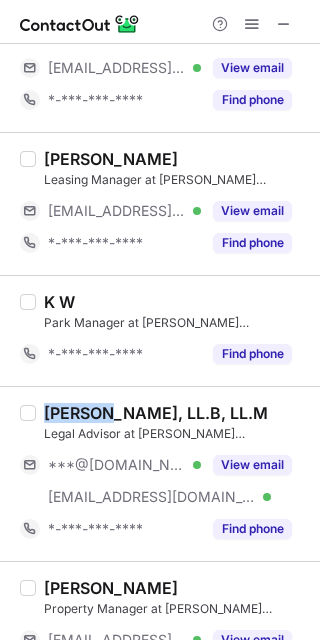 click on "Thiemy Gurtler, LL.B, LL.M" at bounding box center [156, 413] 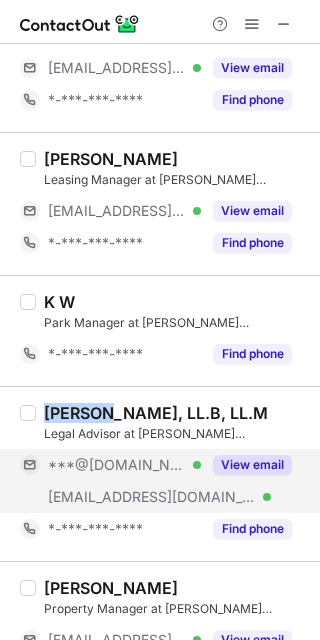 click on "View email" at bounding box center [252, 465] 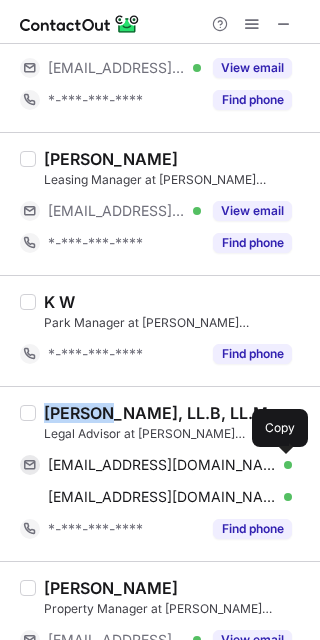 click at bounding box center (282, 465) 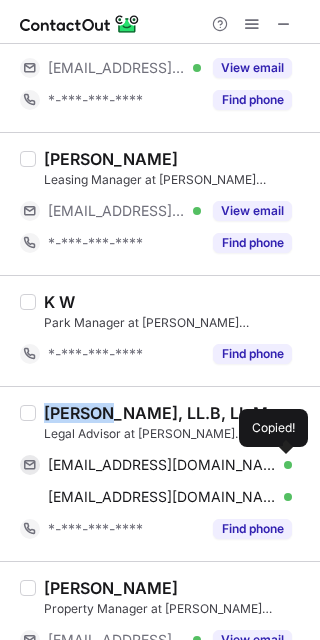 type 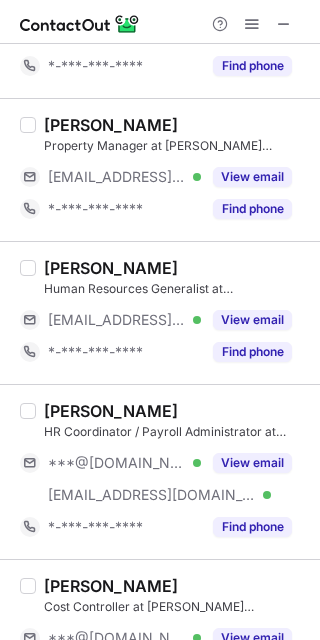 scroll, scrollTop: 1466, scrollLeft: 0, axis: vertical 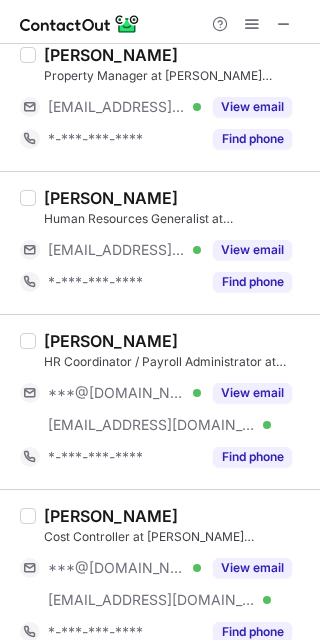 click on "Laura Santofimio" at bounding box center (111, 341) 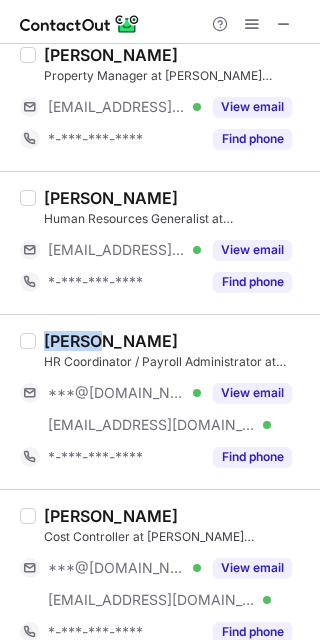 click on "Laura Santofimio" at bounding box center [111, 341] 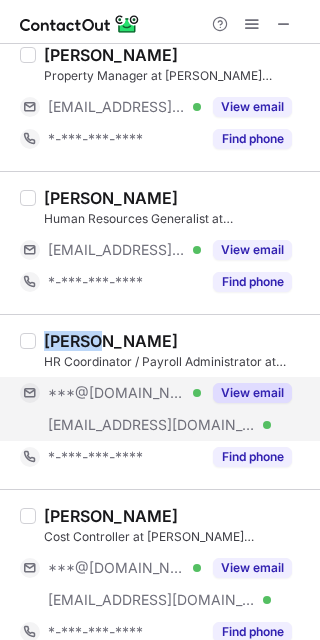 click on "View email" at bounding box center (252, 393) 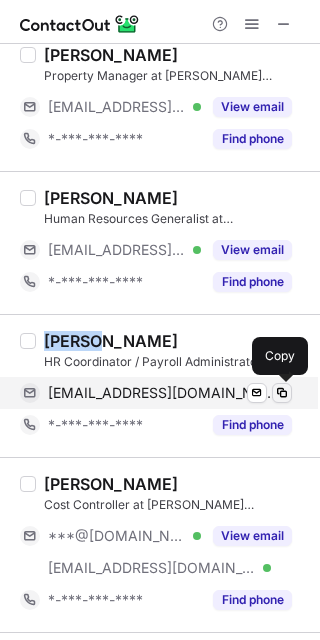 click at bounding box center (282, 393) 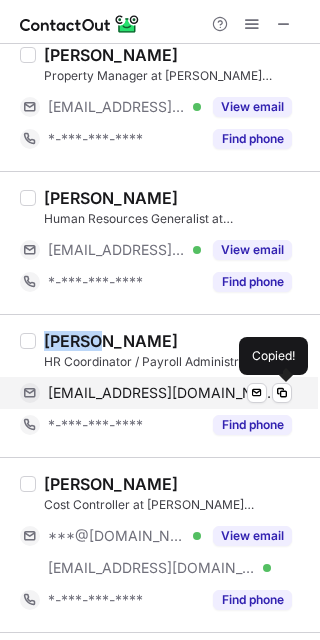 type 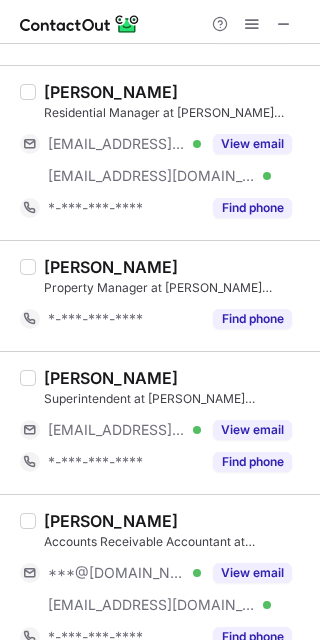 scroll, scrollTop: 3266, scrollLeft: 0, axis: vertical 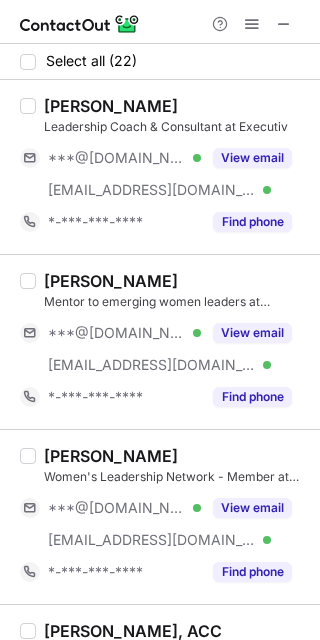 click on "[PERSON_NAME]" at bounding box center (111, 106) 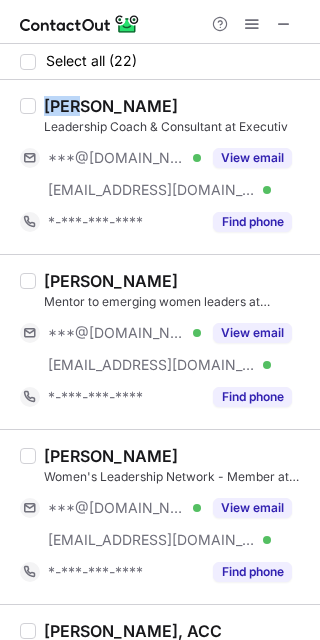 click on "[PERSON_NAME]" at bounding box center [111, 106] 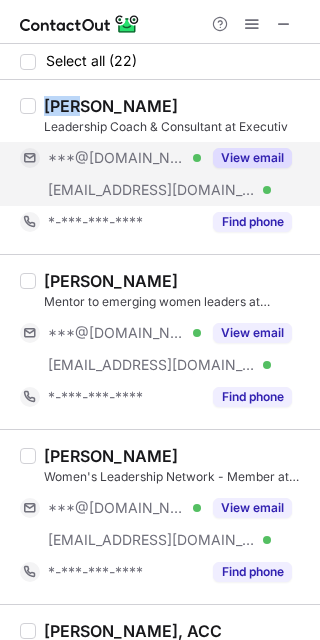 click on "View email" at bounding box center [252, 158] 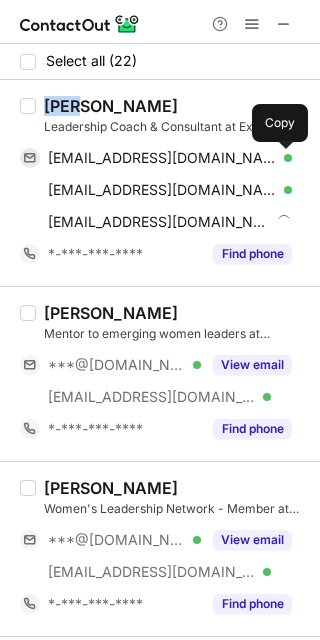 click at bounding box center [282, 158] 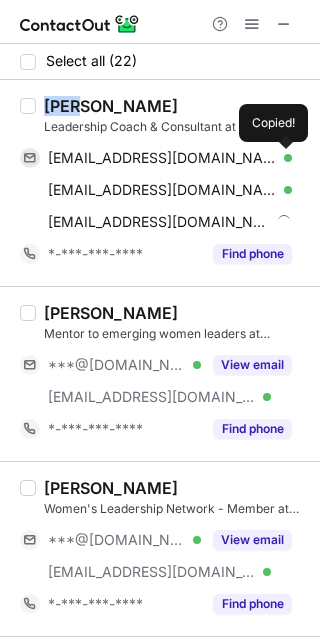 type 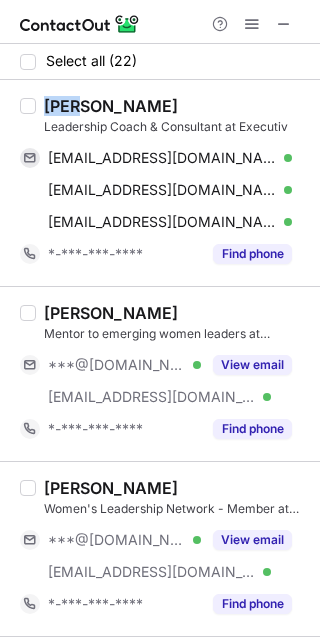 click on "[PERSON_NAME]" at bounding box center [111, 313] 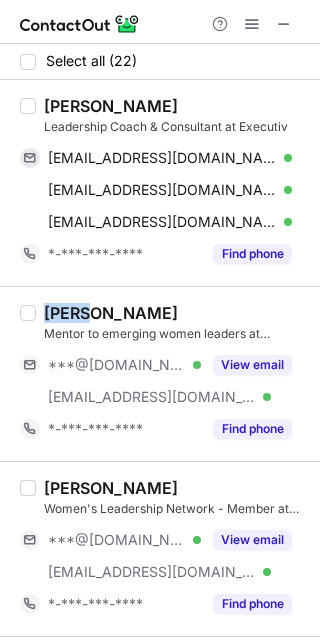 click on "[PERSON_NAME]" at bounding box center [111, 313] 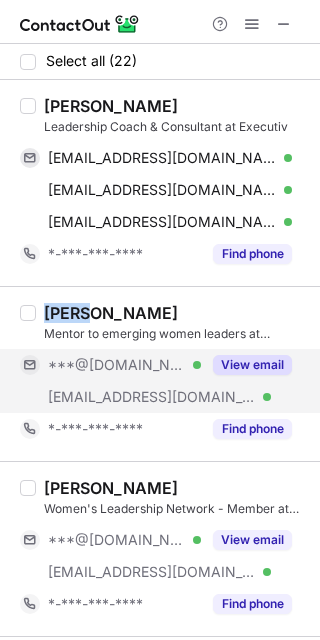 click on "View email" at bounding box center [246, 365] 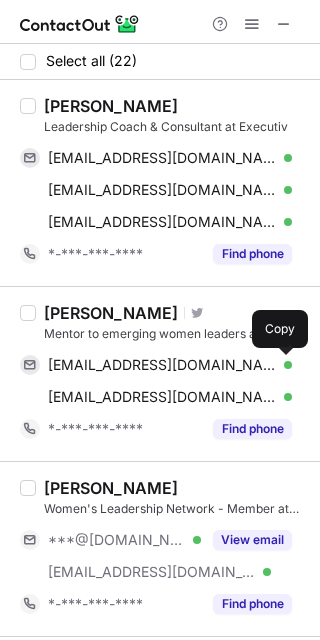 click at bounding box center [282, 365] 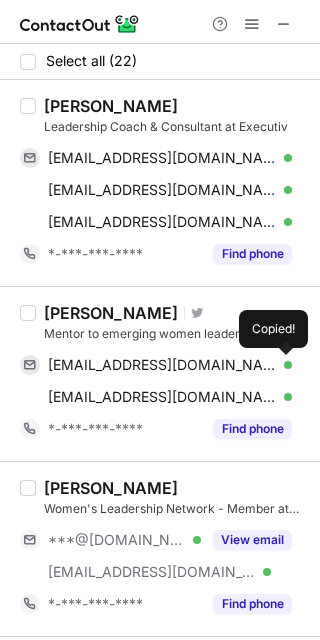 type 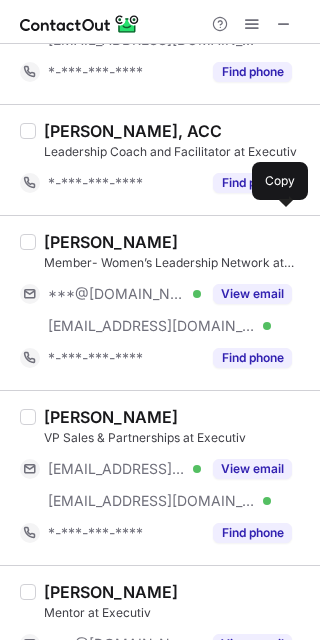 scroll, scrollTop: 533, scrollLeft: 0, axis: vertical 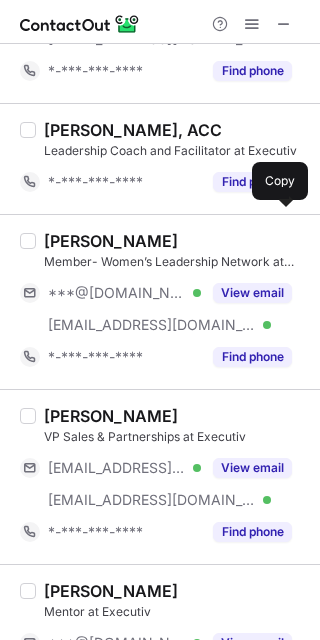 click on "[PERSON_NAME]" at bounding box center (111, 241) 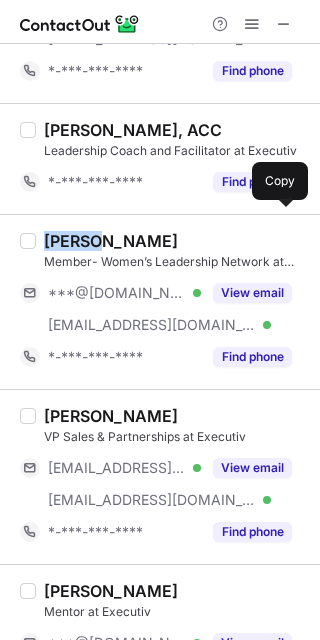 click on "[PERSON_NAME]" at bounding box center (111, 241) 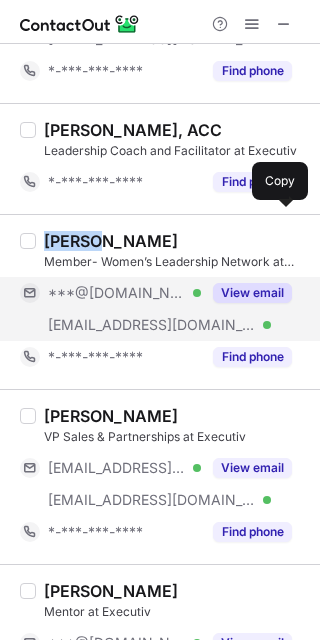 drag, startPoint x: 250, startPoint y: 288, endPoint x: 261, endPoint y: 289, distance: 11.045361 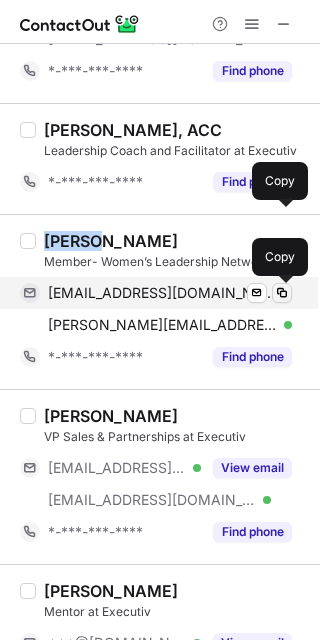 click at bounding box center (282, 293) 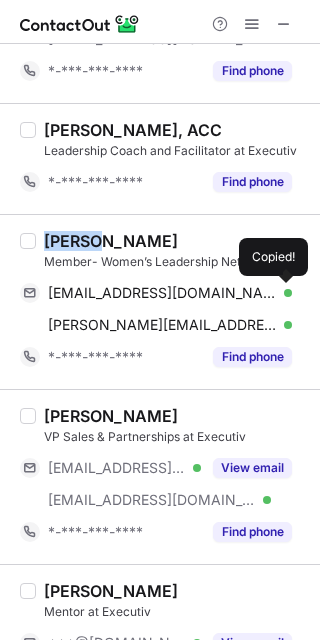 type 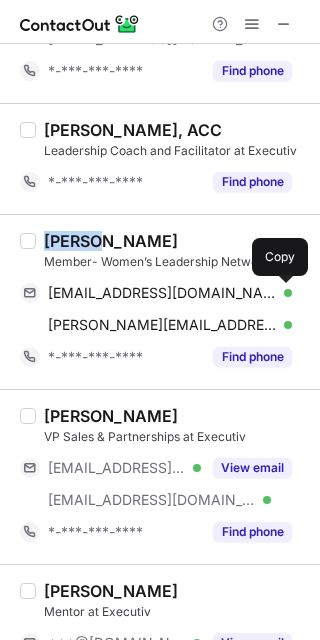click on "Brynne Read" at bounding box center (111, 416) 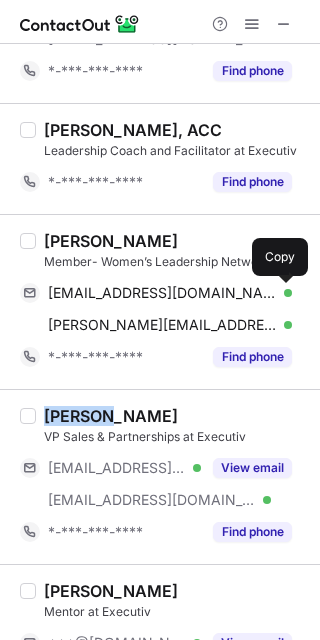 click on "Brynne Read" at bounding box center [111, 416] 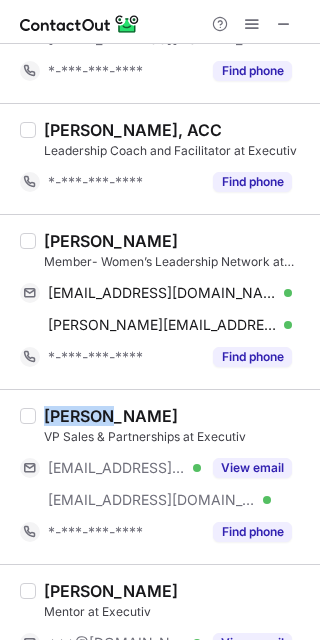 copy on "Brynne" 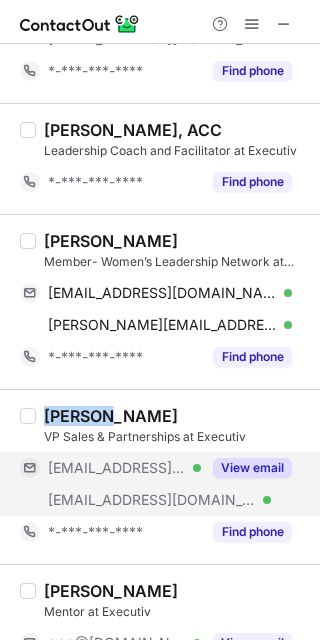 click on "View email" at bounding box center (252, 468) 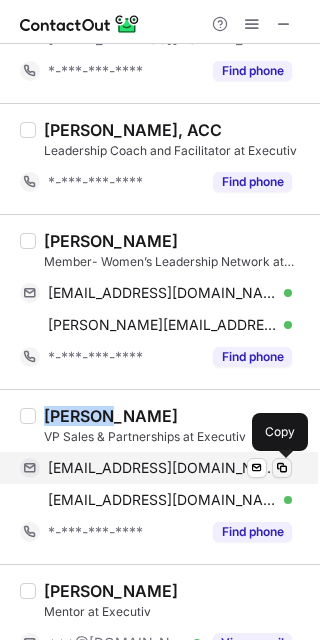 click at bounding box center (282, 468) 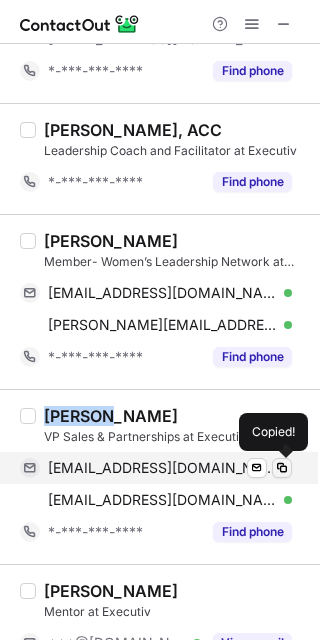 type 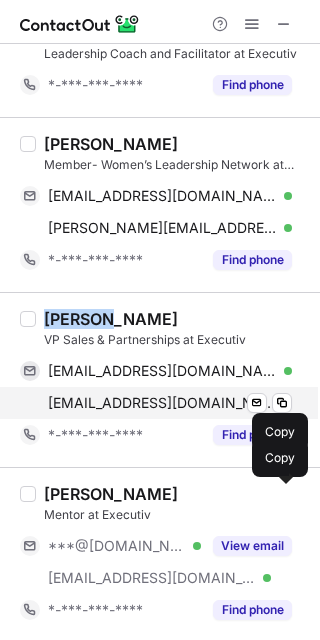 scroll, scrollTop: 800, scrollLeft: 0, axis: vertical 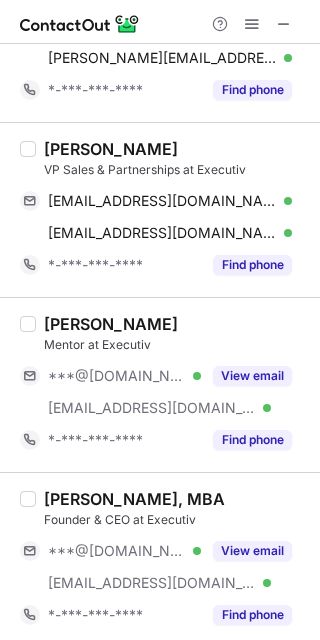 click on "Komal R." at bounding box center (111, 324) 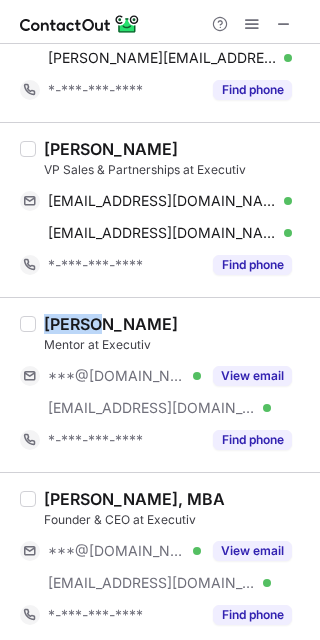 click on "Komal R." at bounding box center (111, 324) 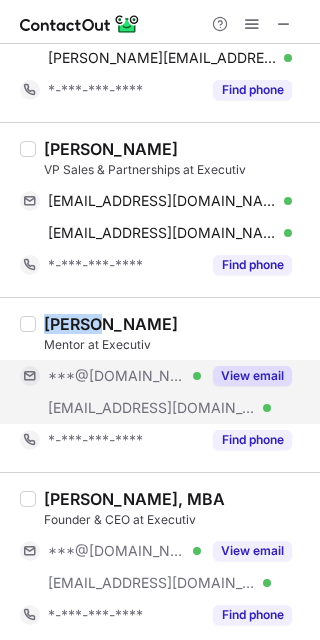 click on "View email" at bounding box center [252, 376] 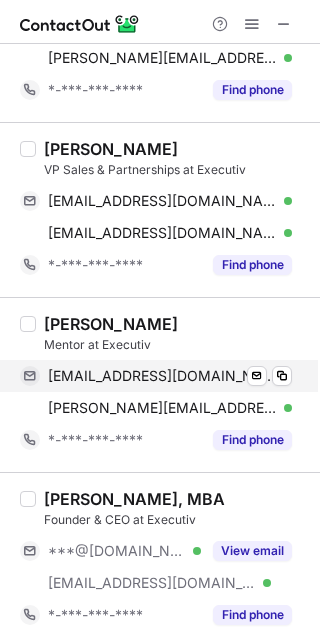 click on "komalsalvi31@gmail.com Verified Send email Copy" at bounding box center (156, 376) 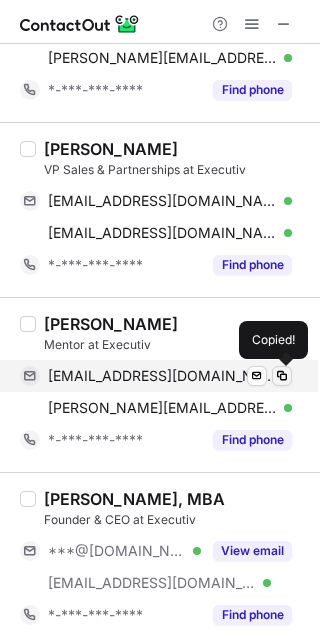 click at bounding box center [282, 376] 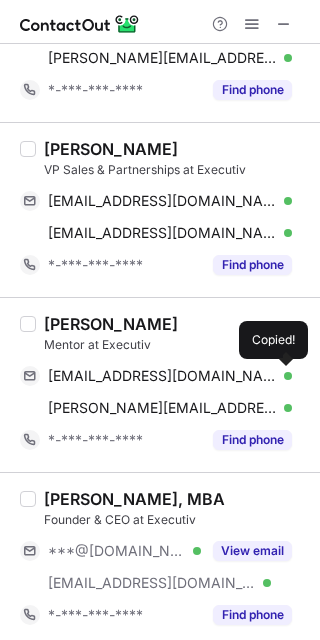 type 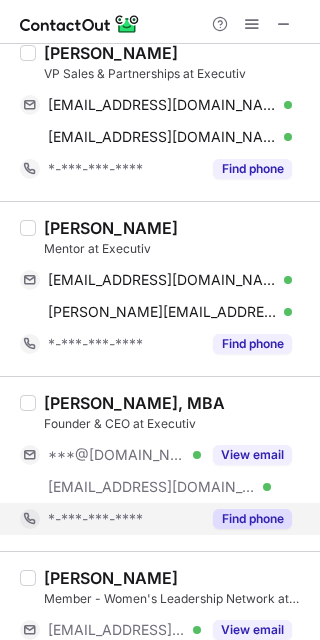 scroll, scrollTop: 933, scrollLeft: 0, axis: vertical 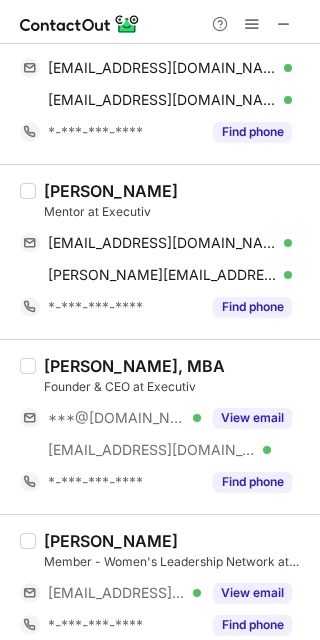 drag, startPoint x: 42, startPoint y: 362, endPoint x: 241, endPoint y: 351, distance: 199.30379 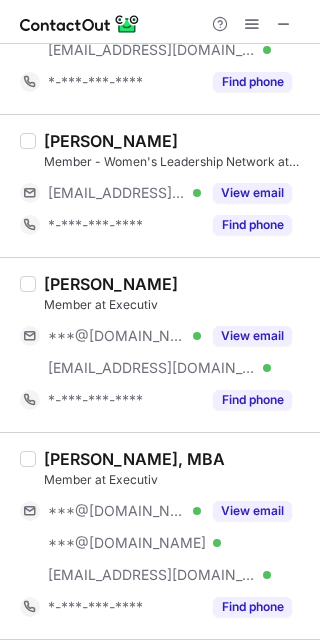 scroll, scrollTop: 1466, scrollLeft: 0, axis: vertical 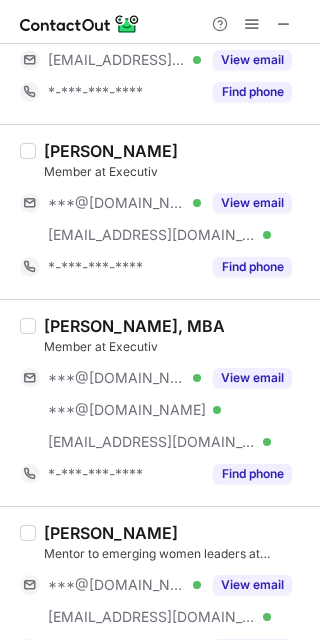 click on "Kopal C." at bounding box center (111, 151) 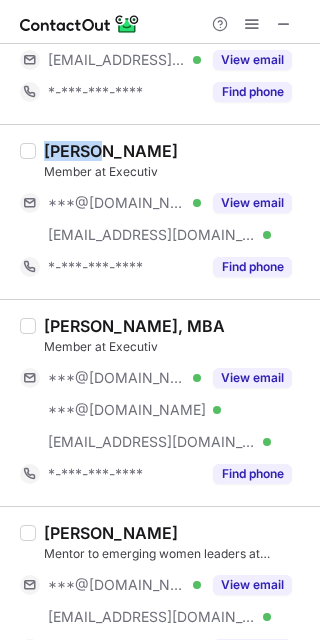 click on "Kopal C." at bounding box center (111, 151) 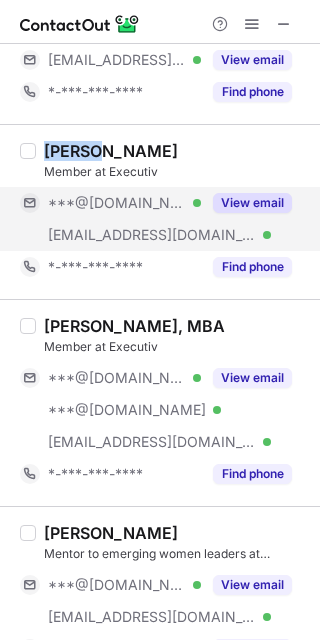 drag, startPoint x: 255, startPoint y: 190, endPoint x: 264, endPoint y: 196, distance: 10.816654 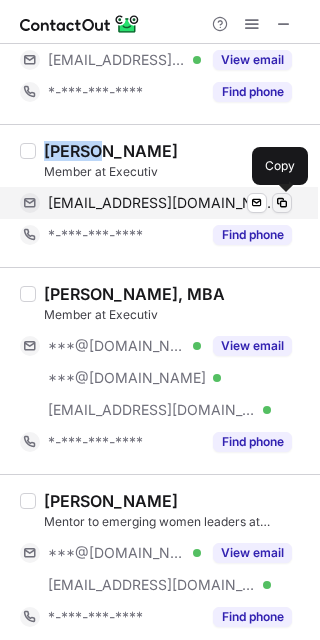 click at bounding box center (282, 203) 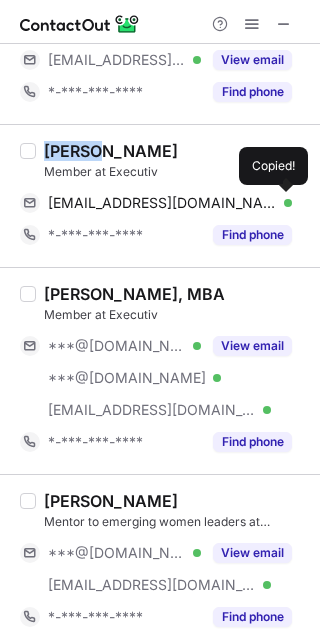 type 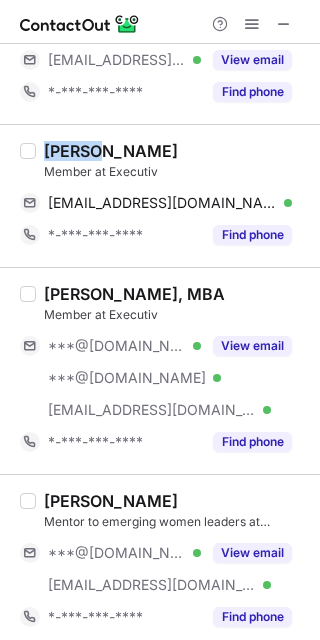 click on "Stacey Hoffstead, MBA" at bounding box center (134, 294) 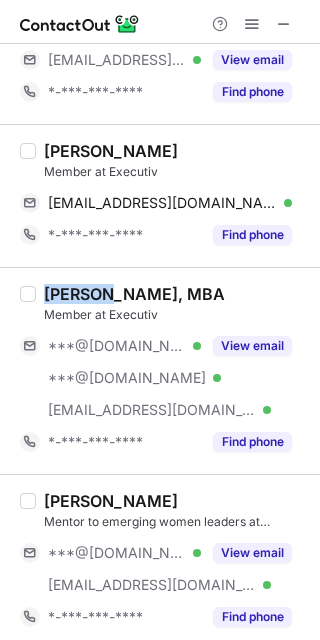 click on "Stacey Hoffstead, MBA" at bounding box center (134, 294) 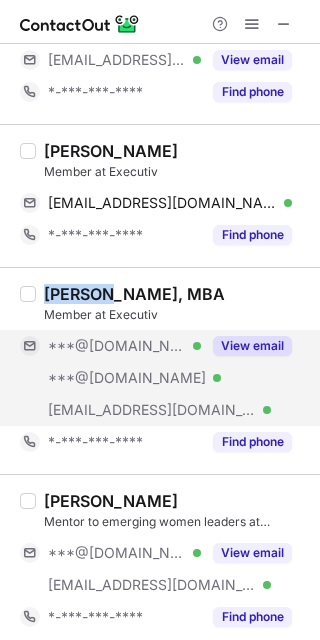 click on "View email" at bounding box center (252, 346) 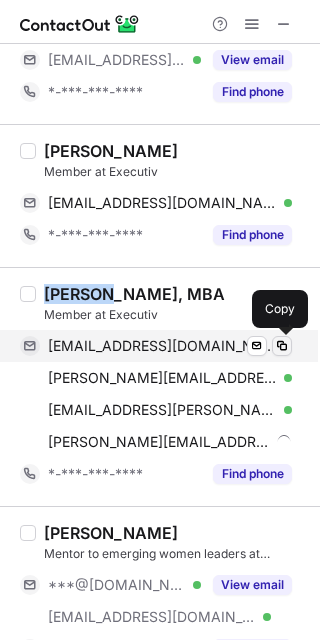 click at bounding box center (282, 346) 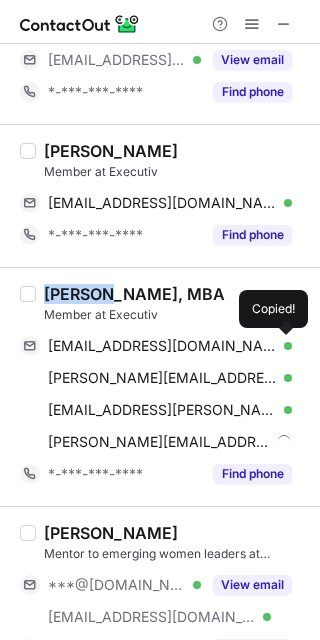 type 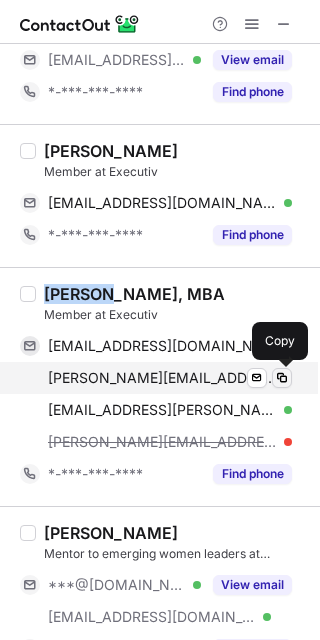 click at bounding box center (282, 378) 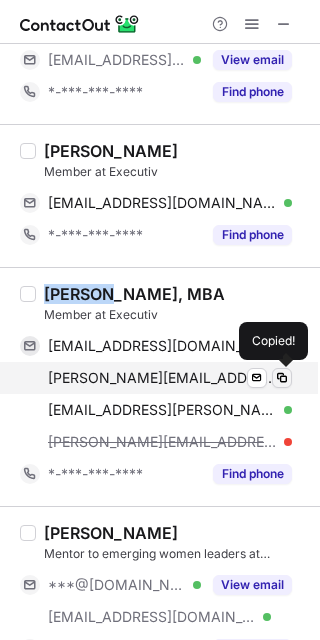 click at bounding box center (282, 378) 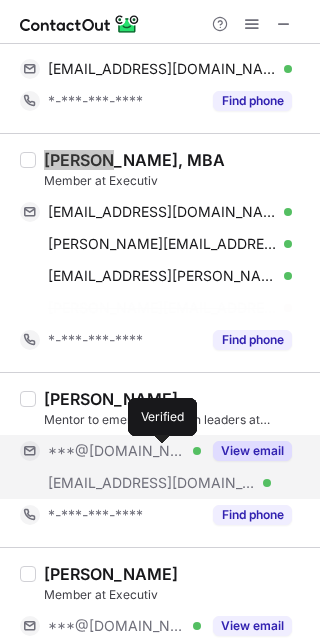 scroll, scrollTop: 1733, scrollLeft: 0, axis: vertical 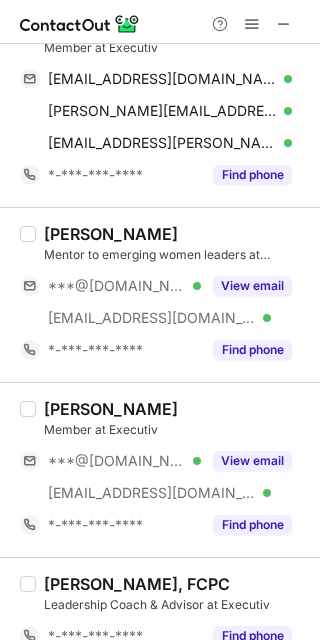 click on "Sharath Peddada" at bounding box center [111, 234] 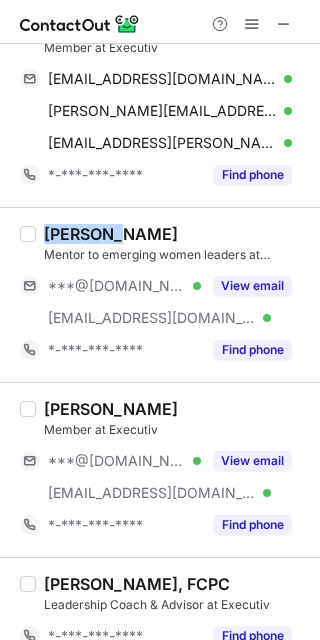click on "Sharath Peddada" at bounding box center [111, 234] 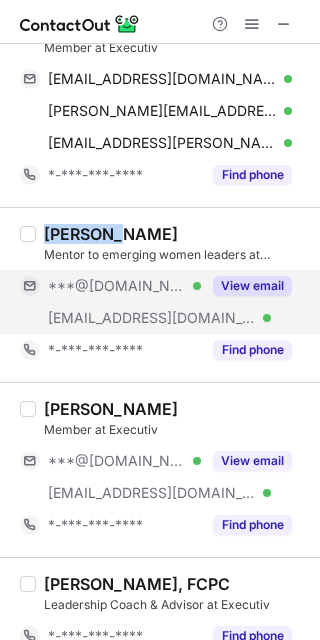 click on "View email" at bounding box center [252, 286] 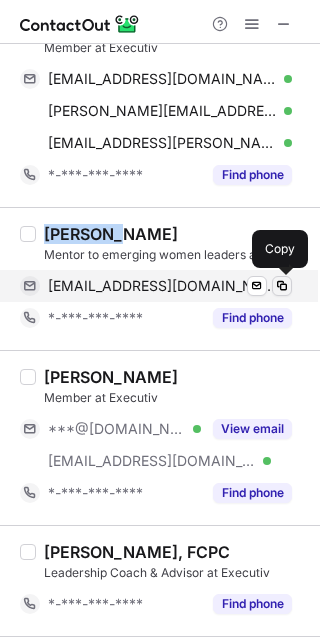 click at bounding box center [282, 286] 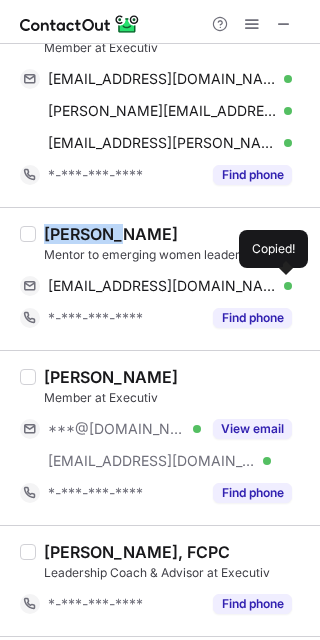 type 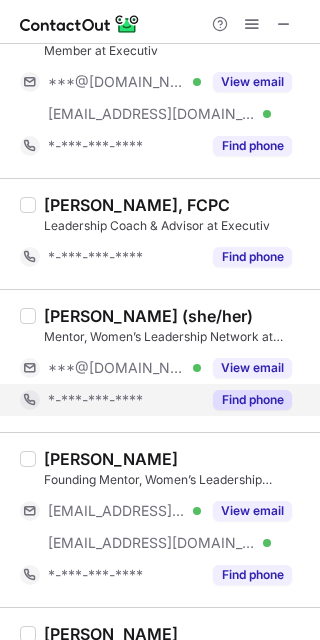 scroll, scrollTop: 2133, scrollLeft: 0, axis: vertical 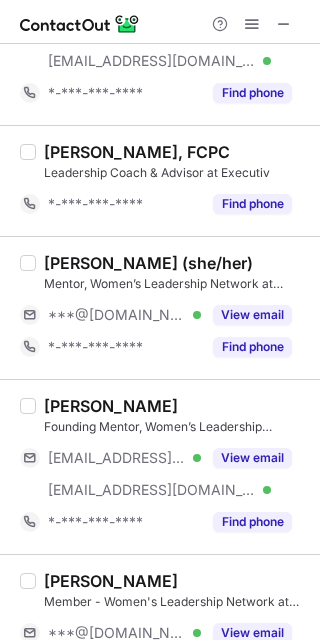 click on "Krisztina Virag (she/her) Mentor, Women’s Leadership Network at Executiv ***@gmail.com Verified View email *-***-***-**** Find phone" at bounding box center [160, 307] 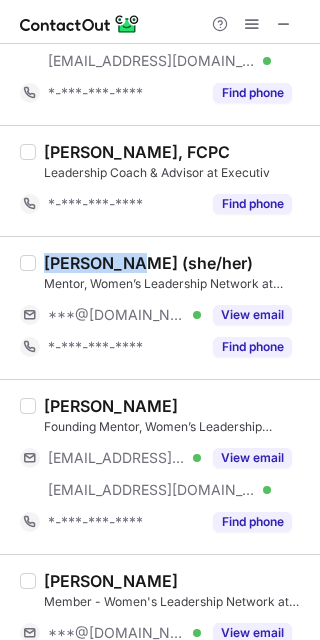 click on "Krisztina Virag (she/her) Mentor, Women’s Leadership Network at Executiv ***@gmail.com Verified View email *-***-***-**** Find phone" at bounding box center [160, 307] 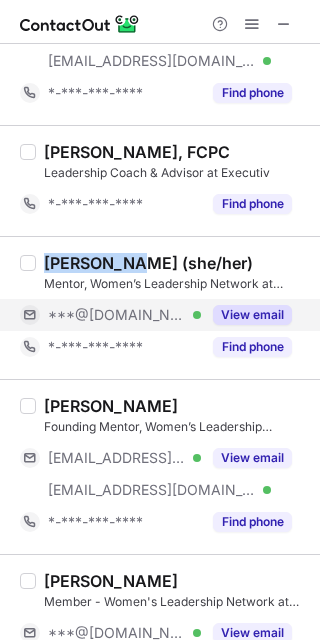 drag, startPoint x: 255, startPoint y: 307, endPoint x: 269, endPoint y: 311, distance: 14.56022 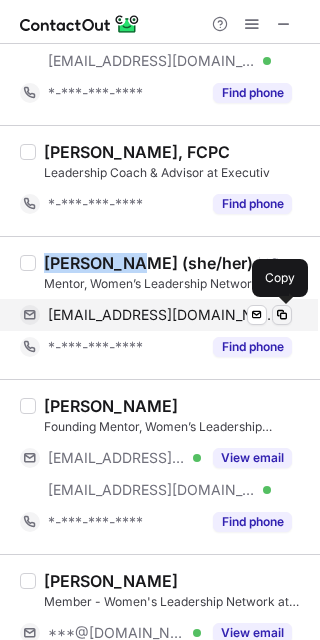 click at bounding box center (282, 315) 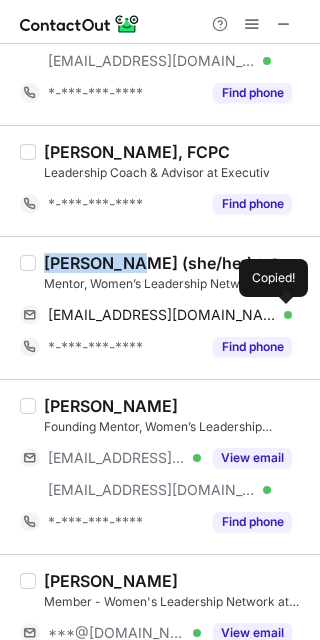 type 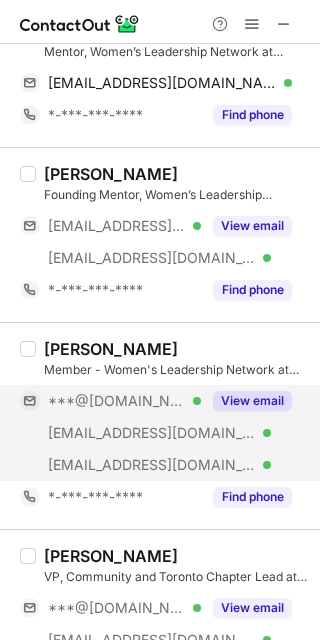 scroll, scrollTop: 2400, scrollLeft: 0, axis: vertical 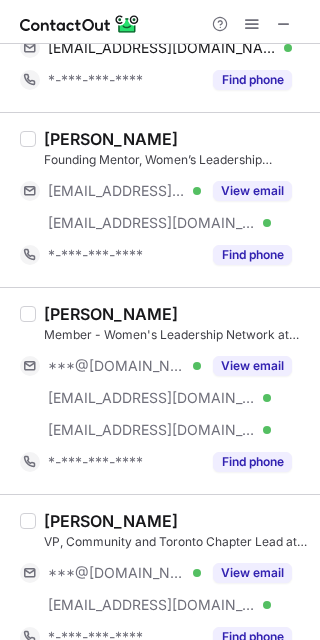 click on "Caroline S." at bounding box center [111, 314] 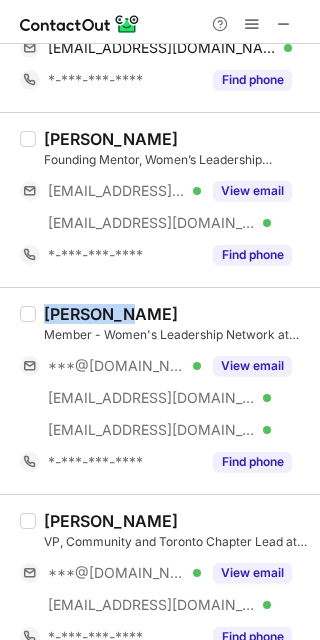 click on "Caroline S." at bounding box center (111, 314) 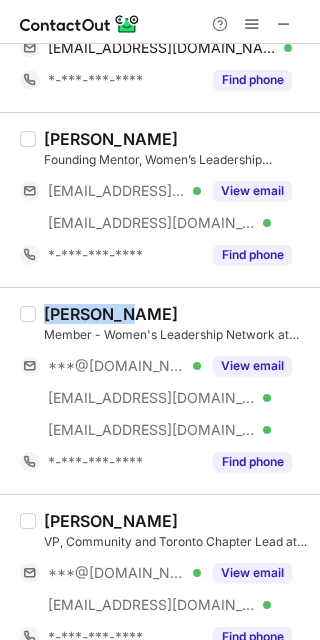 click on "Caroline S. Member - Women's Leadership Network at Executiv ***@gmail.com Verified ***@mac.com Verified ***@executiv.ca Verified View email *-***-***-**** Find phone" at bounding box center [160, 390] 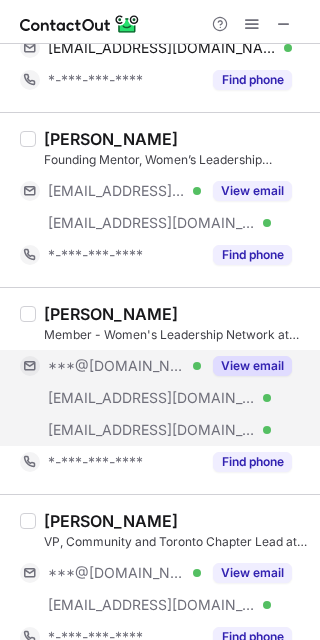 drag, startPoint x: 242, startPoint y: 366, endPoint x: 253, endPoint y: 365, distance: 11.045361 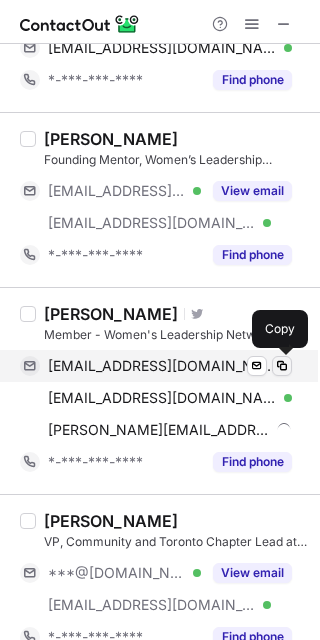 click at bounding box center [282, 366] 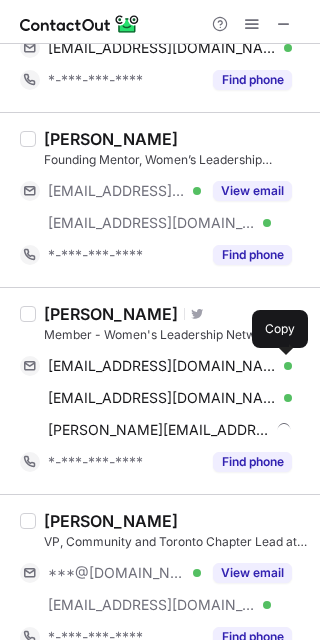 type 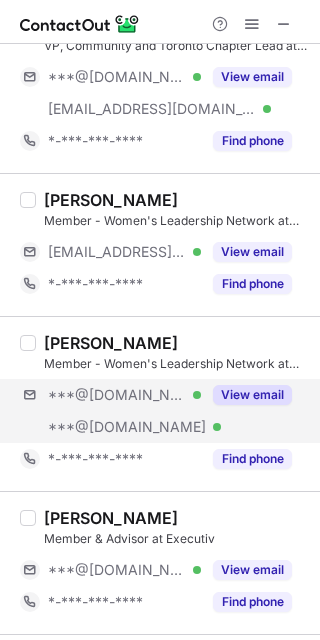 scroll, scrollTop: 2933, scrollLeft: 0, axis: vertical 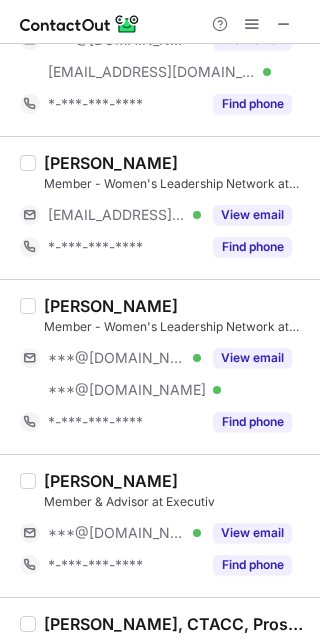 click on "Vineeta Menon" at bounding box center (111, 306) 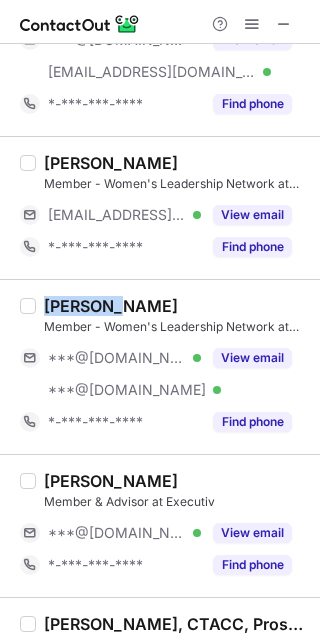 click on "Vineeta Menon" at bounding box center [111, 306] 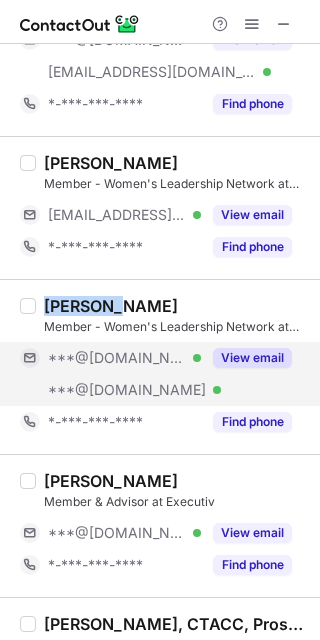 drag, startPoint x: 230, startPoint y: 354, endPoint x: 250, endPoint y: 354, distance: 20 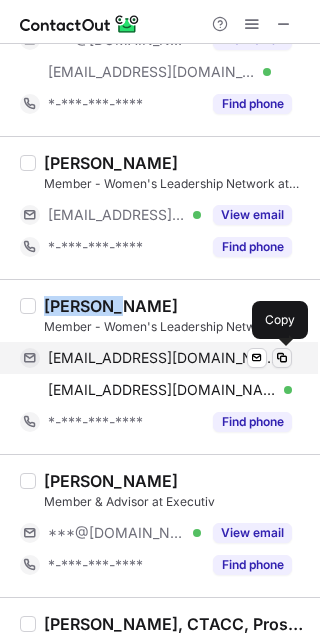 click at bounding box center [282, 358] 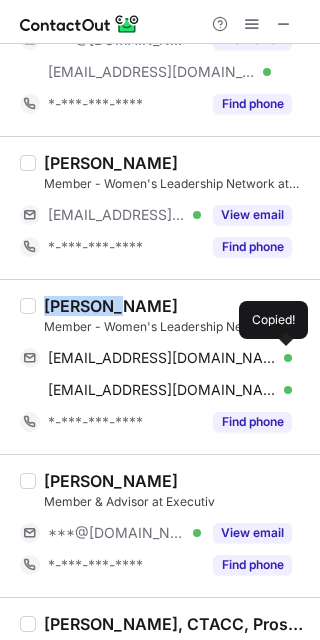 type 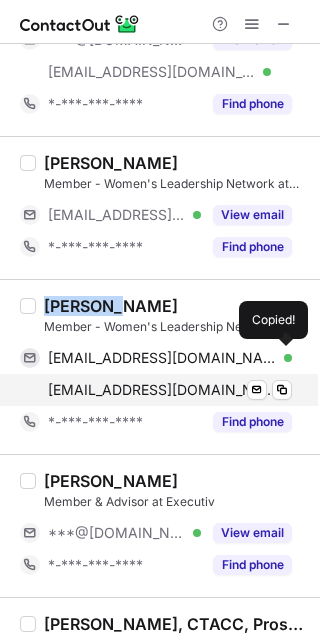 click on "vmenoncareers@gmail.com Verified Send email Copy" at bounding box center (156, 390) 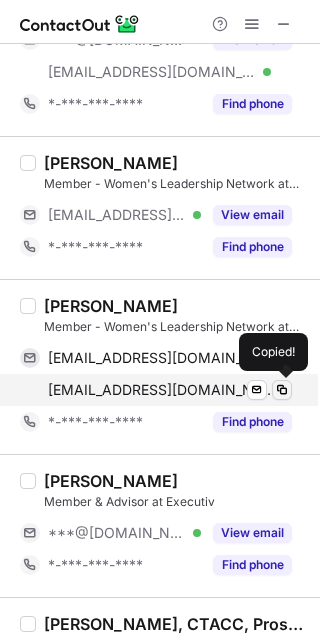 click at bounding box center [282, 390] 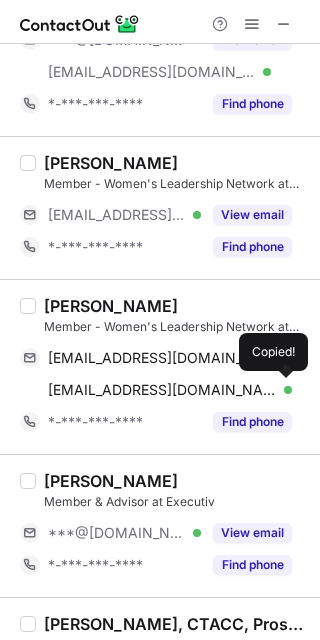 type 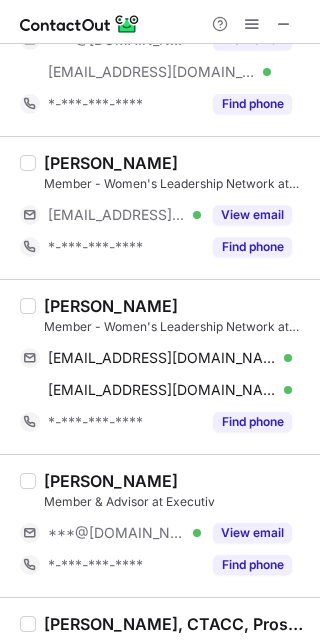 scroll, scrollTop: 3034, scrollLeft: 0, axis: vertical 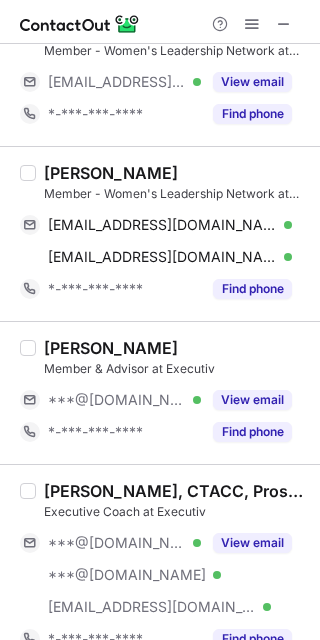 click on "Victoria Mah" at bounding box center (111, 348) 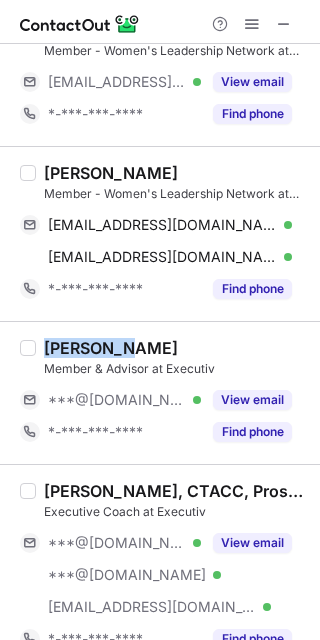 click on "Victoria Mah" at bounding box center [111, 348] 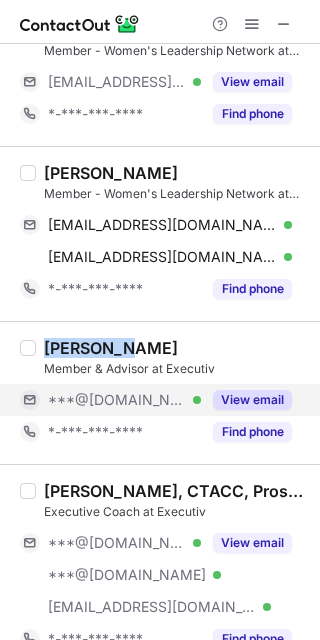 click on "View email" at bounding box center [252, 400] 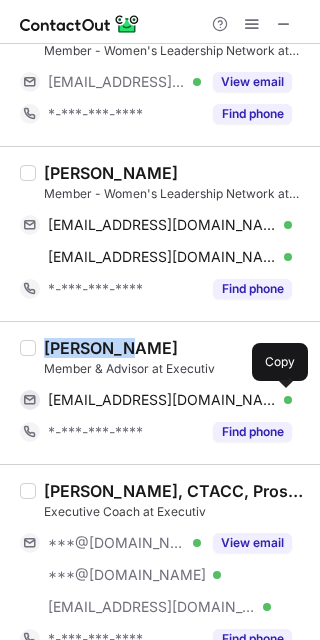 click at bounding box center (282, 400) 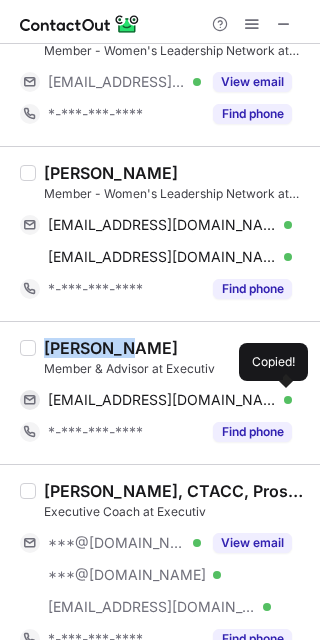 type 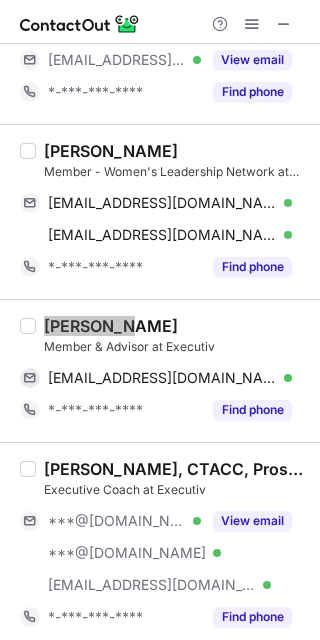 scroll, scrollTop: 3062, scrollLeft: 0, axis: vertical 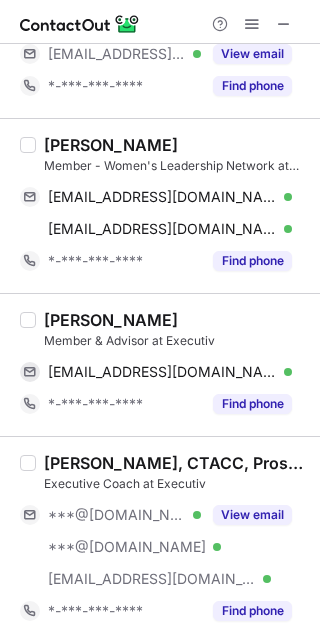 click on "Andrea De Jager-Jackson, CTACC, Prosci® ADKAR" at bounding box center [176, 463] 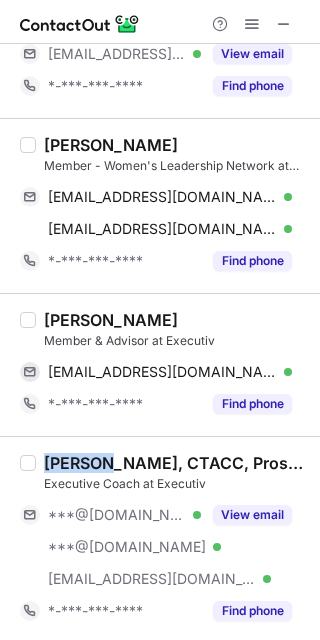 click on "Andrea De Jager-Jackson, CTACC, Prosci® ADKAR" at bounding box center (176, 463) 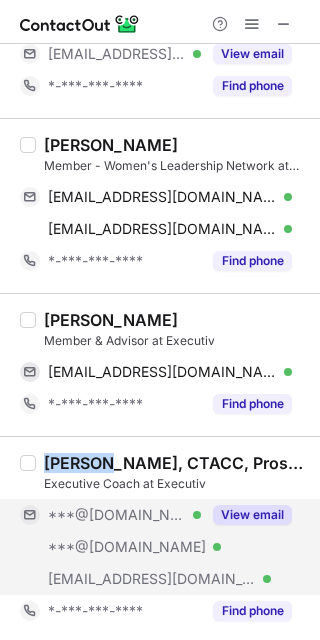 click on "View email" at bounding box center [252, 515] 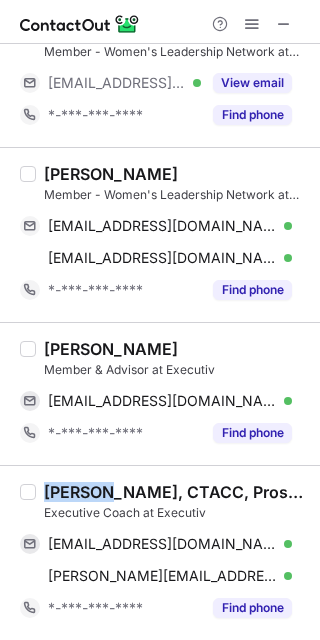 scroll, scrollTop: 3030, scrollLeft: 0, axis: vertical 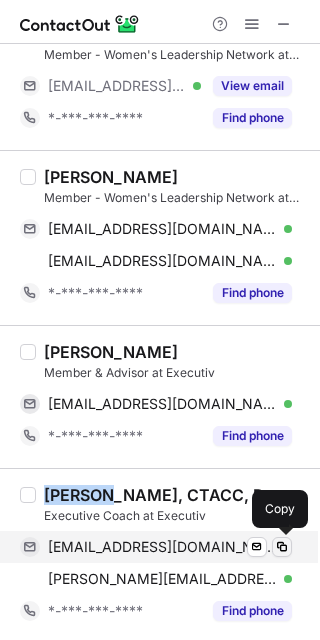 click at bounding box center [282, 547] 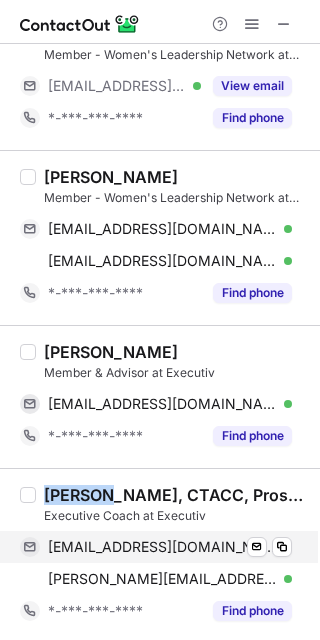 type 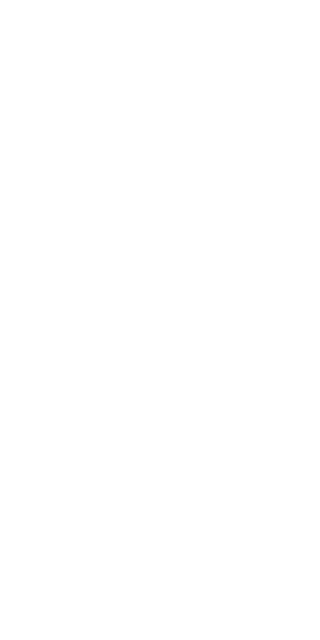 scroll, scrollTop: 0, scrollLeft: 0, axis: both 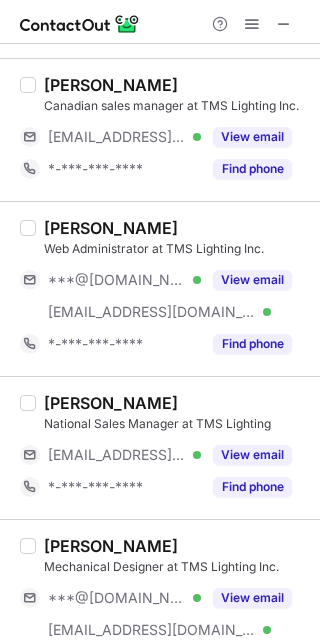 click on "Preston K." at bounding box center (111, 228) 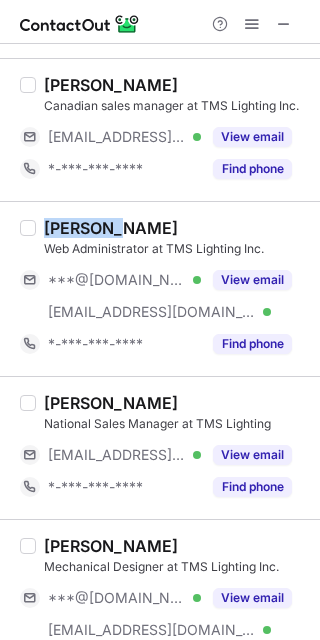 click on "Preston K." at bounding box center [111, 228] 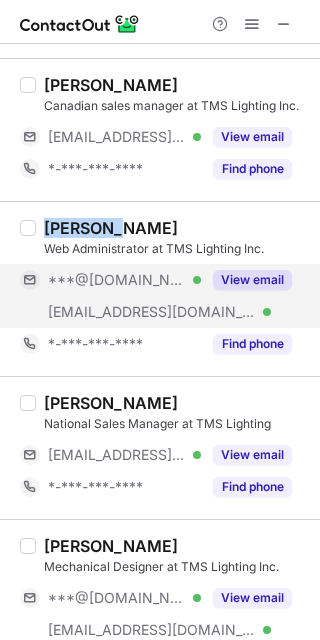 click on "View email" at bounding box center [252, 280] 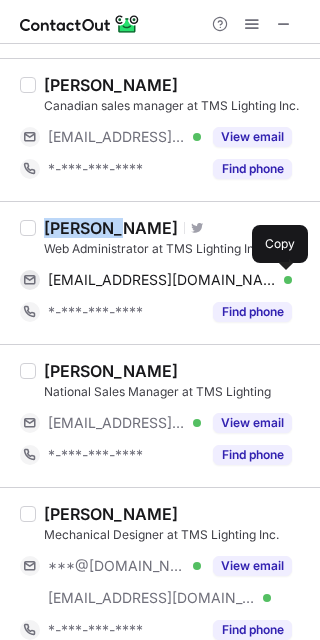 click at bounding box center [282, 280] 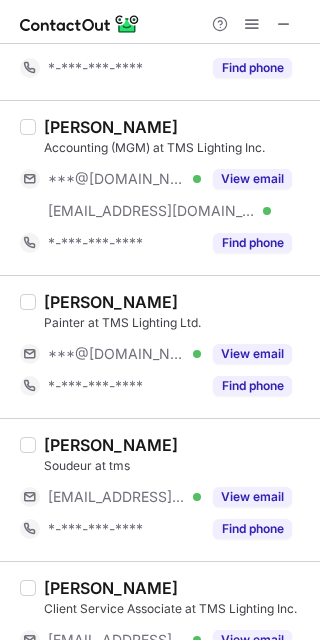 scroll, scrollTop: 2789, scrollLeft: 0, axis: vertical 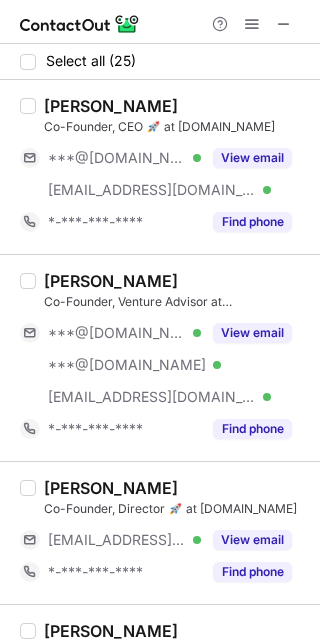 drag, startPoint x: 44, startPoint y: 104, endPoint x: 237, endPoint y: 104, distance: 193 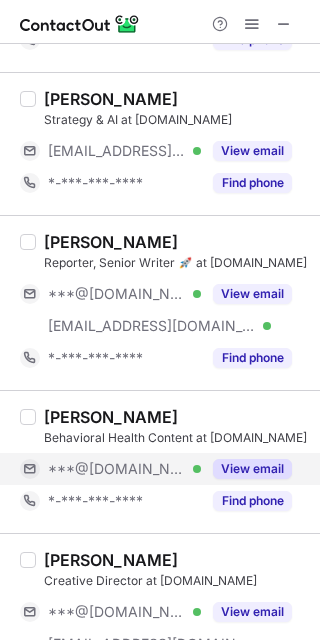 scroll, scrollTop: 1333, scrollLeft: 0, axis: vertical 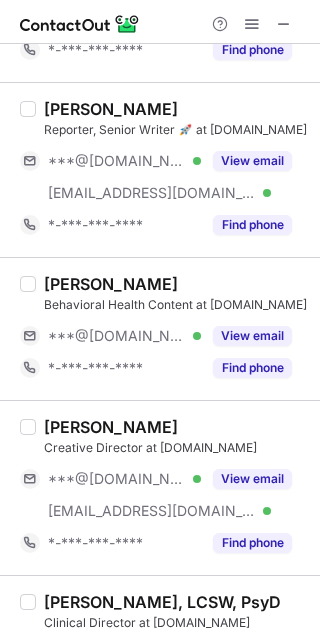 click on "[PERSON_NAME] Behavioral Health Content at [DOMAIN_NAME] ***@[DOMAIN_NAME] Verified View email *-***-***-**** Find phone" at bounding box center (160, 328) 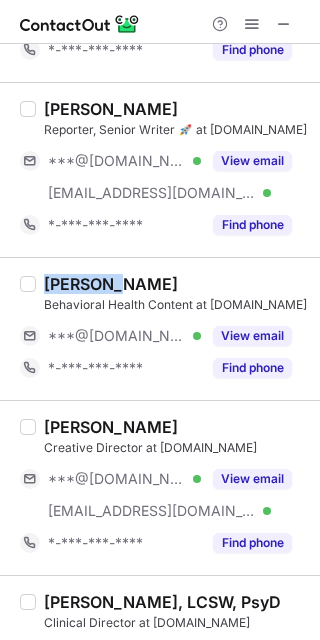 click on "[PERSON_NAME] Behavioral Health Content at [DOMAIN_NAME] ***@[DOMAIN_NAME] Verified View email *-***-***-**** Find phone" at bounding box center [160, 328] 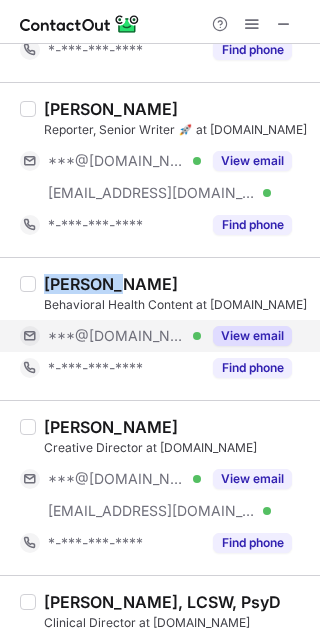 drag, startPoint x: 251, startPoint y: 328, endPoint x: 262, endPoint y: 331, distance: 11.401754 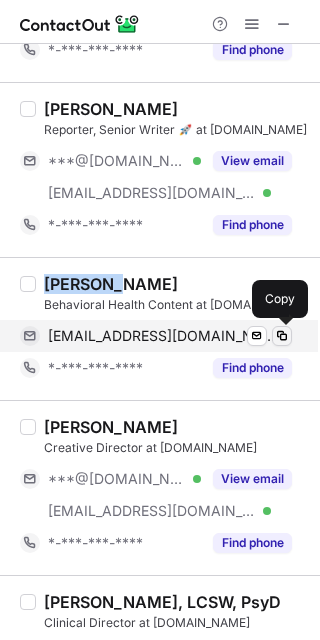 click at bounding box center (282, 336) 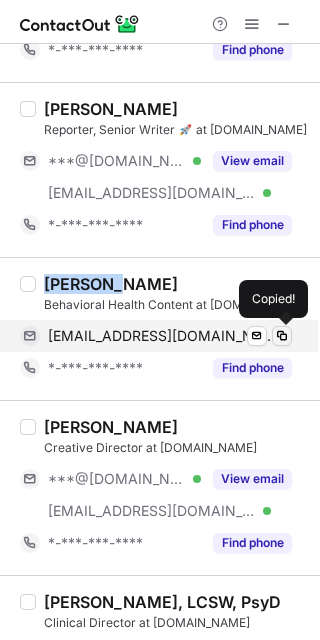 type 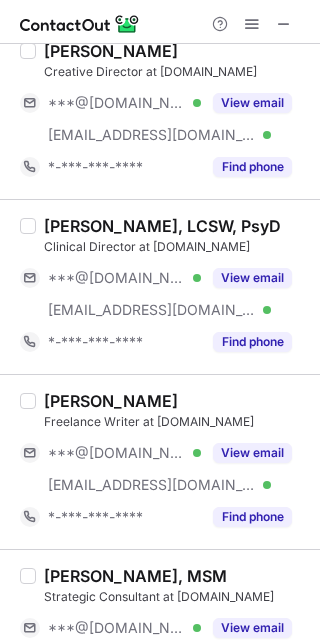 scroll, scrollTop: 1733, scrollLeft: 0, axis: vertical 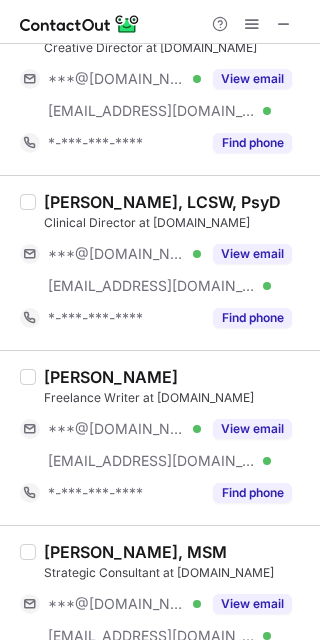 click on "[PERSON_NAME], LCSW, PsyD" at bounding box center [162, 202] 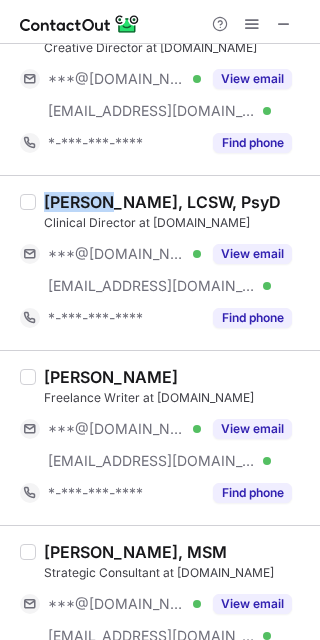 click on "[PERSON_NAME], LCSW, PsyD" at bounding box center (162, 202) 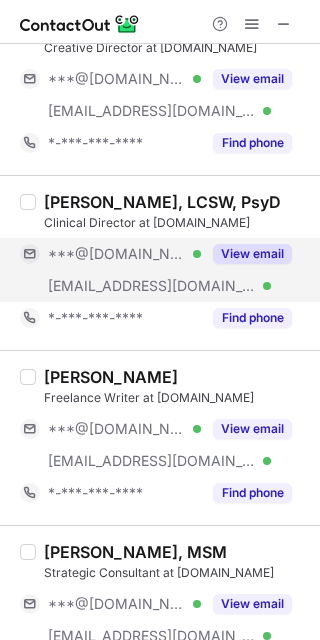 click on "View email" at bounding box center [246, 254] 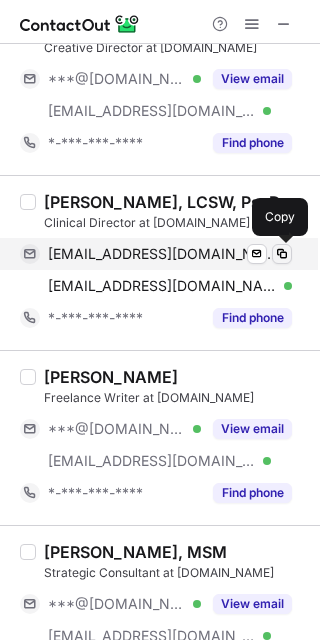 type 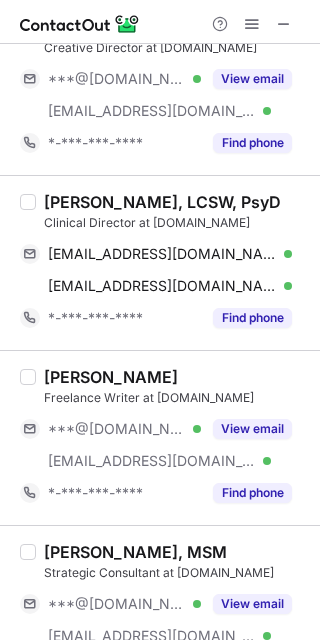 click on "Christine Dayton" at bounding box center [111, 377] 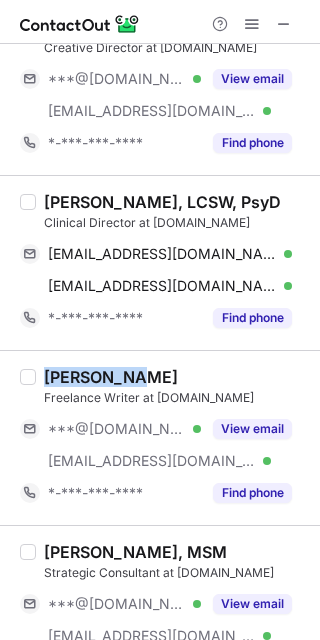 click on "Christine Dayton" at bounding box center (111, 377) 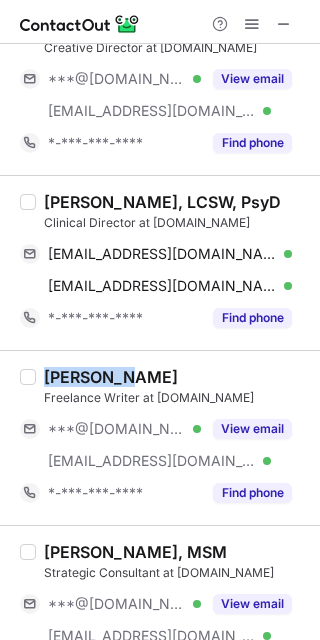 copy on "Christine" 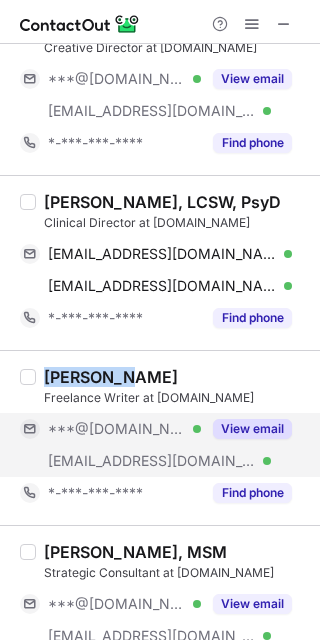 click on "View email" at bounding box center (252, 429) 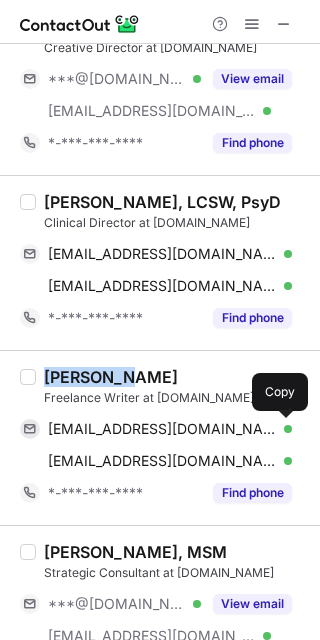 click at bounding box center [282, 429] 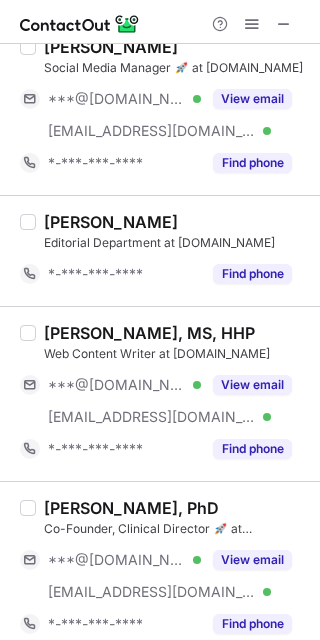scroll, scrollTop: 2933, scrollLeft: 0, axis: vertical 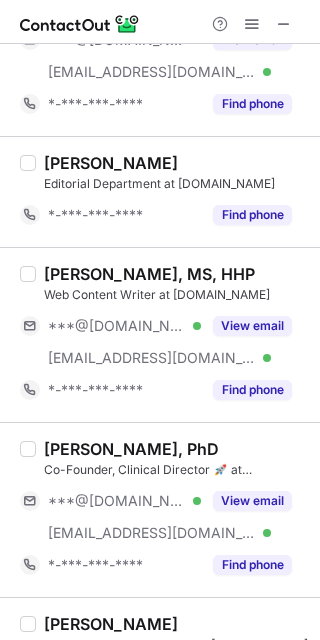 click on "Jack Cincotta, MS, HHP" at bounding box center (149, 274) 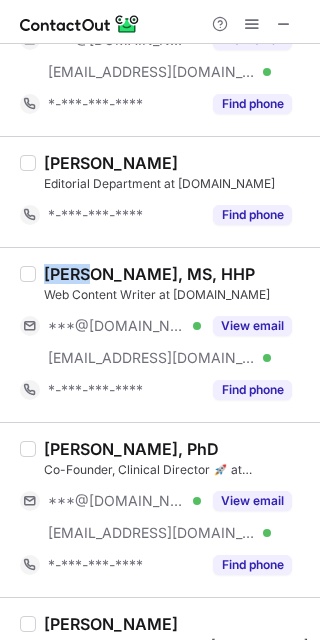 click on "Jack Cincotta, MS, HHP" at bounding box center (149, 274) 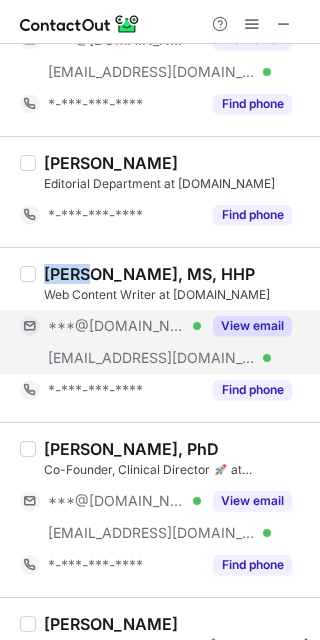 click on "View email" at bounding box center (252, 326) 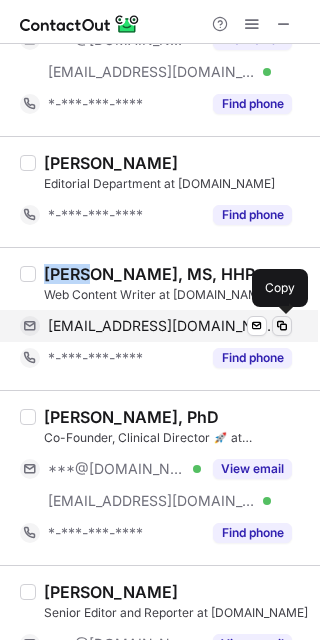 click at bounding box center [282, 326] 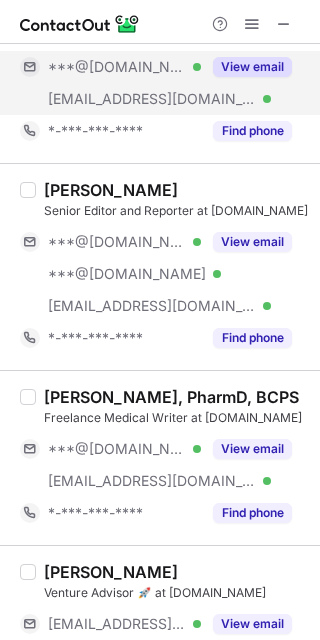 scroll, scrollTop: 3522, scrollLeft: 0, axis: vertical 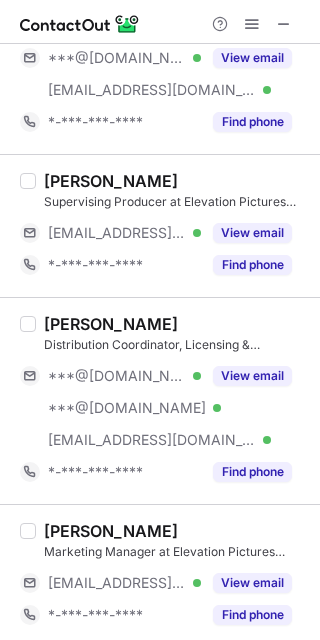click on "[PERSON_NAME]" at bounding box center (111, 324) 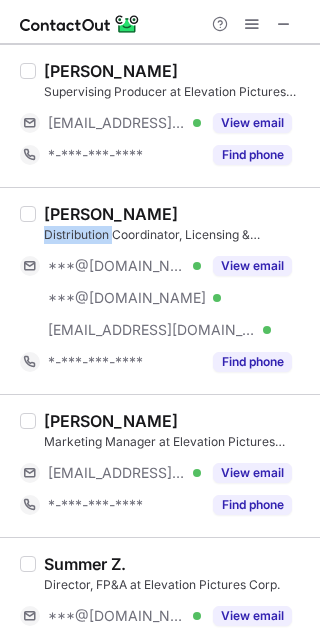click on "[PERSON_NAME] Distribution Coordinator, Licensing & Transactional at Elevation Pictures Corp. ***@[DOMAIN_NAME] Verified ***@[DOMAIN_NAME] Verified [EMAIL_ADDRESS][DOMAIN_NAME] Verified View email *-***-***-**** Find phone" at bounding box center [172, 291] 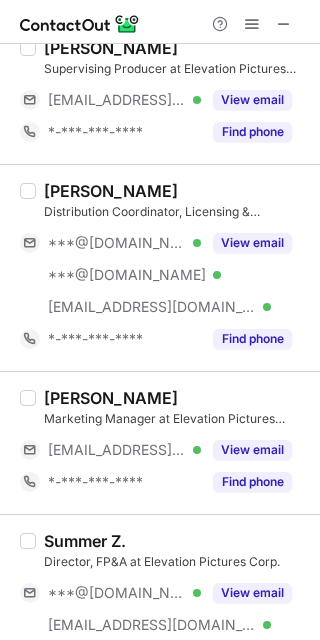 click on "Madelaine Dean Distribution Coordinator, Licensing & Transactional at Elevation Pictures Corp. ***@gmail.com Verified ***@hotmail.com Verified ***@elevationpictures.com Verified View email *-***-***-**** Find phone" at bounding box center (160, 267) 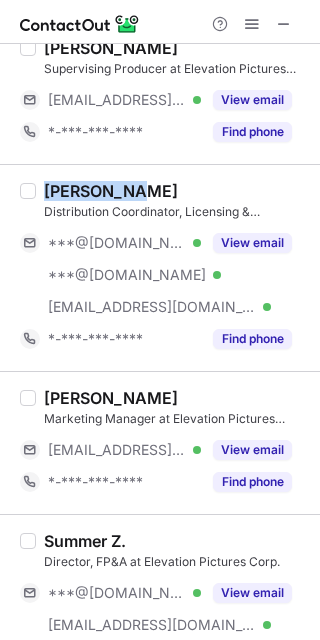 click on "Madelaine Dean Distribution Coordinator, Licensing & Transactional at Elevation Pictures Corp. ***@gmail.com Verified ***@hotmail.com Verified ***@elevationpictures.com Verified View email *-***-***-**** Find phone" at bounding box center (160, 267) 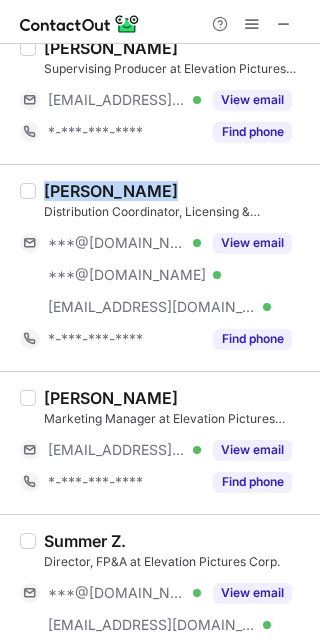 click on "Madelaine Dean Distribution Coordinator, Licensing & Transactional at Elevation Pictures Corp. ***@gmail.com Verified ***@hotmail.com Verified ***@elevationpictures.com Verified View email *-***-***-**** Find phone" at bounding box center (160, 267) 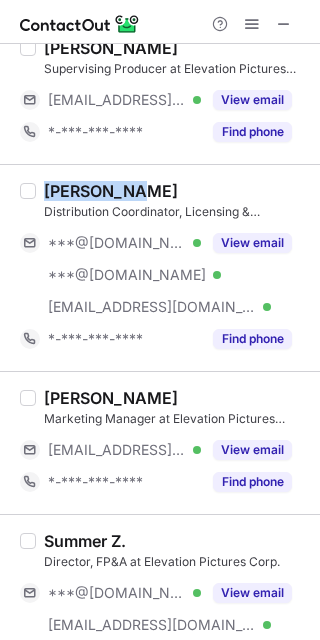 click on "Madelaine Dean Distribution Coordinator, Licensing & Transactional at Elevation Pictures Corp. ***@gmail.com Verified ***@hotmail.com Verified ***@elevationpictures.com Verified View email *-***-***-**** Find phone" at bounding box center [160, 267] 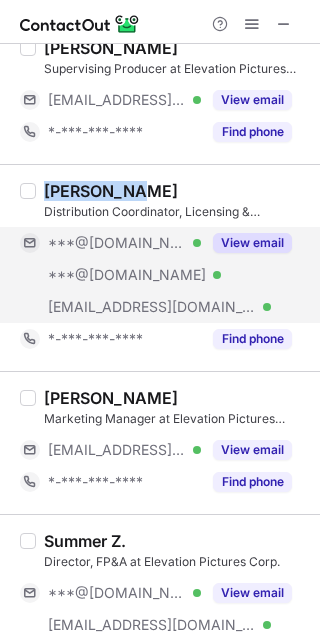 click on "View email" at bounding box center [252, 243] 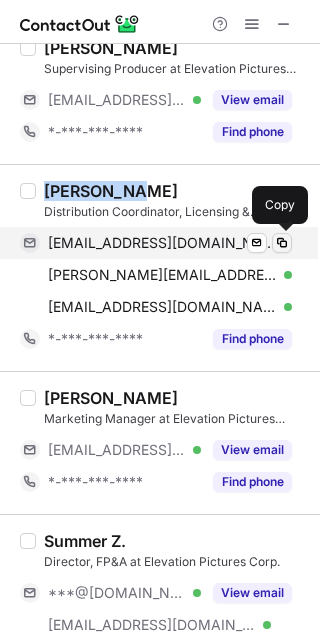 click at bounding box center [282, 243] 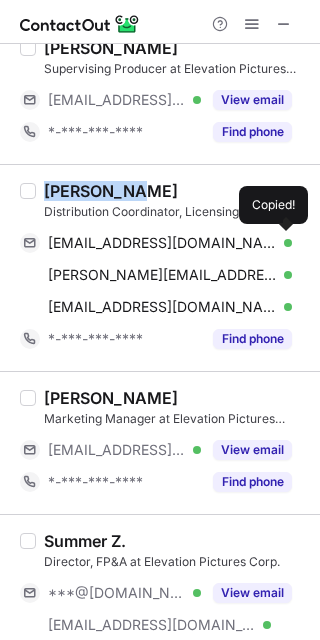 type 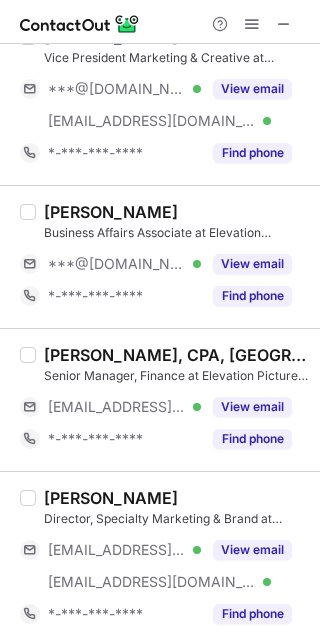 scroll, scrollTop: 3618, scrollLeft: 0, axis: vertical 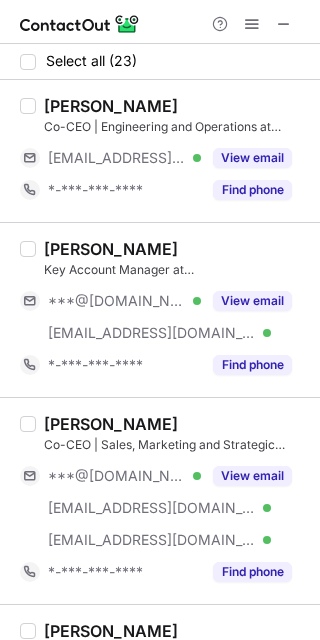 drag, startPoint x: 45, startPoint y: 106, endPoint x: 245, endPoint y: 104, distance: 200.01 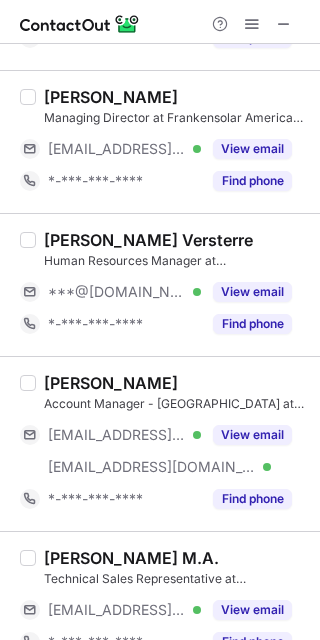 scroll, scrollTop: 1466, scrollLeft: 0, axis: vertical 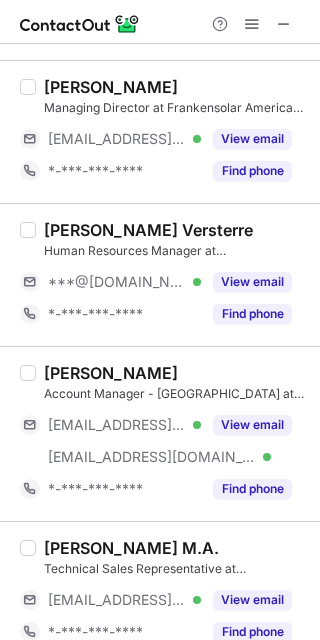 click on "[PERSON_NAME] Versterre" at bounding box center [148, 230] 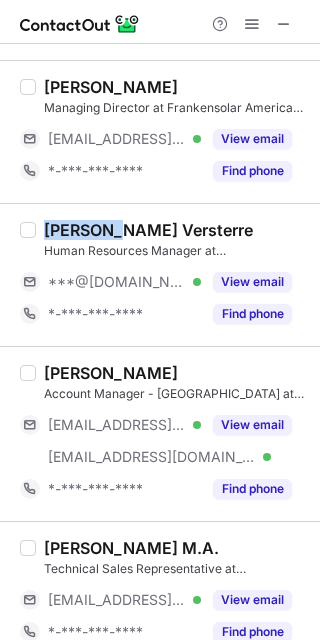 click on "[PERSON_NAME] Versterre" at bounding box center (148, 230) 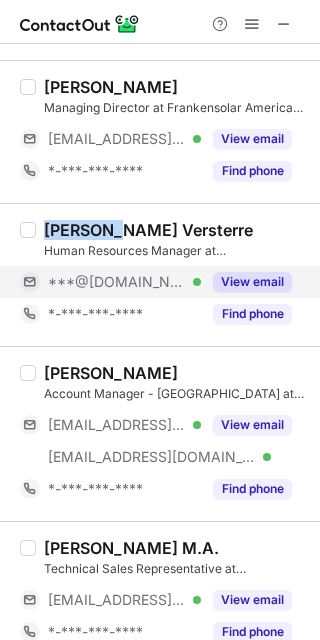 drag, startPoint x: 250, startPoint y: 279, endPoint x: 263, endPoint y: 279, distance: 13 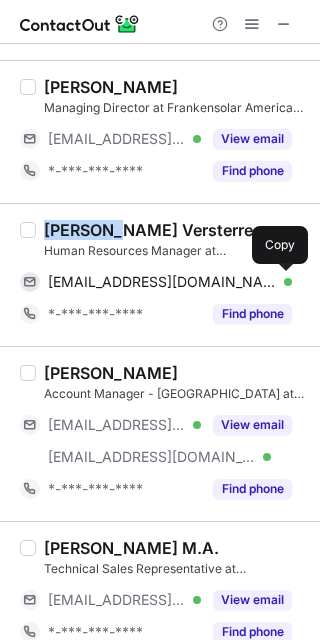 click at bounding box center (282, 282) 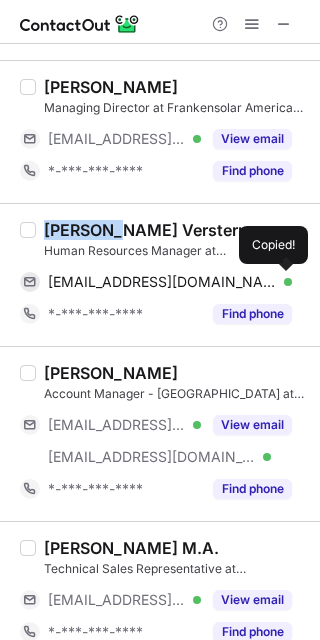 type 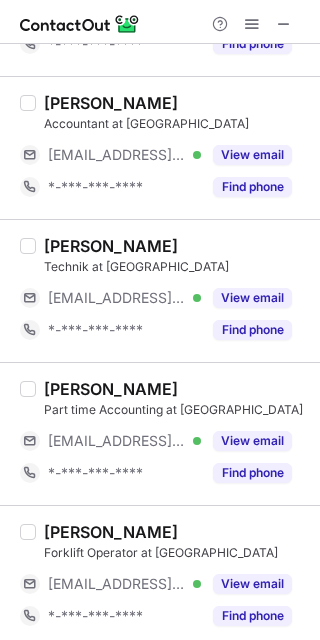 scroll, scrollTop: 2949, scrollLeft: 0, axis: vertical 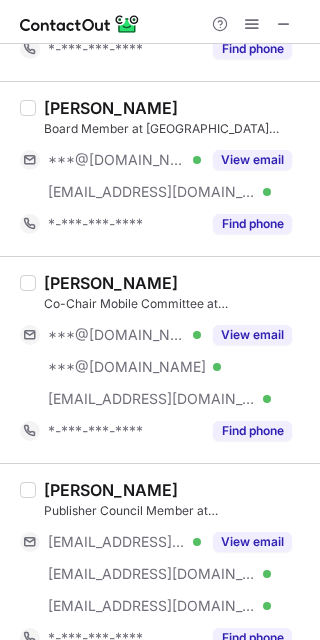 click on "[PERSON_NAME]" at bounding box center (111, 283) 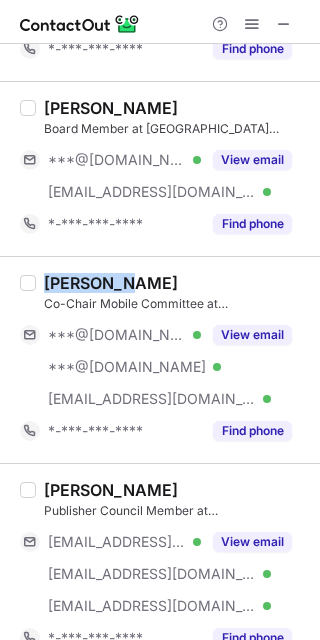 click on "[PERSON_NAME]" at bounding box center (111, 283) 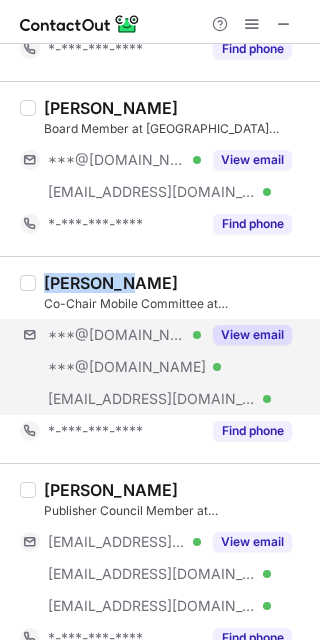 click on "[PERSON_NAME] Co-Chair Mobile Committee at [GEOGRAPHIC_DATA] Canada ***@[DOMAIN_NAME] Verified ***@[DOMAIN_NAME] Verified [EMAIL_ADDRESS][DOMAIN_NAME] Verified View email *-***-***-**** Find phone" at bounding box center (160, 359) 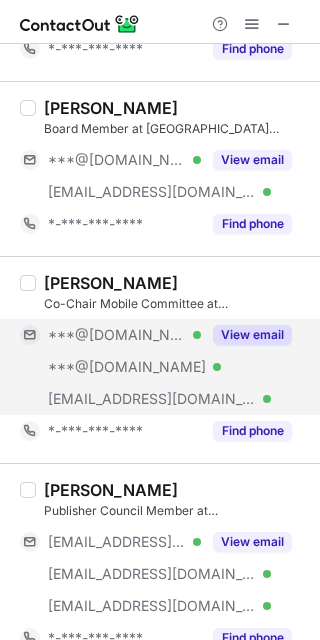 click on "View email" at bounding box center (252, 335) 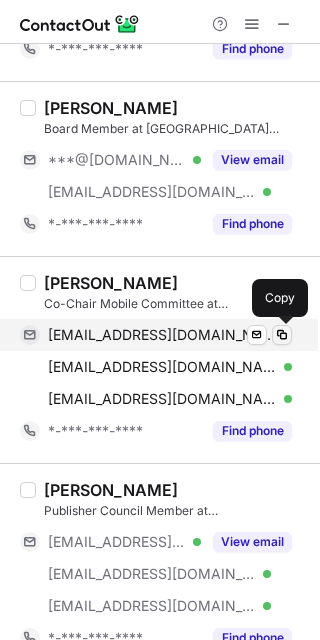 click at bounding box center (282, 335) 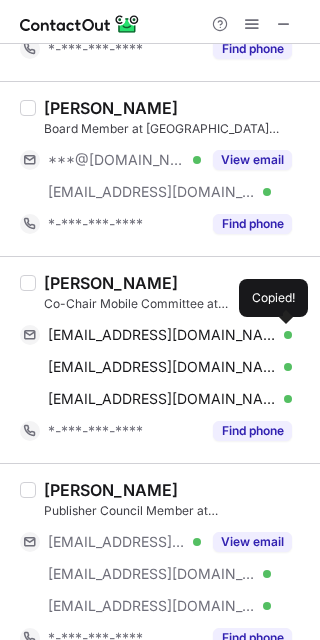 type 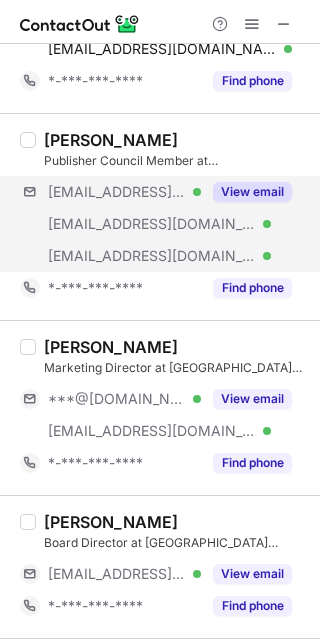 scroll, scrollTop: 1066, scrollLeft: 0, axis: vertical 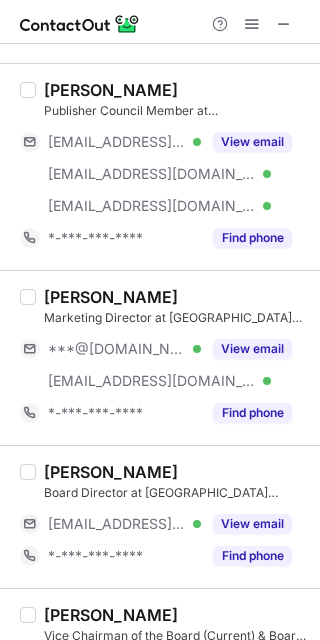 click on "Eva Fuleki" at bounding box center [111, 297] 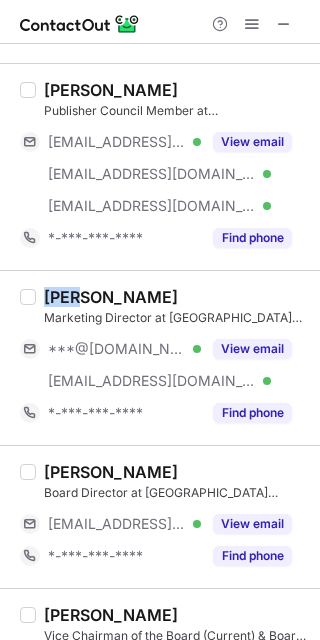 click on "Eva Fuleki" at bounding box center [111, 297] 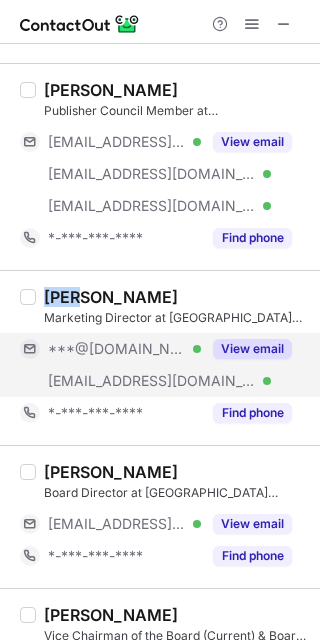 click on "View email" at bounding box center (252, 349) 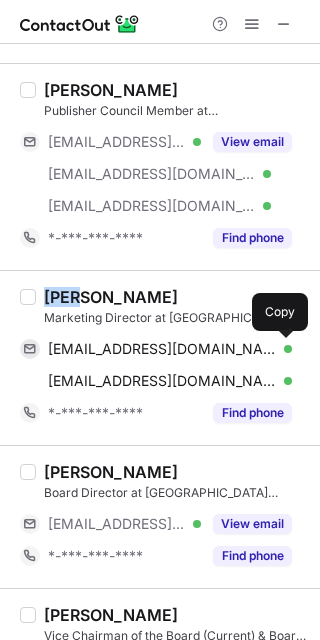 click at bounding box center [282, 349] 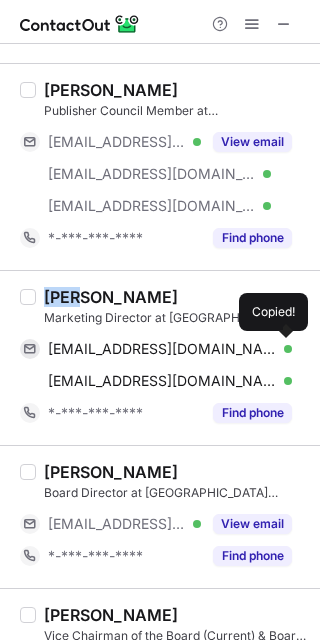 type 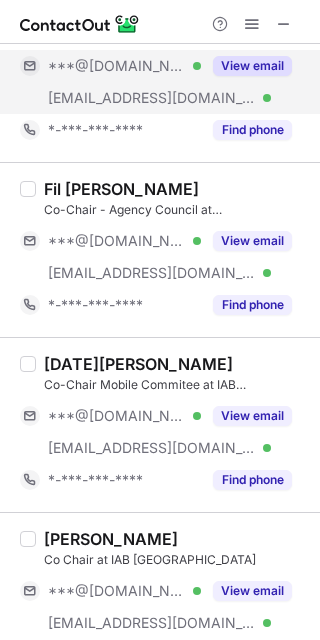 scroll, scrollTop: 2133, scrollLeft: 0, axis: vertical 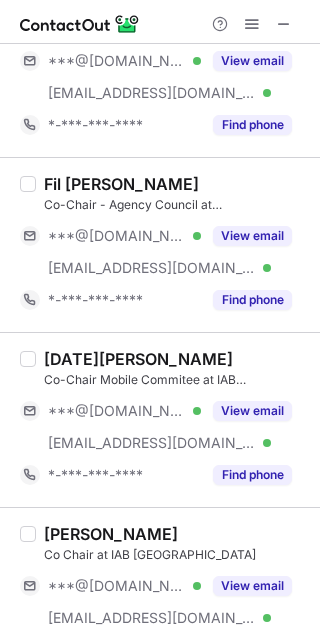 click on "NOEL GEER" at bounding box center [138, 359] 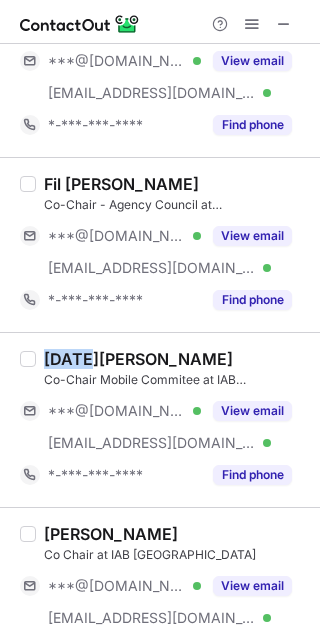 click on "NOEL GEER" at bounding box center [138, 359] 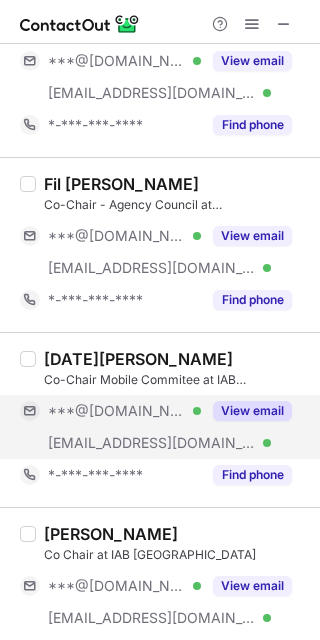 click on "View email" at bounding box center [246, 411] 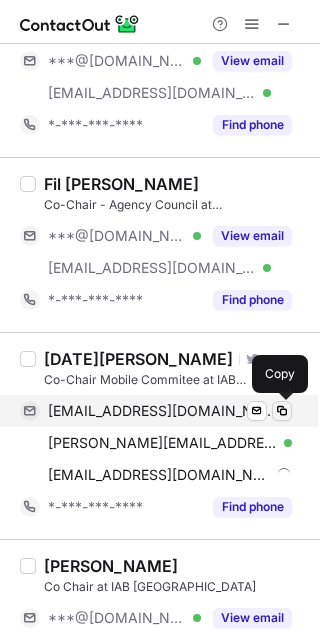 click at bounding box center (282, 411) 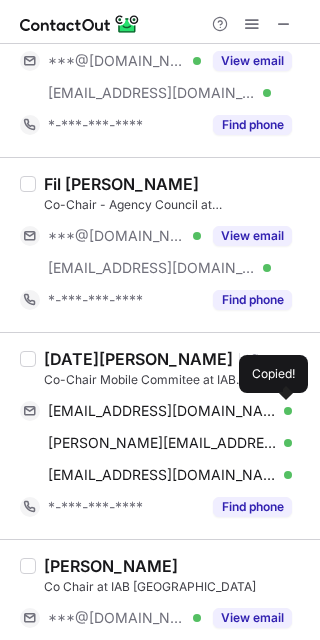 type 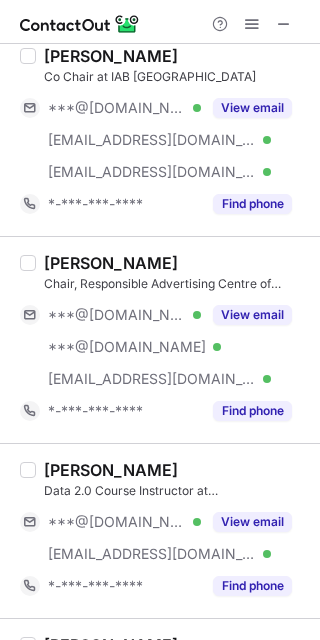 scroll, scrollTop: 2666, scrollLeft: 0, axis: vertical 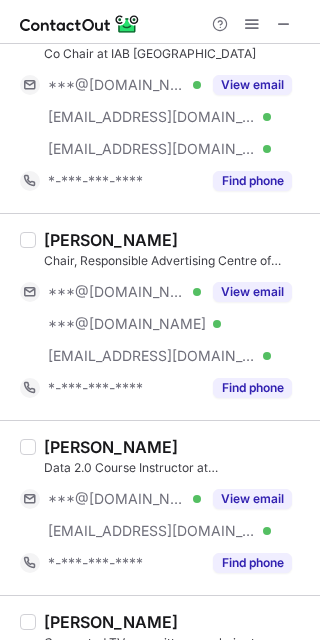 click on "Julie Kerr" at bounding box center (111, 240) 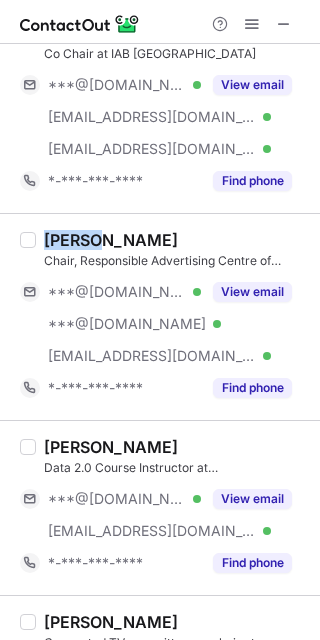 click on "Julie Kerr" at bounding box center [111, 240] 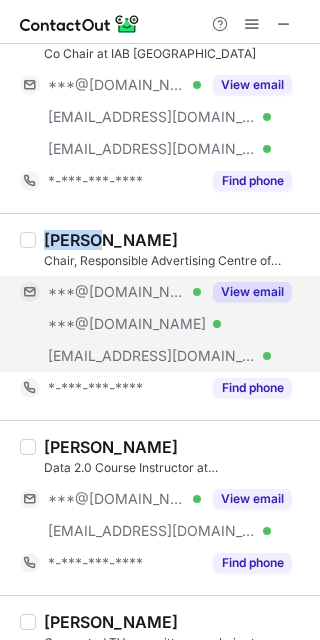 click on "View email" at bounding box center [252, 292] 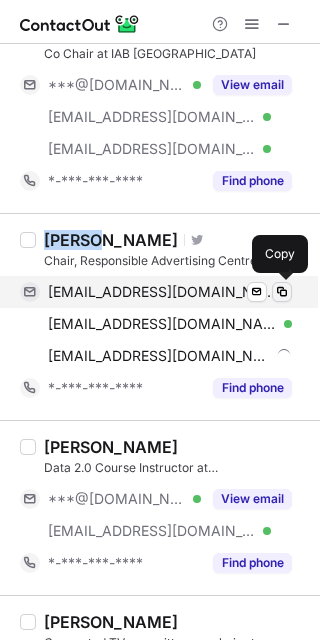 click at bounding box center (282, 292) 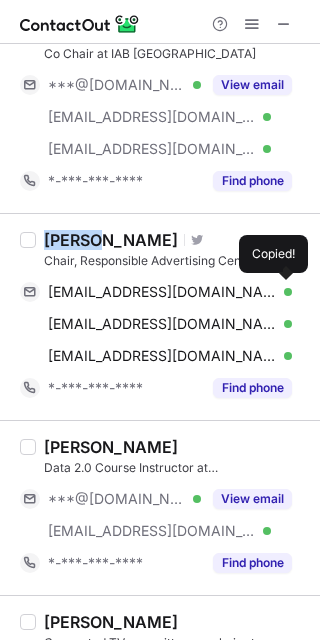 type 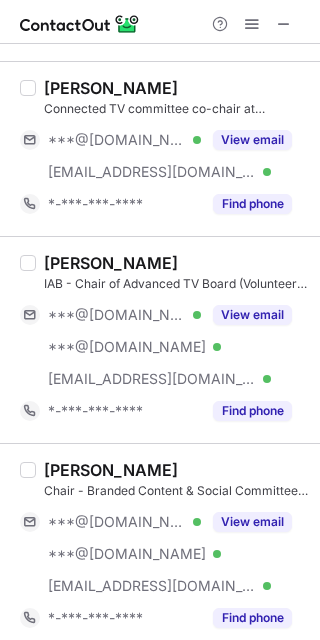 scroll, scrollTop: 3333, scrollLeft: 0, axis: vertical 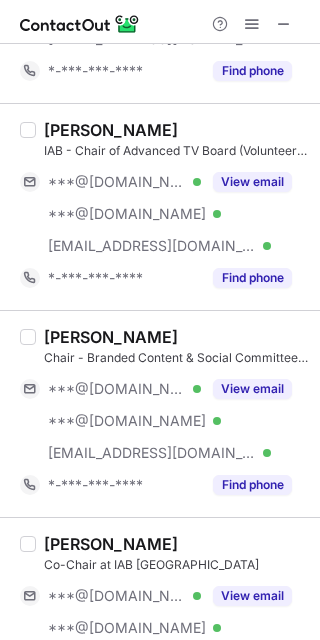 click on "Darcy MacNeil Chair - Branded Content & Social Committee at IAB Canada ***@gmail.com Verified ***@hotmail.com Verified ***@iabcanada.com Verified View email *-***-***-**** Find phone" at bounding box center (160, 413) 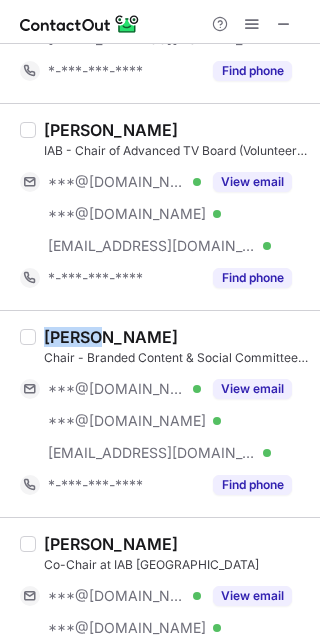 click on "Darcy MacNeil Chair - Branded Content & Social Committee at IAB Canada ***@gmail.com Verified ***@hotmail.com Verified ***@iabcanada.com Verified View email *-***-***-**** Find phone" at bounding box center (160, 413) 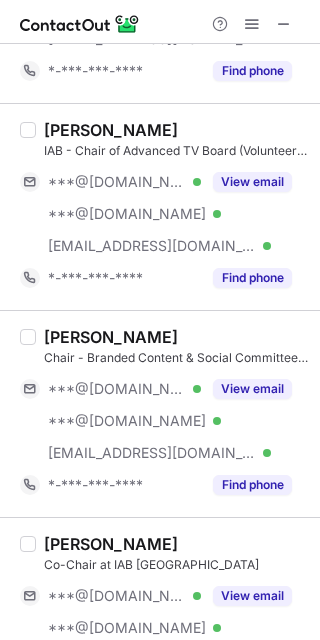 click on "Darcy MacNeil Chair - Branded Content & Social Committee at IAB Canada ***@gmail.com Verified ***@hotmail.com Verified ***@iabcanada.com Verified View email *-***-***-**** Find phone" at bounding box center [160, 413] 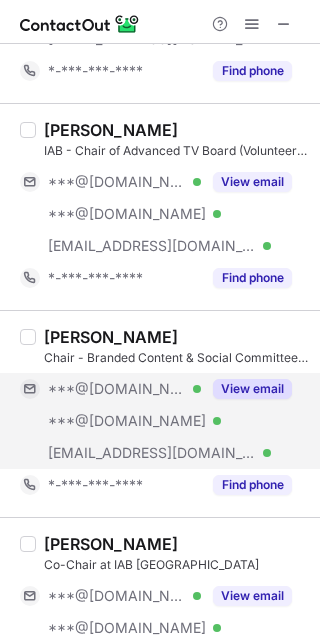 click on "View email" at bounding box center (252, 389) 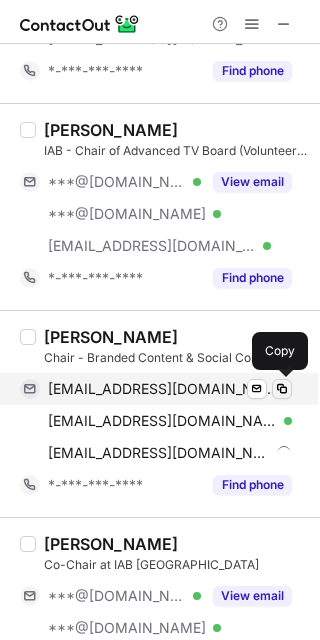 click at bounding box center [282, 389] 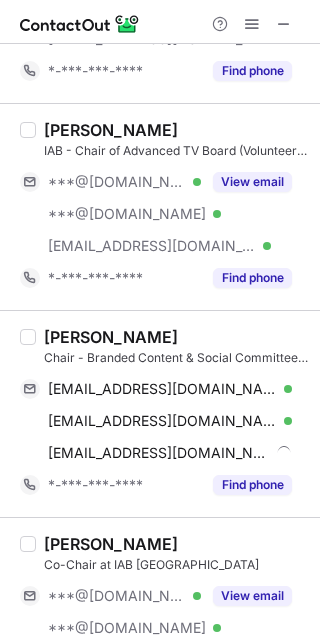 type 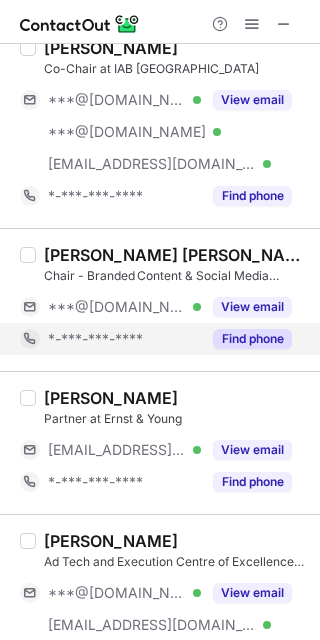 scroll, scrollTop: 3866, scrollLeft: 0, axis: vertical 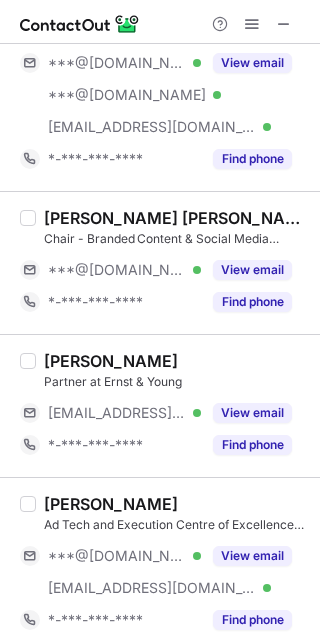 click on "Natalie Locke Milne" at bounding box center [176, 218] 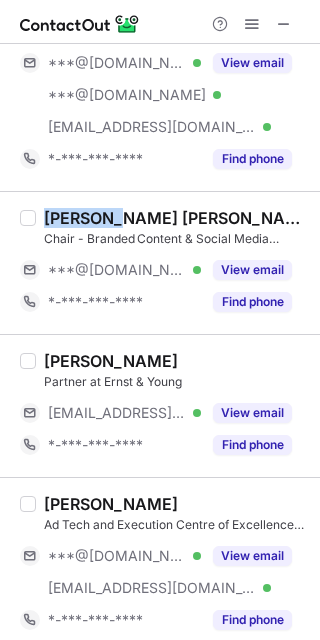 click on "Natalie Locke Milne" at bounding box center [176, 218] 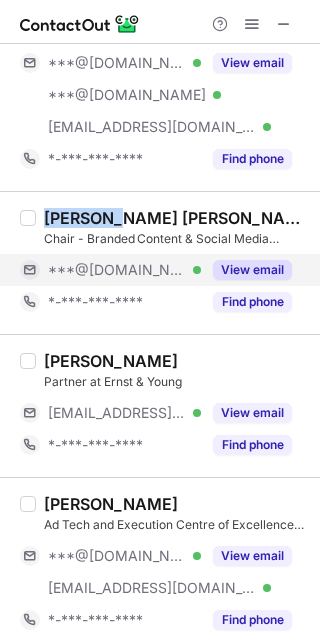 click on "View email" at bounding box center [252, 270] 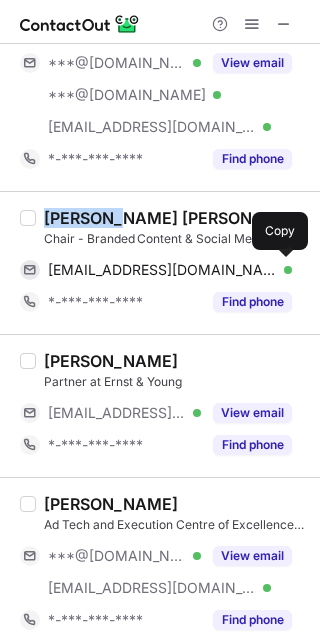 click at bounding box center (282, 270) 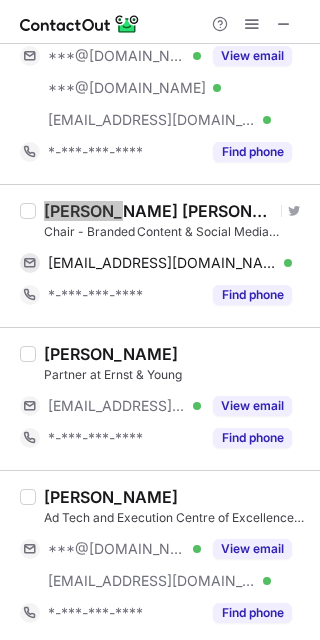 scroll, scrollTop: 3874, scrollLeft: 0, axis: vertical 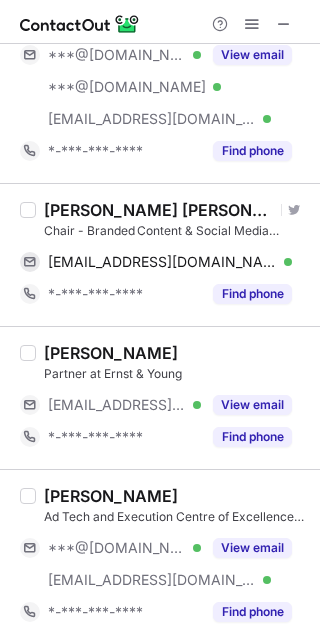 click on "Kabil Rahaman" at bounding box center (111, 496) 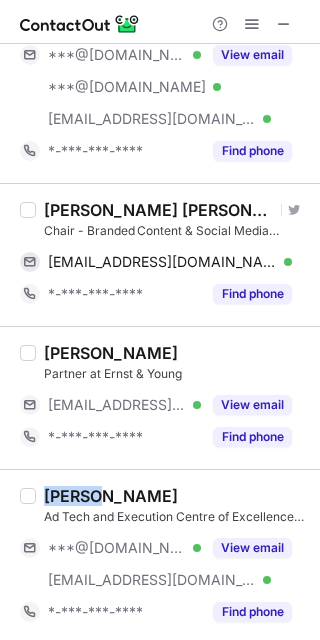 click on "Kabil Rahaman" at bounding box center (111, 496) 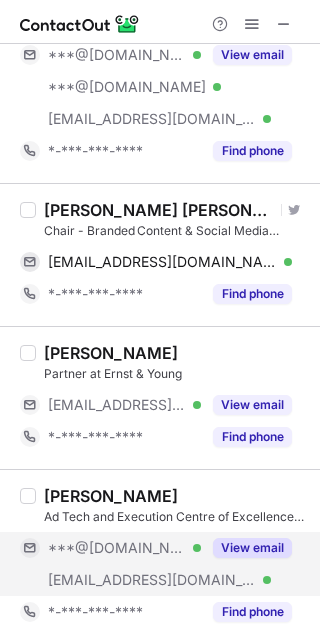 click on "View email" at bounding box center (246, 548) 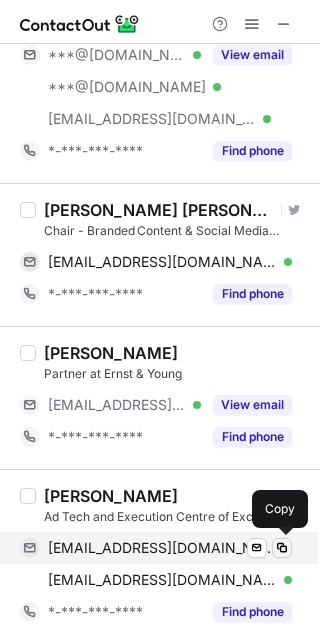 click at bounding box center [282, 548] 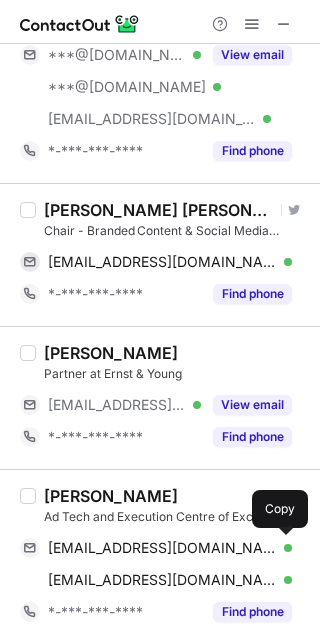 type 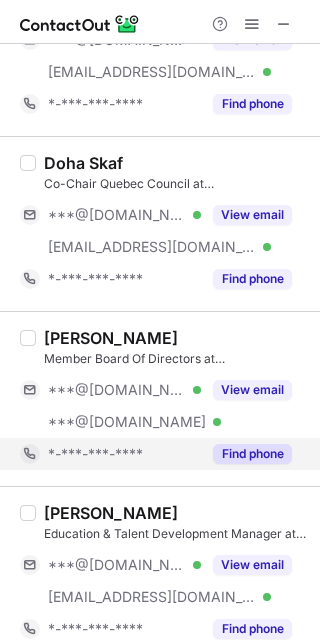 scroll, scrollTop: 1333, scrollLeft: 0, axis: vertical 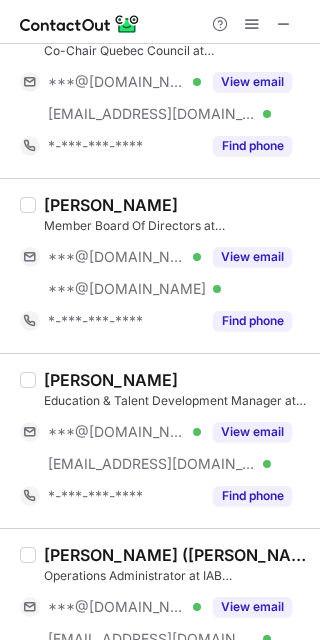 click on "Fernanda Galvis" at bounding box center [111, 380] 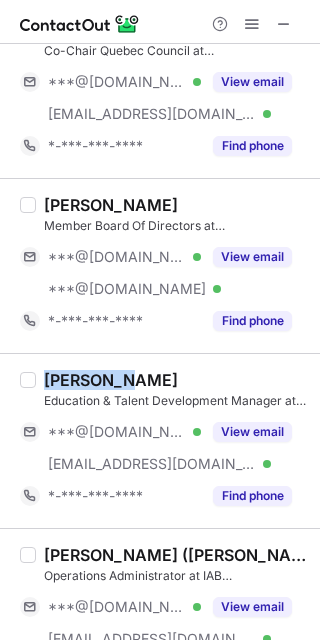 click on "Fernanda Galvis" at bounding box center [111, 380] 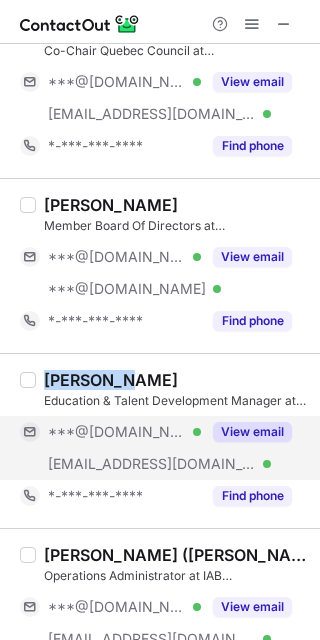 click on "View email" at bounding box center (252, 432) 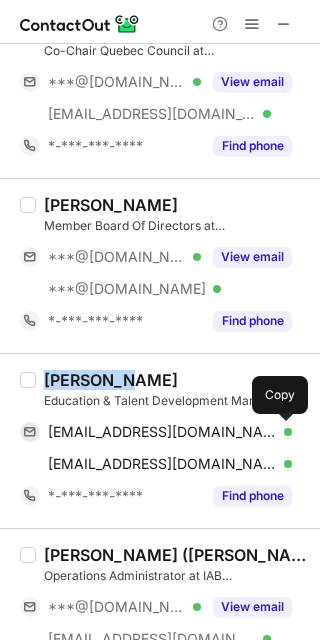 click at bounding box center (282, 432) 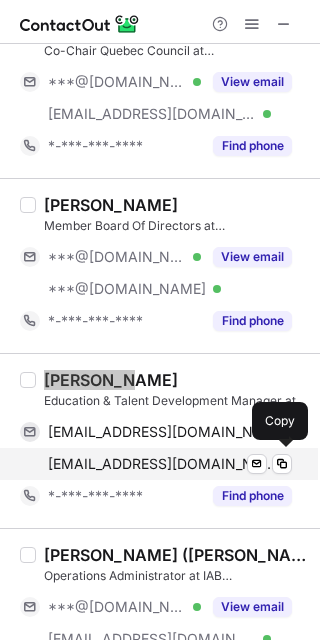 scroll, scrollTop: 1466, scrollLeft: 0, axis: vertical 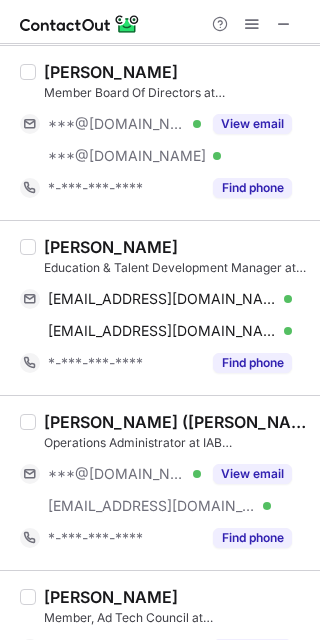 click on "Krishnendu (Indu) Adiyat" at bounding box center [176, 422] 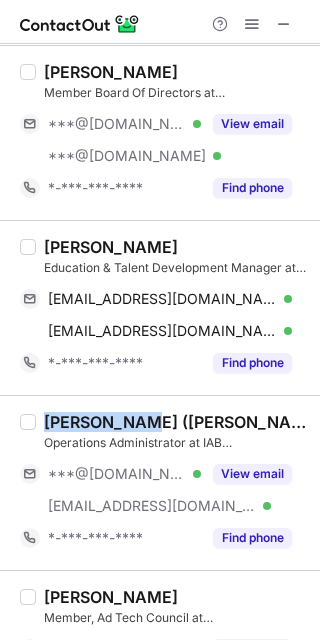 click on "Krishnendu (Indu) Adiyat" at bounding box center [176, 422] 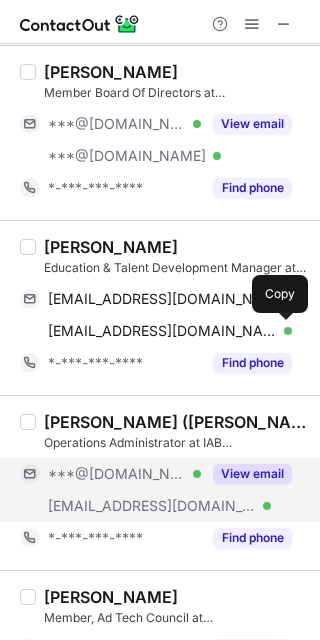 click on "View email" at bounding box center [246, 474] 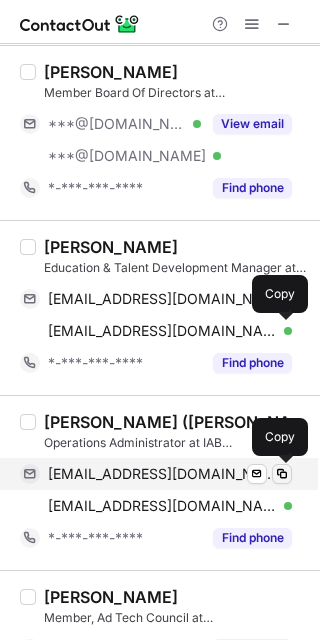 click at bounding box center (282, 474) 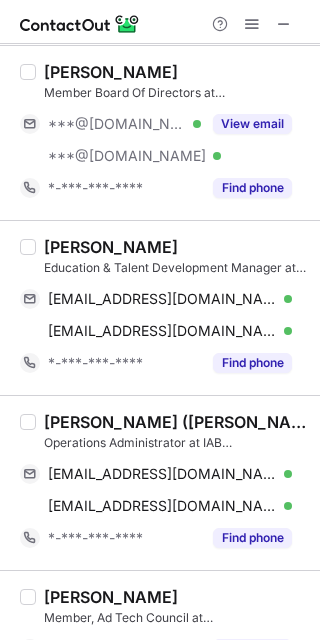type 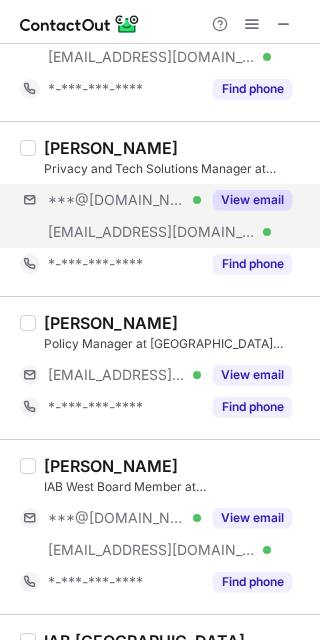 scroll, scrollTop: 2800, scrollLeft: 0, axis: vertical 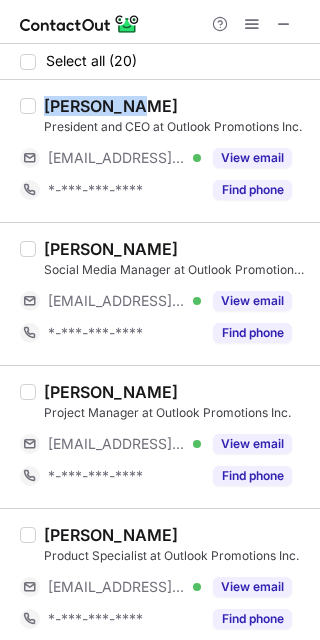 drag, startPoint x: 42, startPoint y: 104, endPoint x: 247, endPoint y: 90, distance: 205.4775 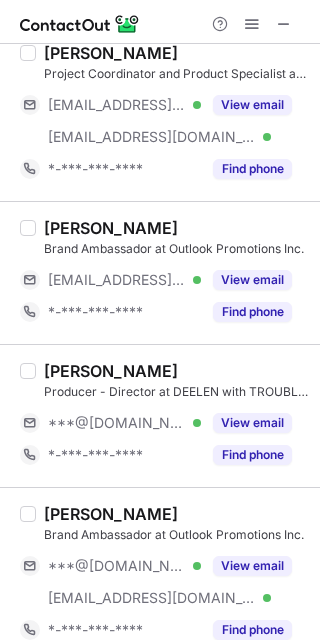 scroll, scrollTop: 933, scrollLeft: 0, axis: vertical 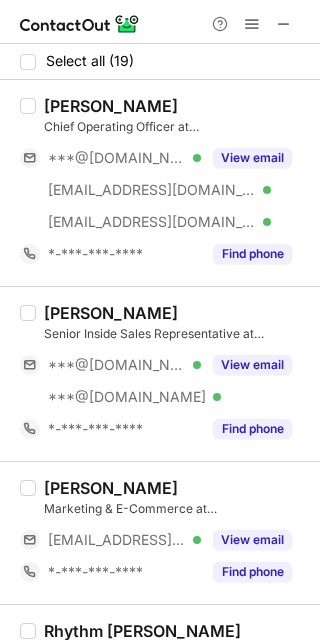 click on "Jim Gazo" at bounding box center [111, 106] 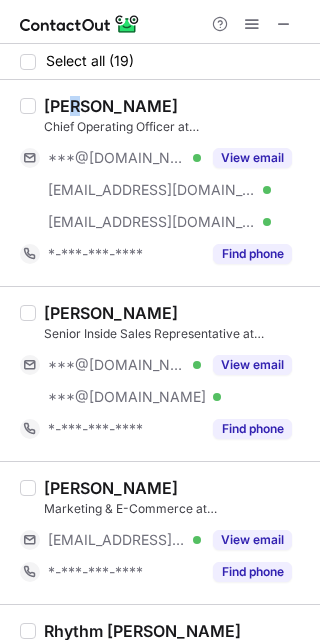 click on "Jim Gazo" at bounding box center [111, 106] 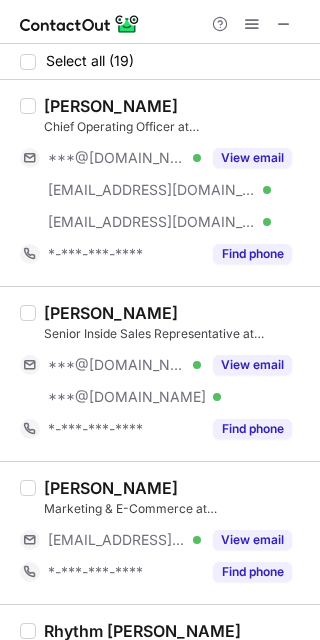 click on "Jim Gazo" at bounding box center (111, 106) 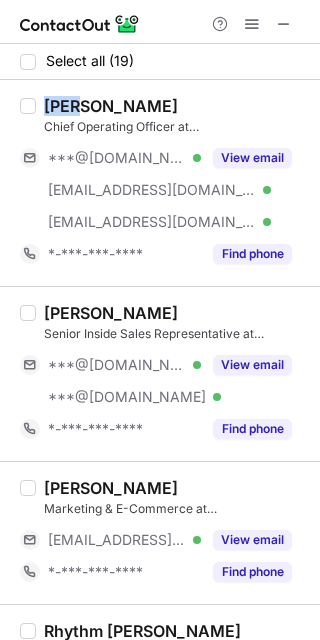 click on "Jim Gazo" at bounding box center [111, 106] 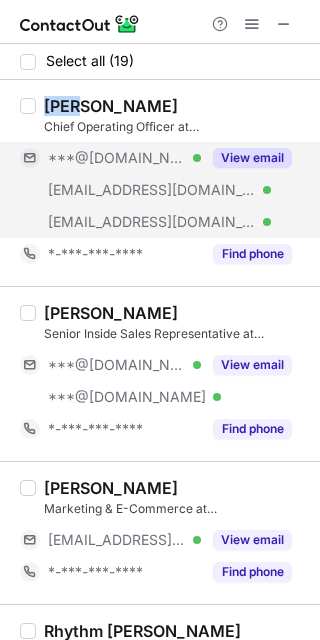 click on "View email" at bounding box center [252, 158] 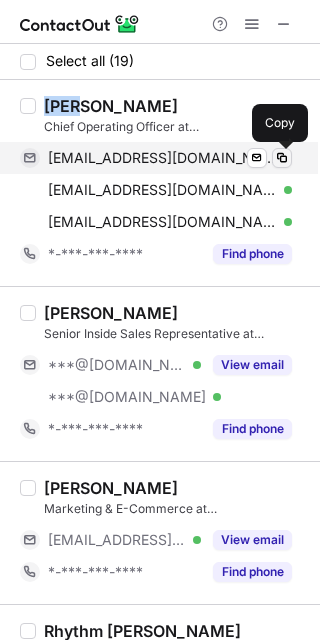 click at bounding box center [282, 158] 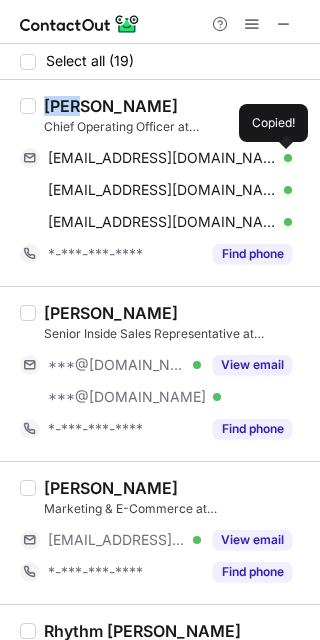 type 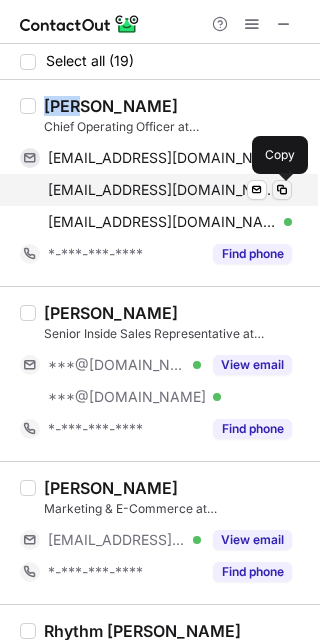 click at bounding box center [282, 190] 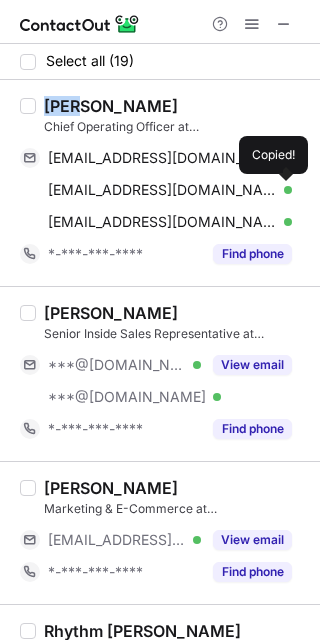 type 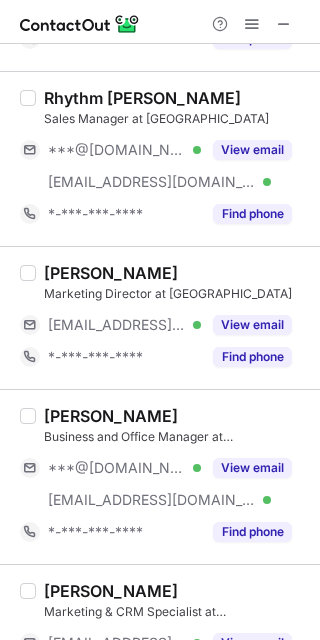 scroll, scrollTop: 666, scrollLeft: 0, axis: vertical 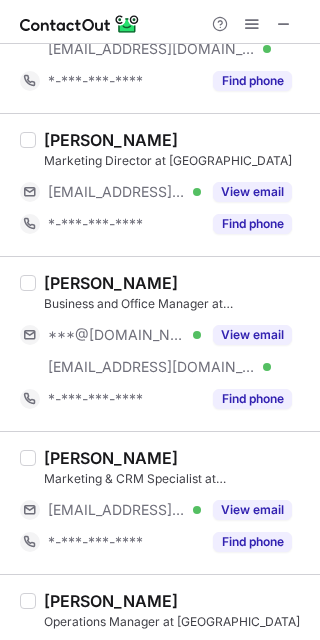 click on "Heather Nummey Business and Office Manager at Tower Steel Buildings ***@gmail.com Verified ***@rogers.com Verified View email *-***-***-**** Find phone" at bounding box center [172, 344] 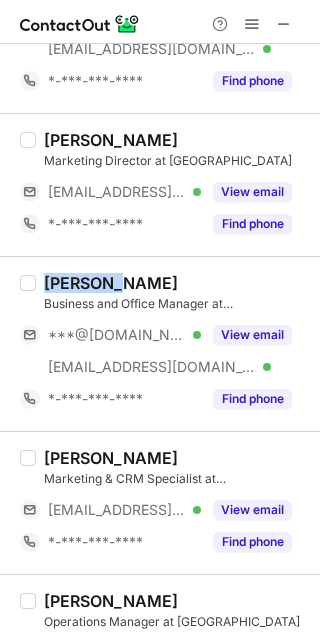 click on "Heather Nummey Business and Office Manager at Tower Steel Buildings ***@gmail.com Verified ***@rogers.com Verified View email *-***-***-**** Find phone" at bounding box center (172, 344) 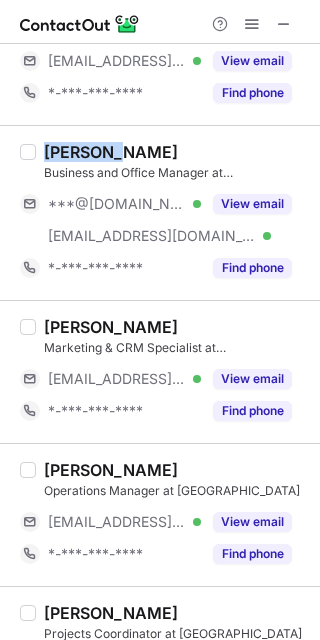 scroll, scrollTop: 654, scrollLeft: 0, axis: vertical 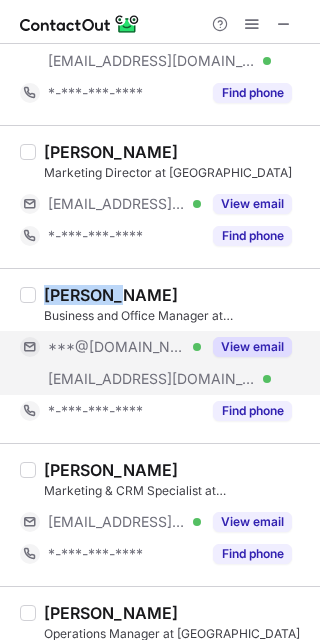 click on "View email" at bounding box center [252, 347] 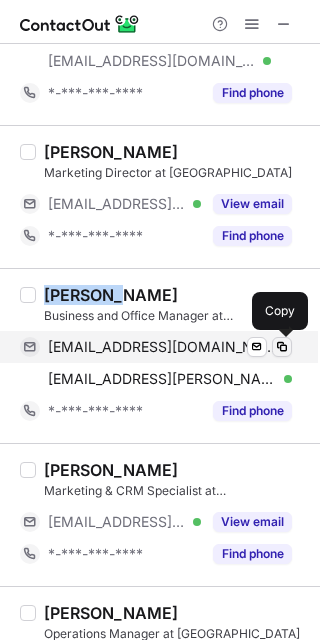 click at bounding box center (282, 347) 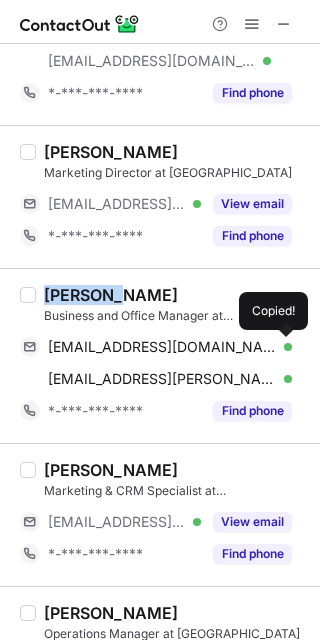 type 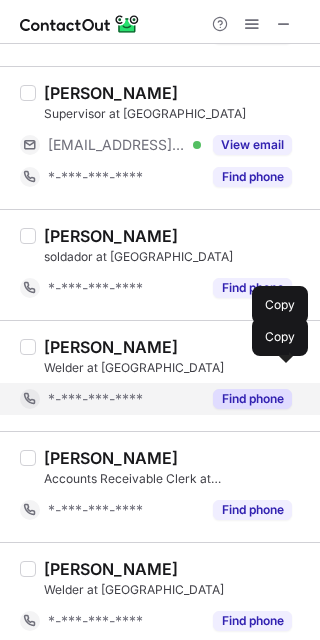 scroll, scrollTop: 2153, scrollLeft: 0, axis: vertical 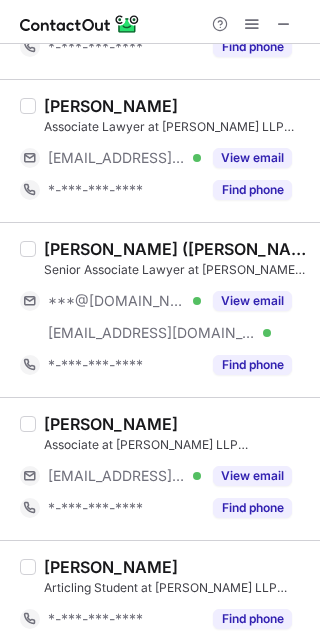 click on "Kathleen (Katie) Burkimsher" at bounding box center (176, 249) 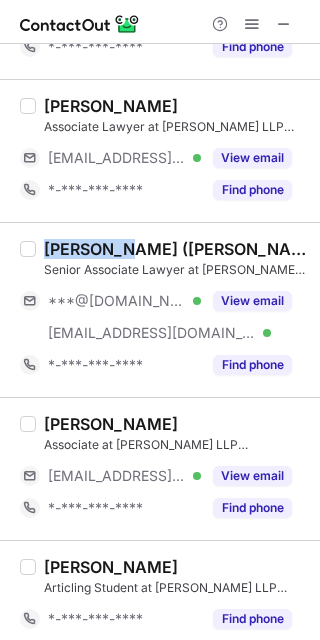 click on "Kathleen (Katie) Burkimsher" at bounding box center (176, 249) 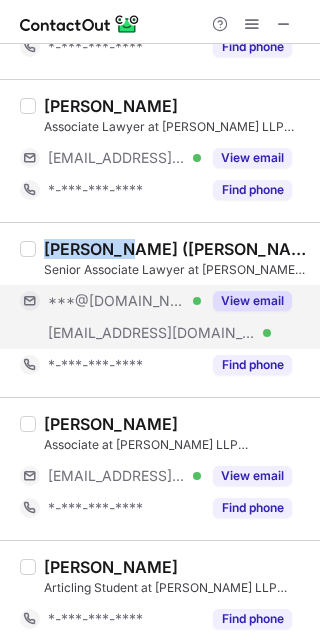 click on "View email" at bounding box center (252, 301) 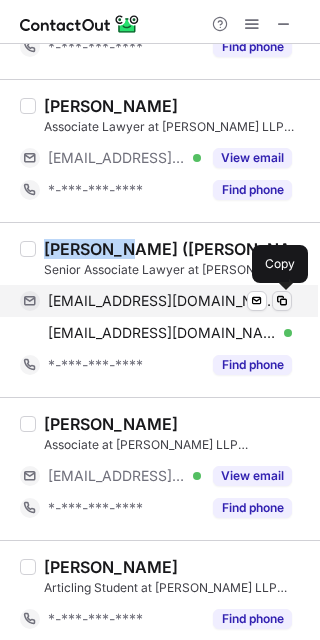 click at bounding box center (282, 301) 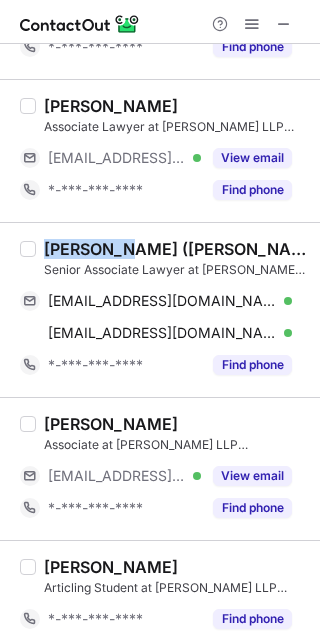 type 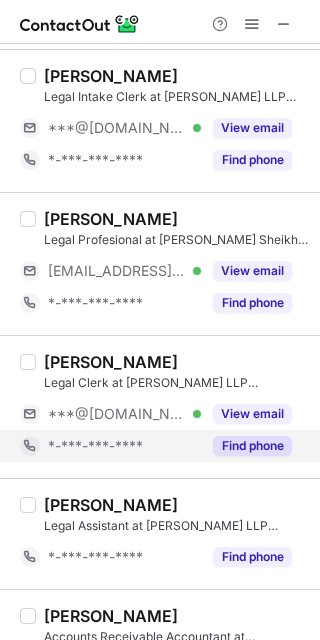 scroll, scrollTop: 2533, scrollLeft: 0, axis: vertical 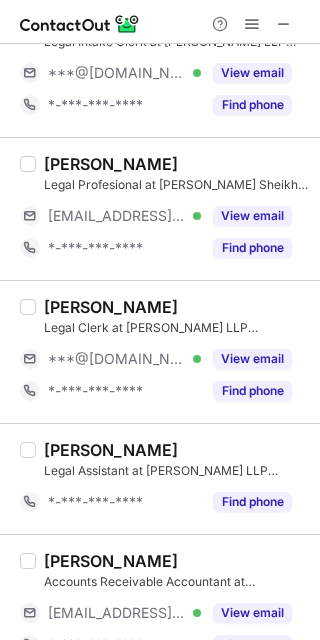 click on "Mohammad Omidvar" at bounding box center (111, 307) 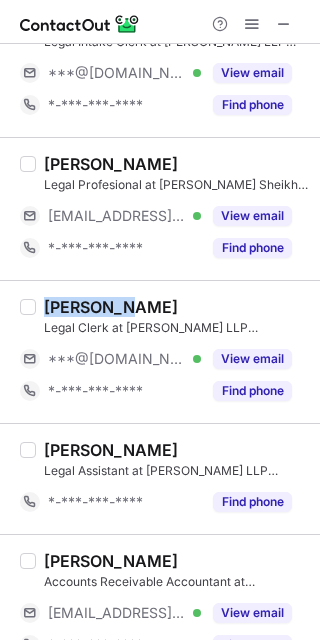 click on "Mohammad Omidvar" at bounding box center (111, 307) 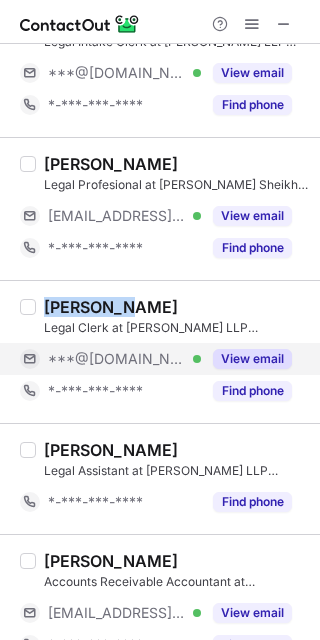 click on "View email" at bounding box center (252, 359) 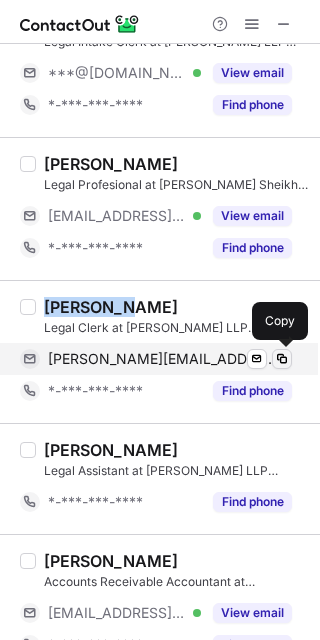 click at bounding box center [282, 359] 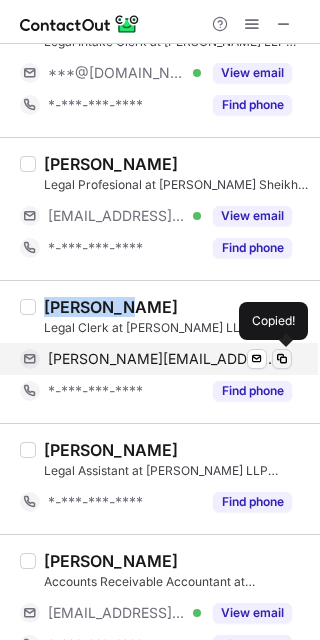 type 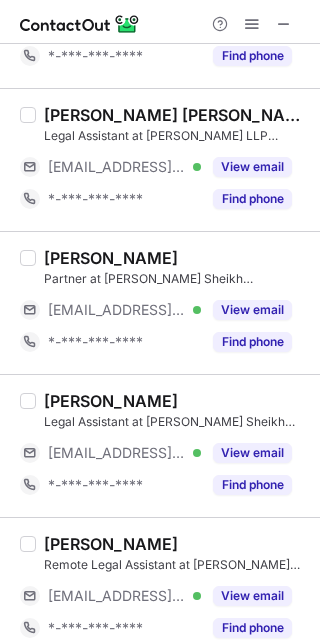 scroll, scrollTop: 3138, scrollLeft: 0, axis: vertical 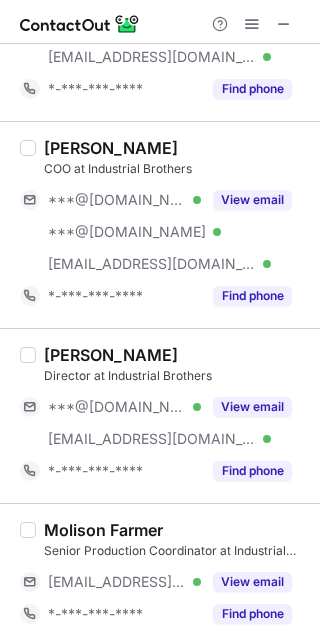 click on "[PERSON_NAME]" at bounding box center [111, 355] 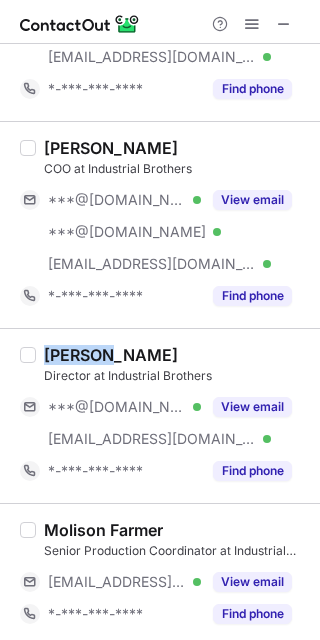 click on "[PERSON_NAME]" at bounding box center (111, 355) 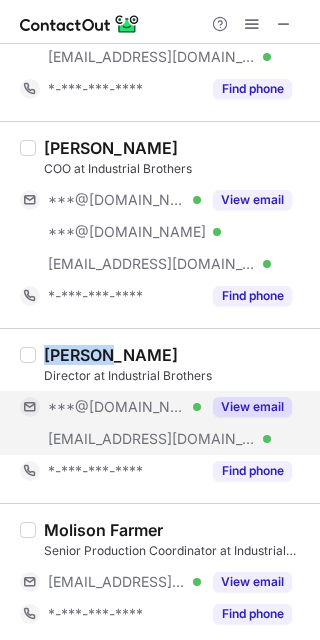 click on "View email" at bounding box center (252, 407) 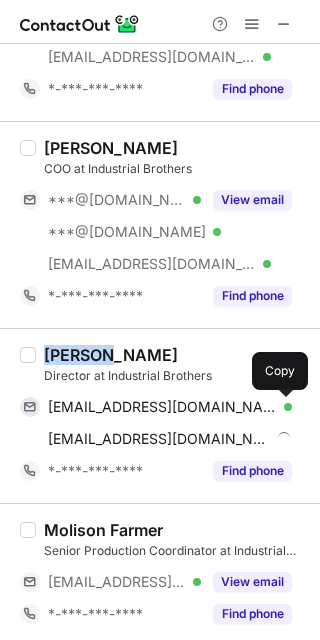 click at bounding box center (282, 407) 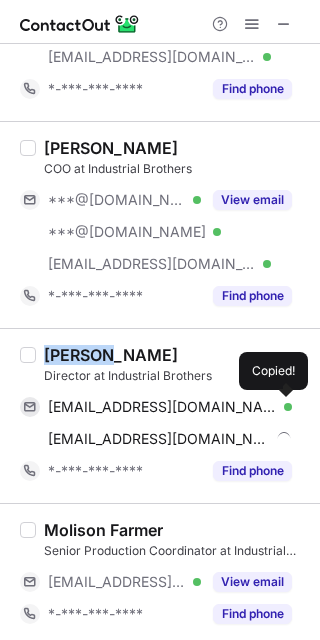 type 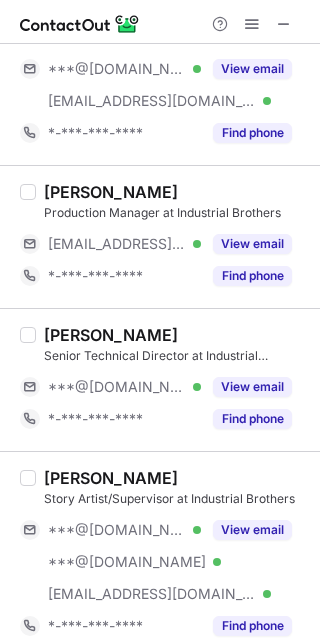scroll, scrollTop: 1733, scrollLeft: 0, axis: vertical 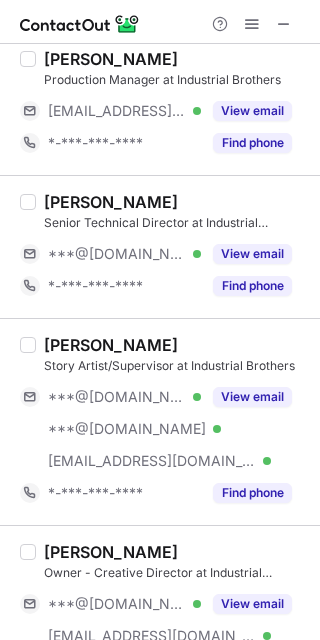 click on "[PERSON_NAME]" at bounding box center (111, 345) 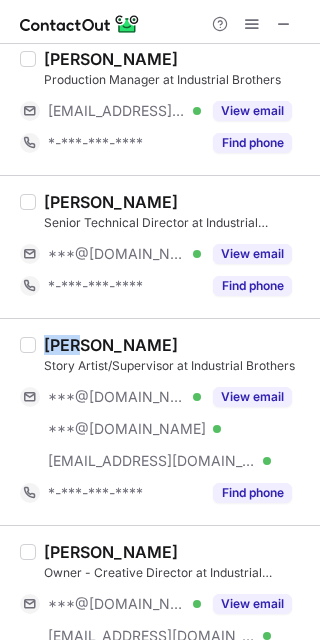 click on "[PERSON_NAME]" at bounding box center (111, 345) 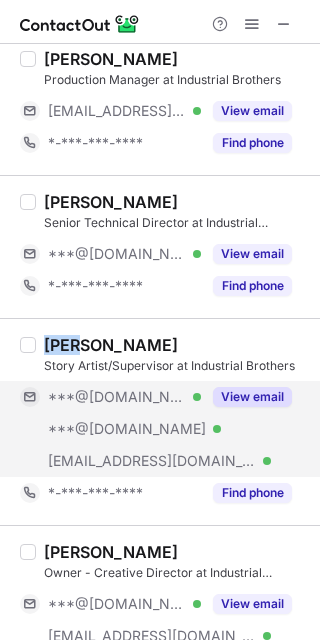click on "View email" at bounding box center (252, 397) 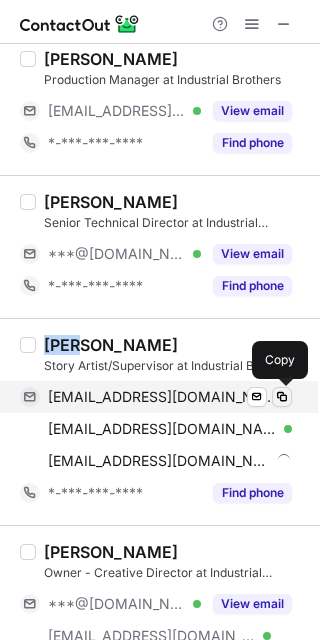 click at bounding box center [282, 397] 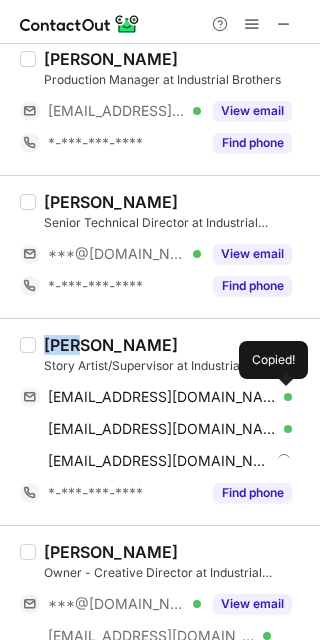 type 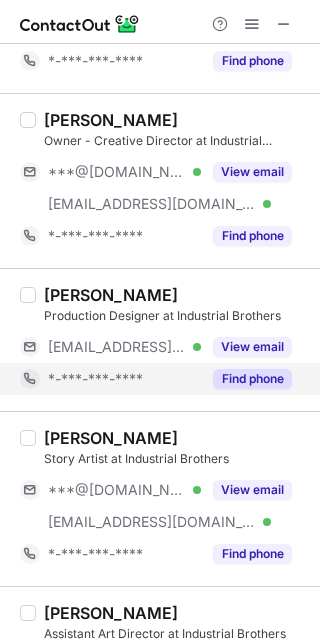 scroll, scrollTop: 2266, scrollLeft: 0, axis: vertical 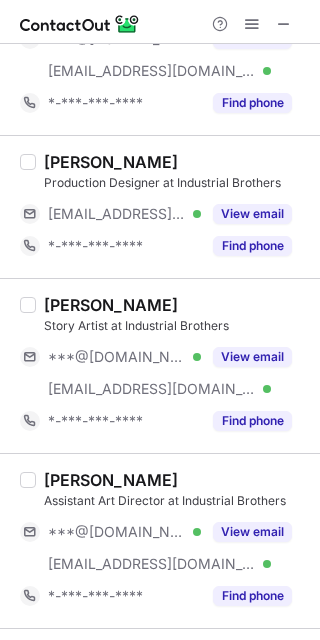 click on "[PERSON_NAME]" at bounding box center [111, 305] 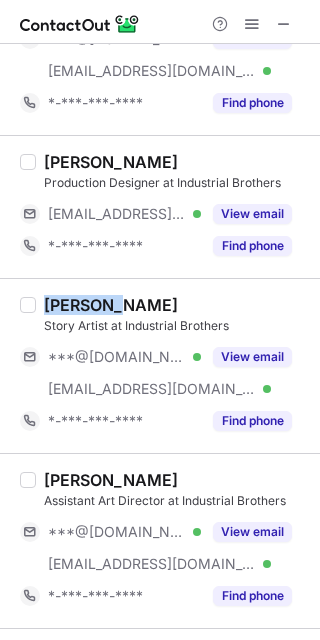 click on "[PERSON_NAME]" at bounding box center [111, 305] 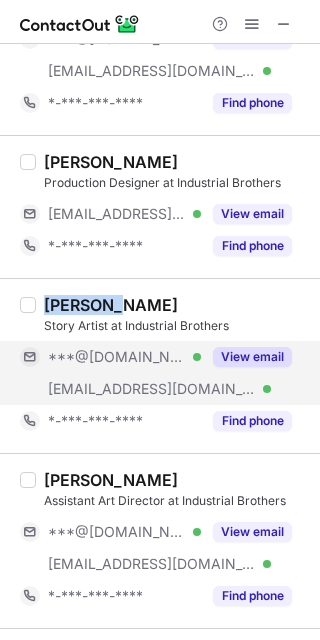 drag, startPoint x: 246, startPoint y: 351, endPoint x: 263, endPoint y: 355, distance: 17.464249 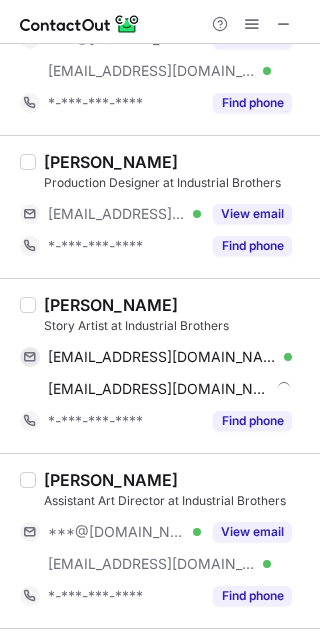 click on "[EMAIL_ADDRESS][DOMAIN_NAME] Verified Send email Copy" at bounding box center (156, 357) 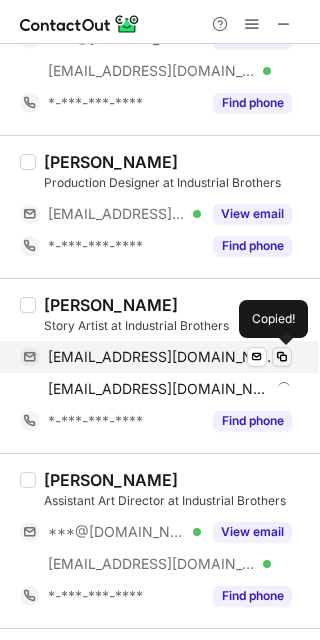 click at bounding box center (282, 357) 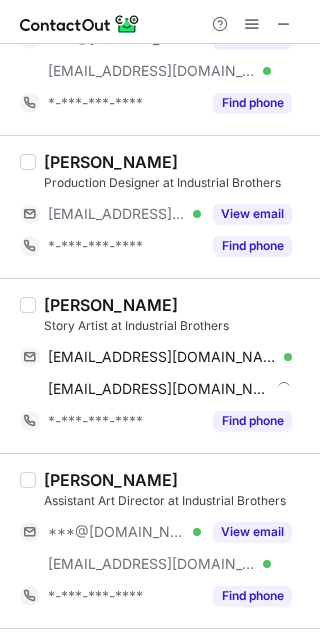 type 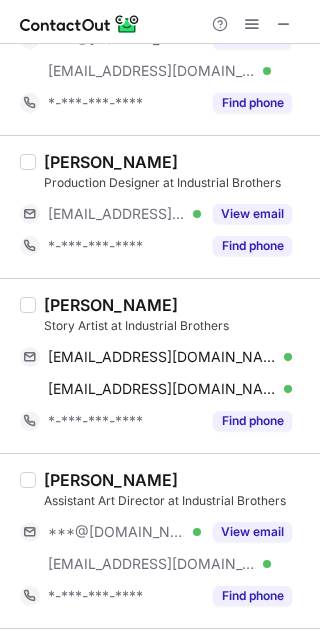 scroll, scrollTop: 2400, scrollLeft: 0, axis: vertical 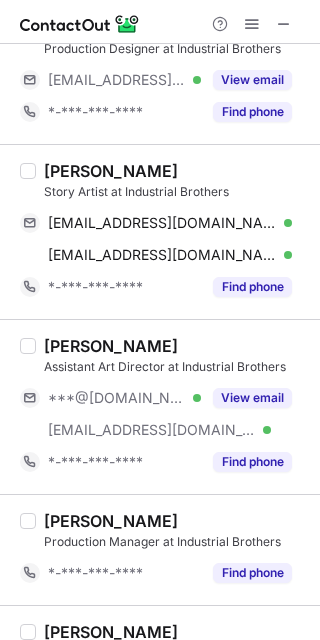 click on "Janine Valdivia" at bounding box center (111, 346) 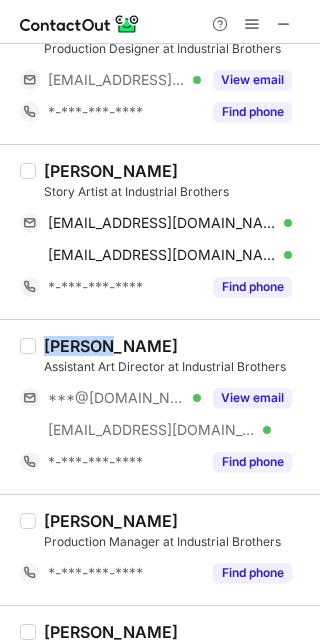 click on "Janine Valdivia" at bounding box center [111, 346] 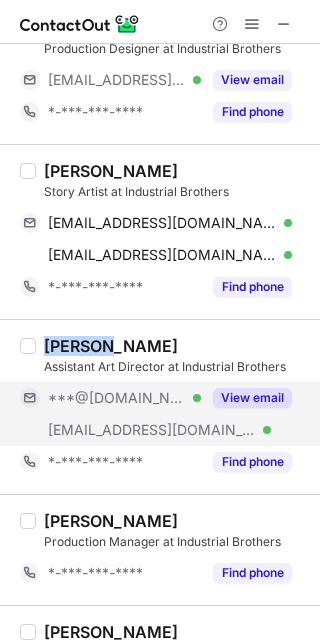 click on "View email" at bounding box center [252, 398] 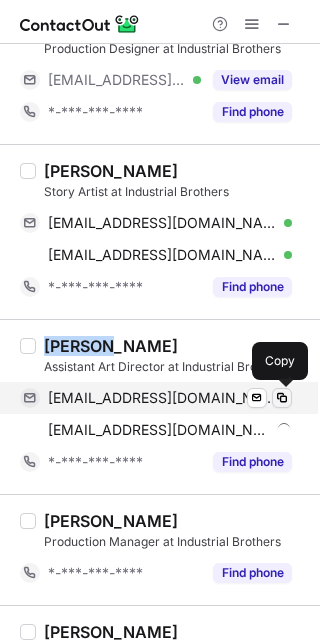 click at bounding box center [282, 398] 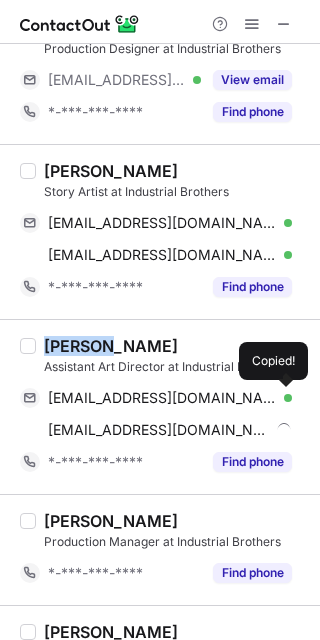 type 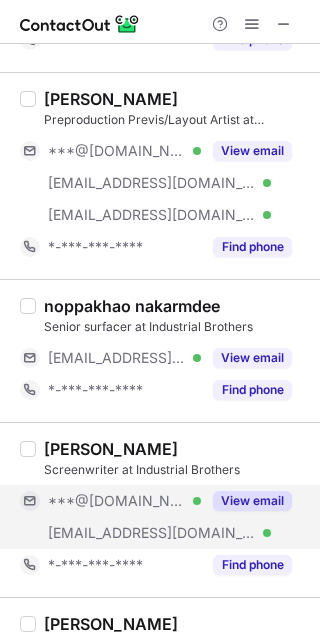 scroll, scrollTop: 3066, scrollLeft: 0, axis: vertical 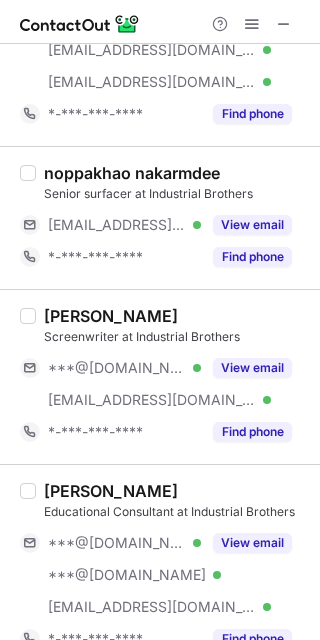 click on "Naomi Jardine" at bounding box center (111, 316) 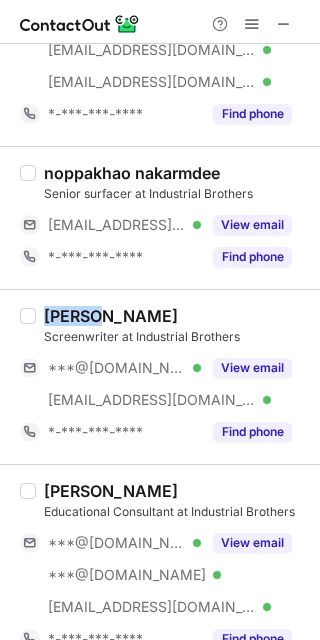 click on "Naomi Jardine" at bounding box center [111, 316] 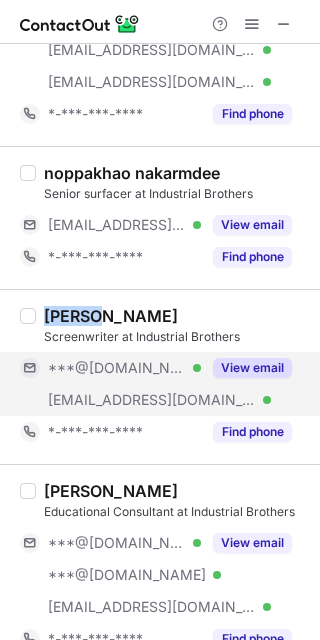 click on "View email" at bounding box center [252, 368] 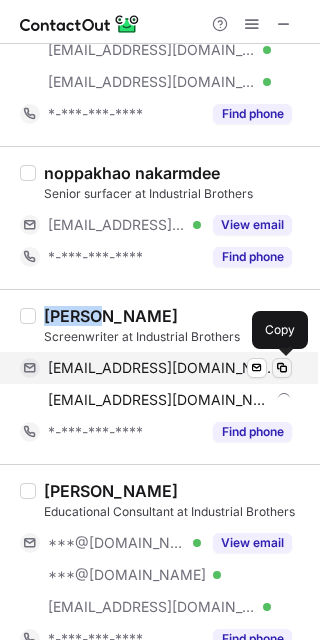 click at bounding box center (282, 368) 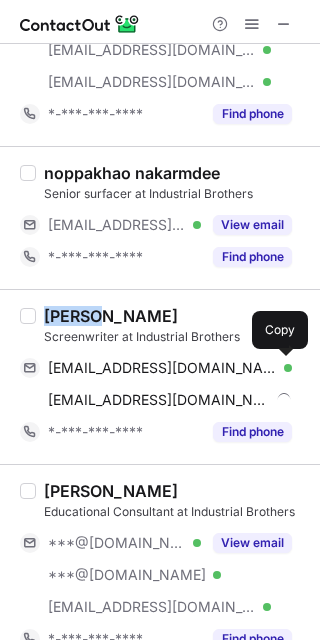 type 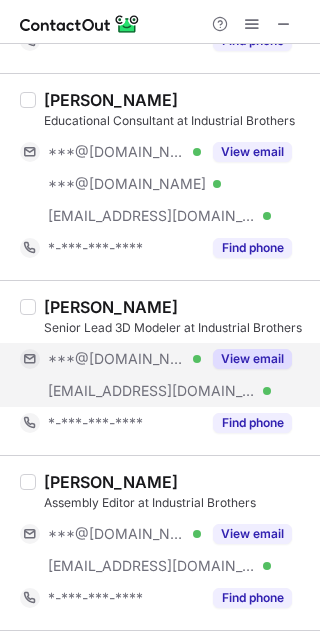 scroll, scrollTop: 3466, scrollLeft: 0, axis: vertical 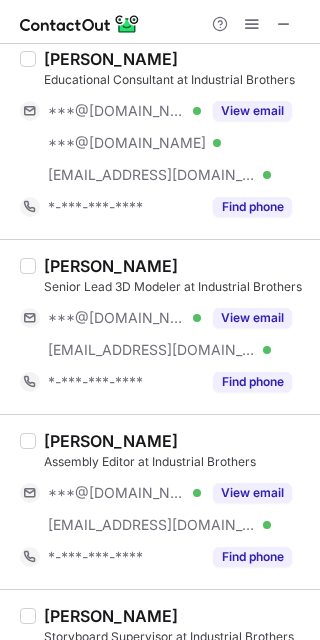 click on "Astig Melemetdjian" at bounding box center (111, 441) 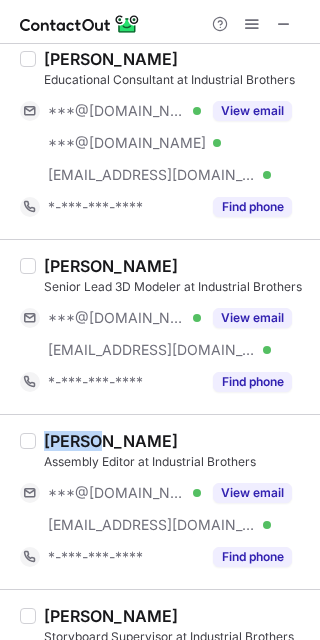 click on "Astig Melemetdjian" at bounding box center (111, 441) 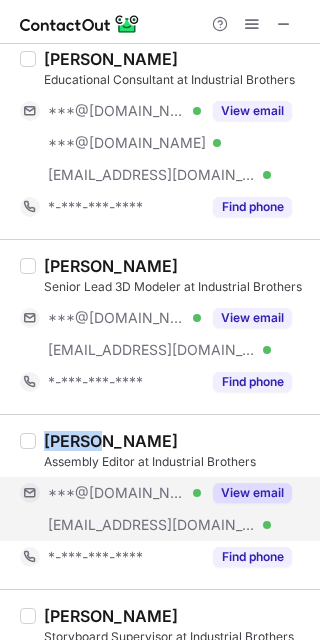 click on "View email" at bounding box center (252, 493) 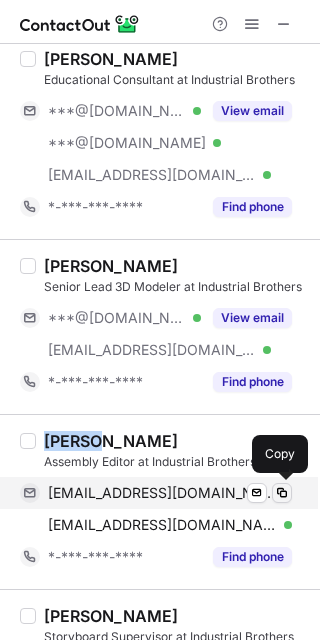 click at bounding box center (282, 493) 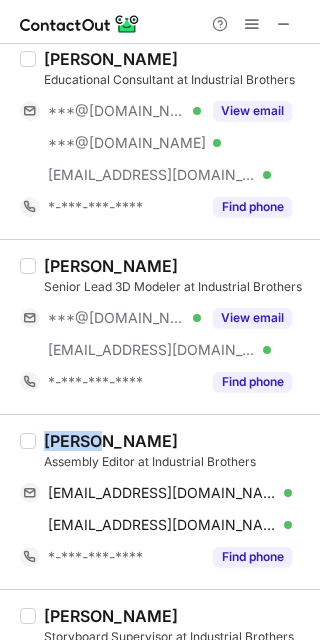 type 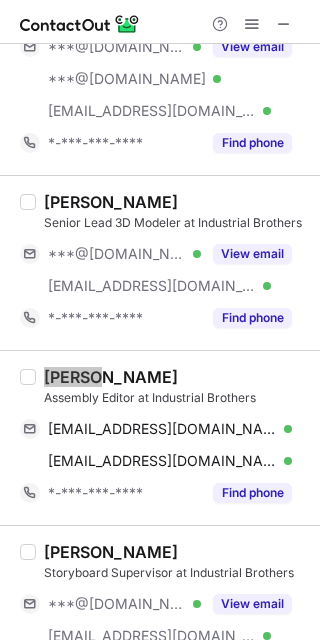 scroll, scrollTop: 3586, scrollLeft: 0, axis: vertical 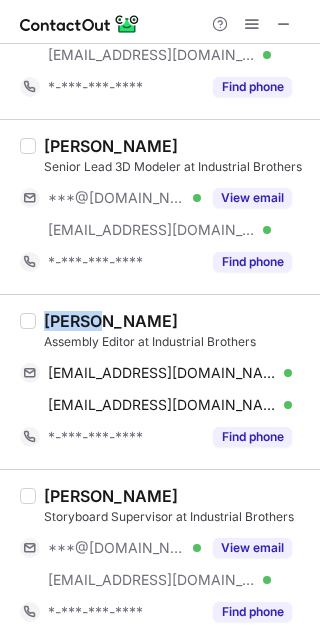 click on "Michelle Ku" at bounding box center [111, 496] 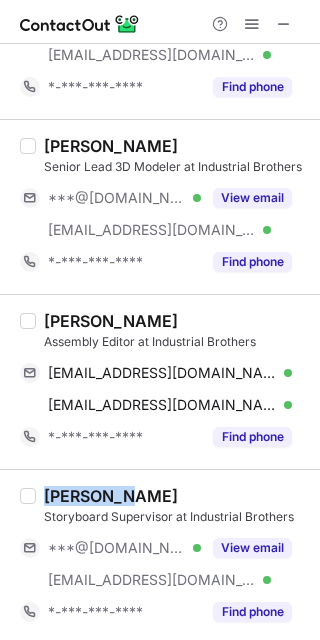 click on "Michelle Ku" at bounding box center (111, 496) 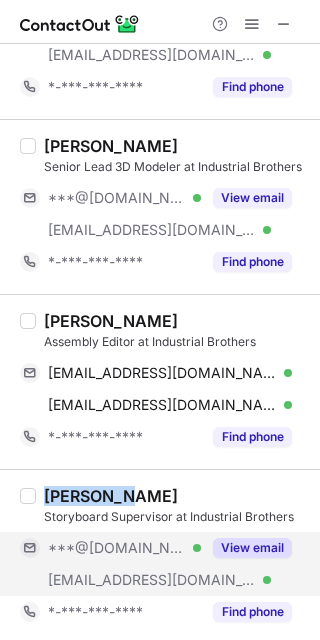 drag, startPoint x: 256, startPoint y: 540, endPoint x: 266, endPoint y: 542, distance: 10.198039 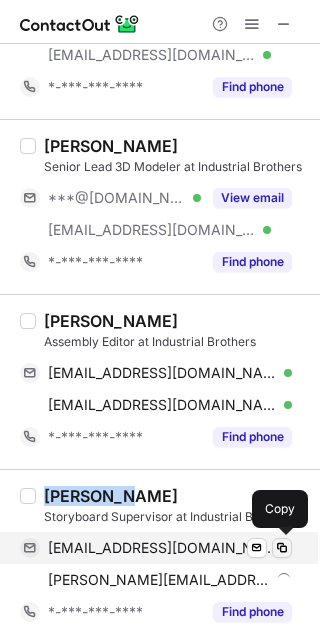 click at bounding box center [282, 548] 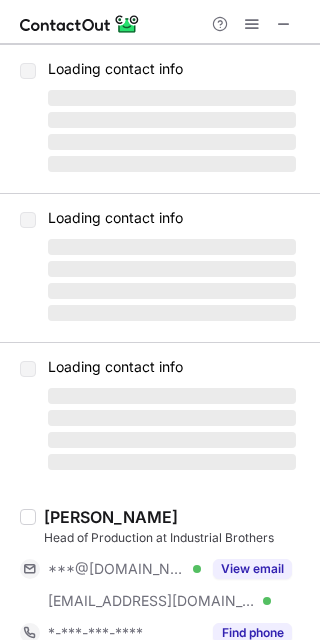 scroll, scrollTop: 0, scrollLeft: 0, axis: both 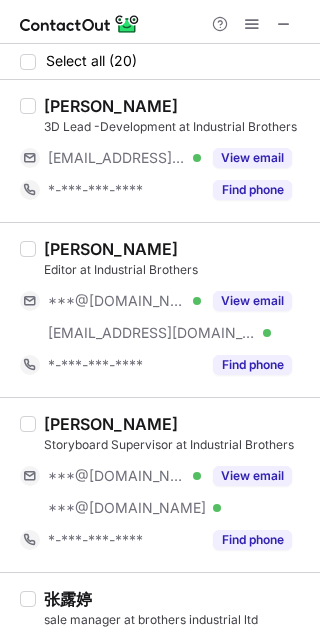 click on "Paul Gitlin" at bounding box center (111, 249) 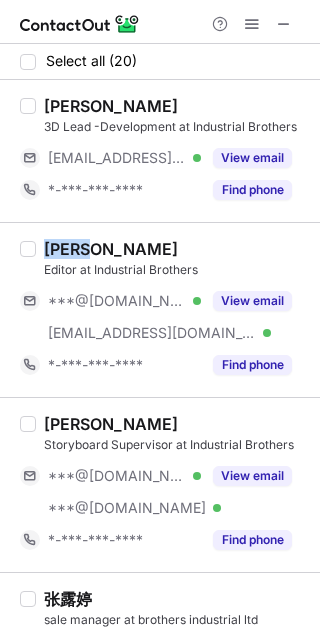 click on "Paul Gitlin" at bounding box center (111, 249) 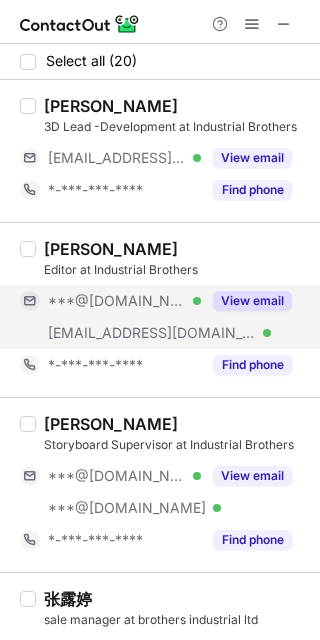 drag, startPoint x: 239, startPoint y: 287, endPoint x: 275, endPoint y: 297, distance: 37.363083 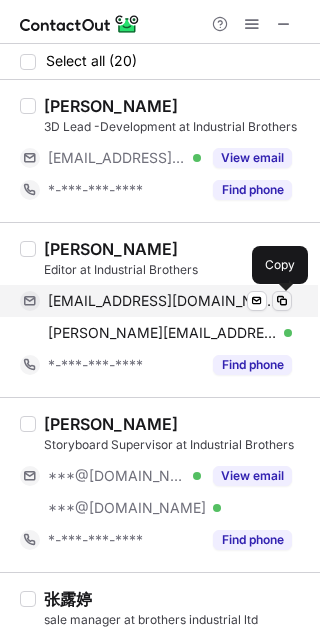 click at bounding box center [282, 301] 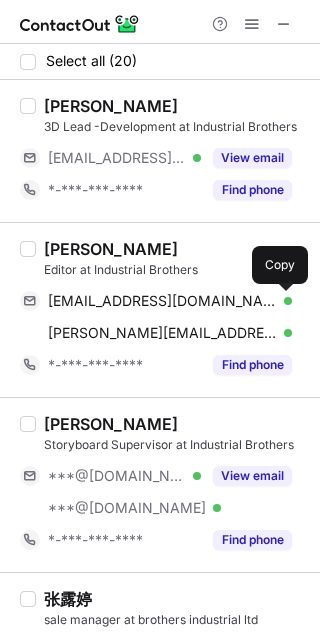 type 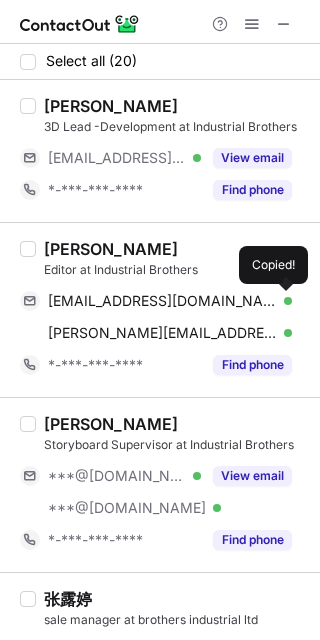 click on "Tess E. Storyboard Supervisor at Industrial Brothers ***@gmail.com Verified ***@hotmail.com Verified View email *-***-***-**** Find phone" at bounding box center [160, 484] 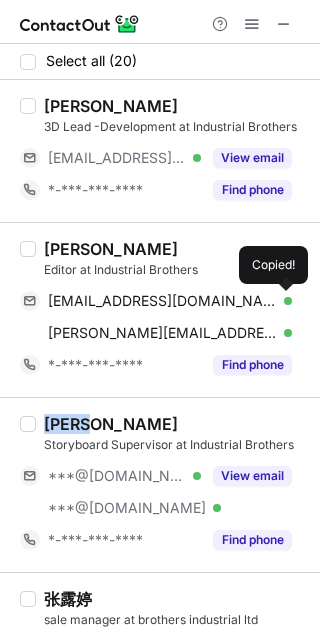 click on "Tess E. Storyboard Supervisor at Industrial Brothers ***@gmail.com Verified ***@hotmail.com Verified View email *-***-***-**** Find phone" at bounding box center [160, 484] 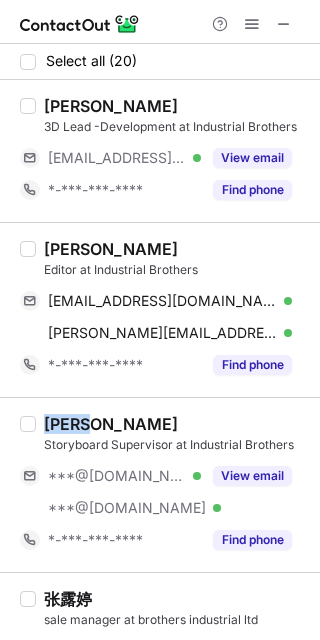 copy on "Tess" 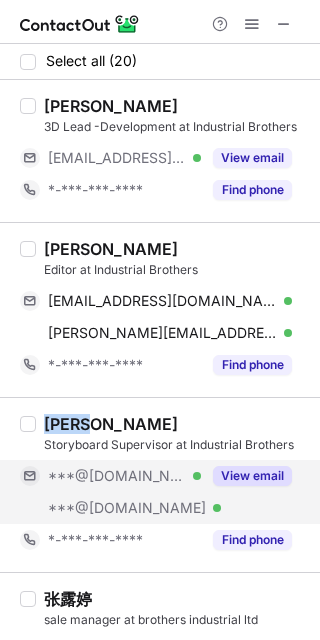 click on "View email" at bounding box center (252, 476) 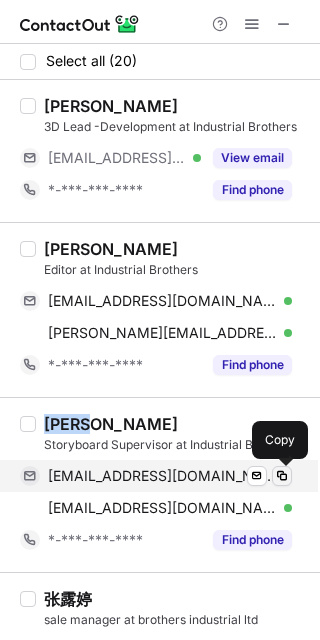 click at bounding box center [282, 476] 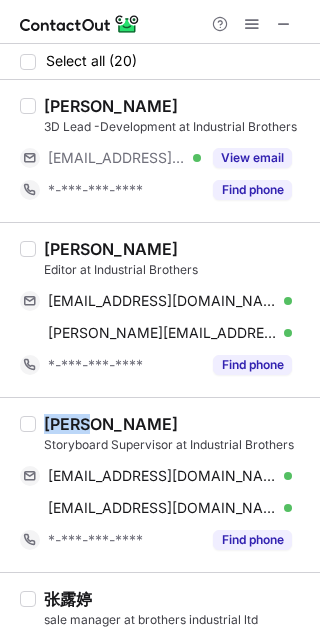 type 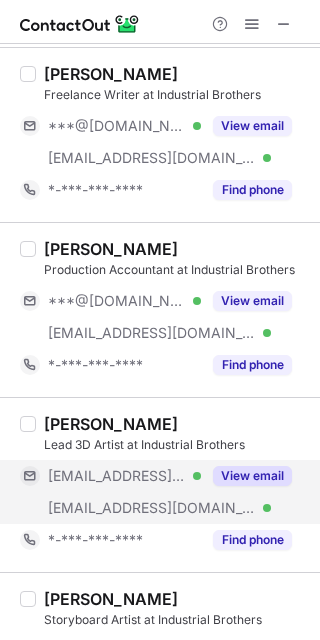 scroll, scrollTop: 1866, scrollLeft: 0, axis: vertical 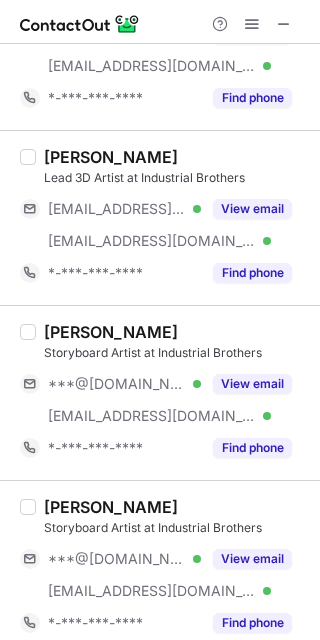 click on "Colin Shi" at bounding box center (111, 332) 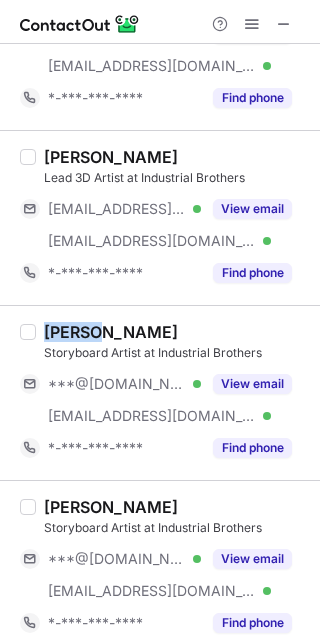 click on "Colin Shi" at bounding box center [111, 332] 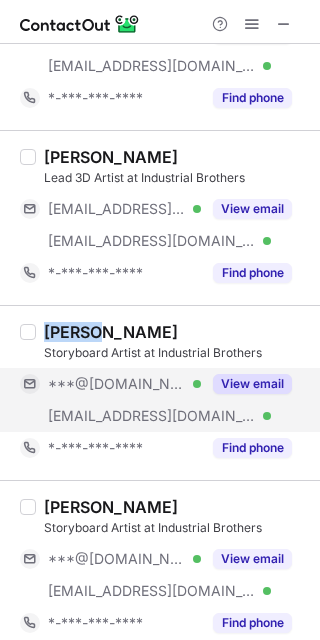 click on "View email" at bounding box center (252, 384) 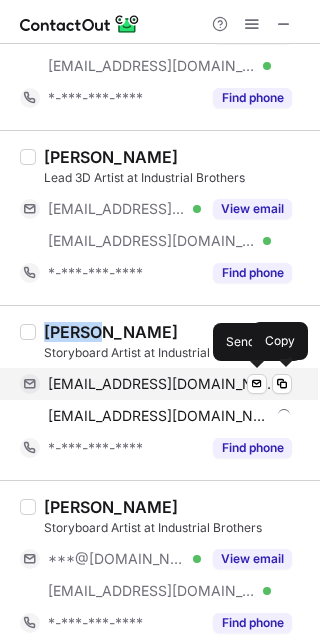 click on "colsshi@gmail.com Verified" at bounding box center (170, 384) 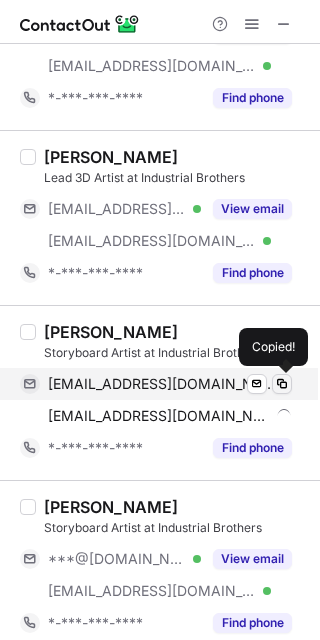 click at bounding box center (282, 384) 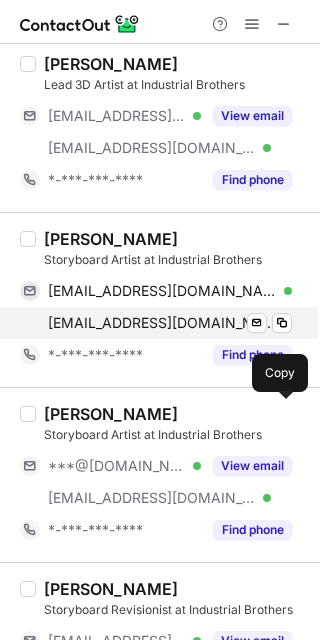 scroll, scrollTop: 2133, scrollLeft: 0, axis: vertical 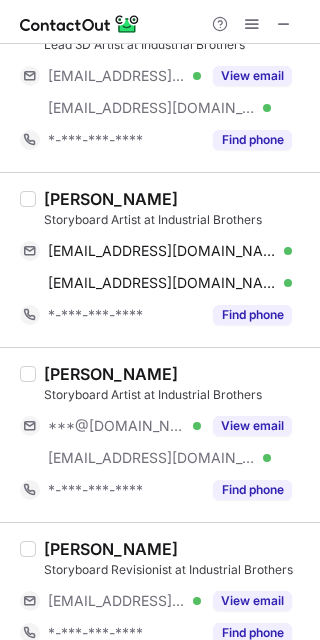 click on "Joseph Bertrand" at bounding box center [111, 374] 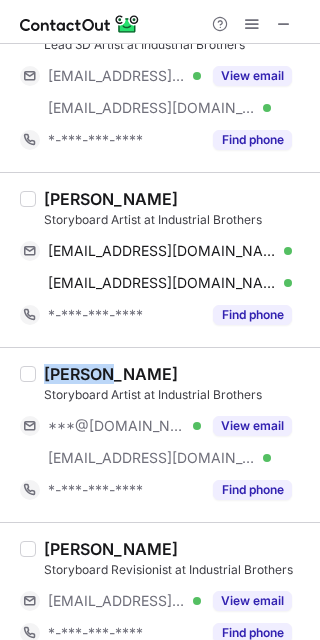 click on "Joseph Bertrand" at bounding box center [111, 374] 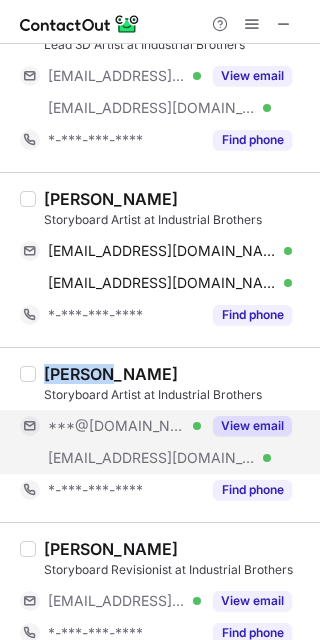 click on "View email" at bounding box center (252, 426) 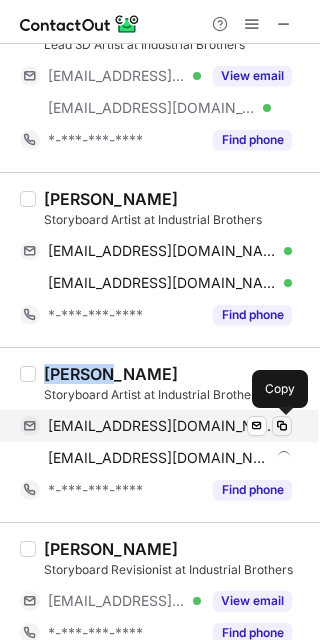 click at bounding box center (282, 426) 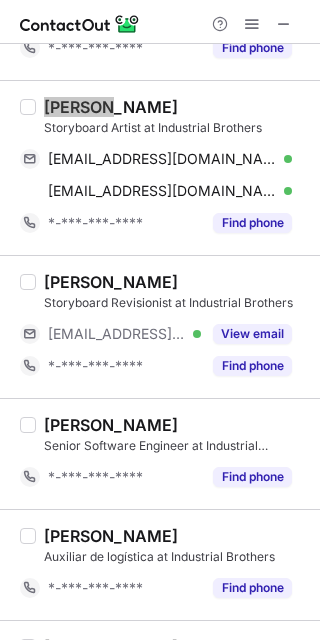 scroll, scrollTop: 2488, scrollLeft: 0, axis: vertical 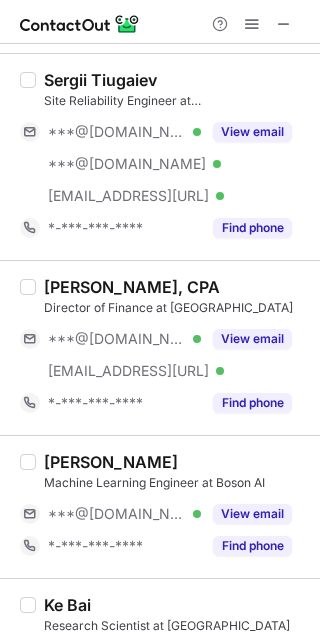 click on "[PERSON_NAME]" at bounding box center (111, 462) 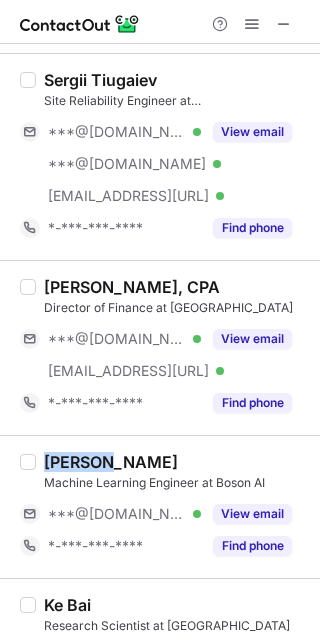 click on "[PERSON_NAME]" at bounding box center (111, 462) 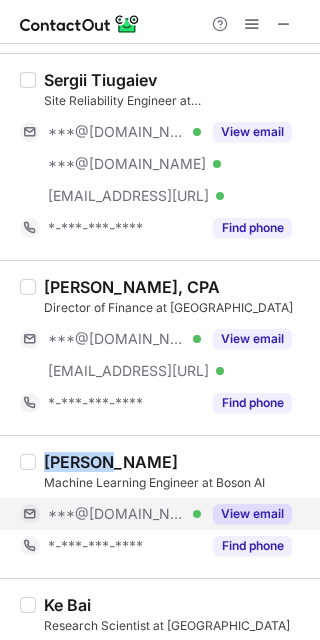 drag, startPoint x: 257, startPoint y: 508, endPoint x: 271, endPoint y: 508, distance: 14 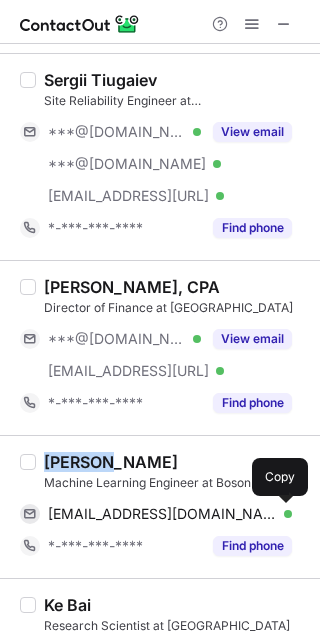 click at bounding box center [282, 514] 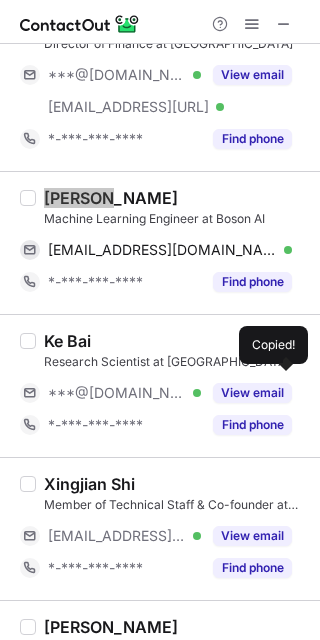 scroll, scrollTop: 1200, scrollLeft: 0, axis: vertical 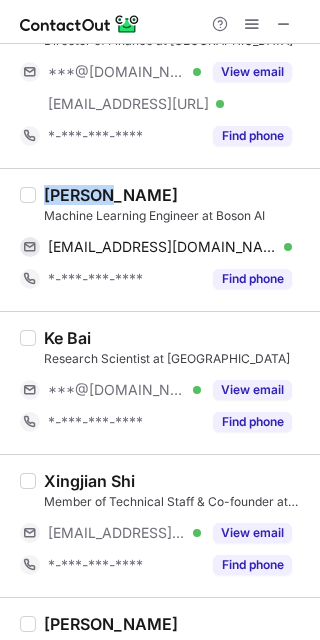 click on "Ke Bai" at bounding box center [67, 338] 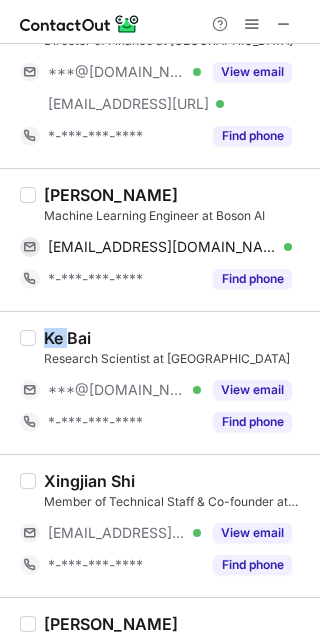 click on "Ke Bai" at bounding box center [67, 338] 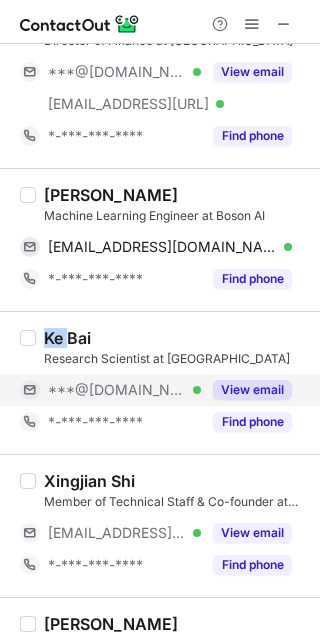 click on "View email" at bounding box center [252, 390] 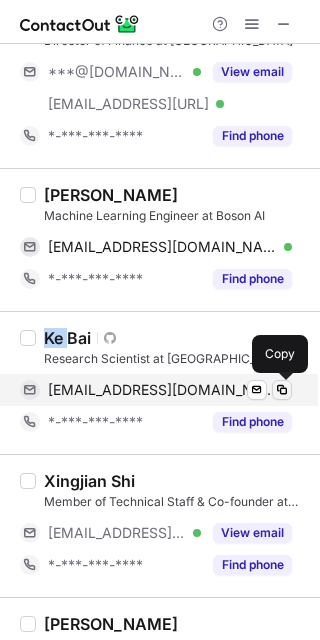 click at bounding box center (282, 390) 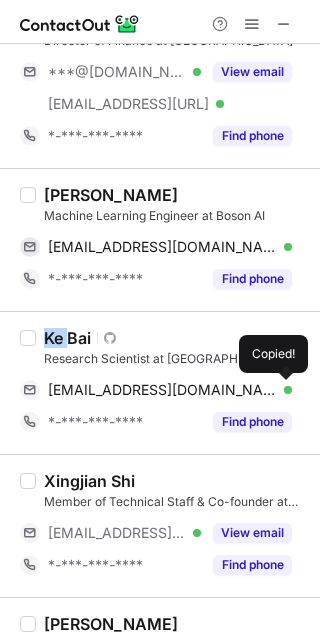 type 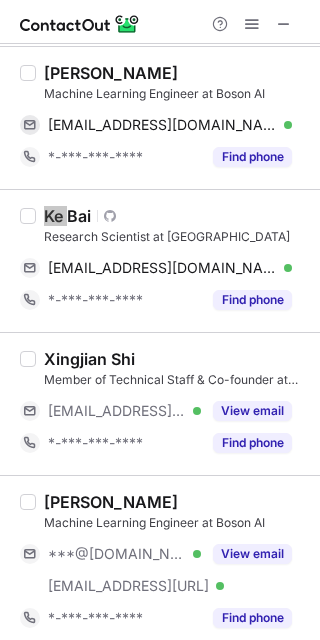 scroll, scrollTop: 1466, scrollLeft: 0, axis: vertical 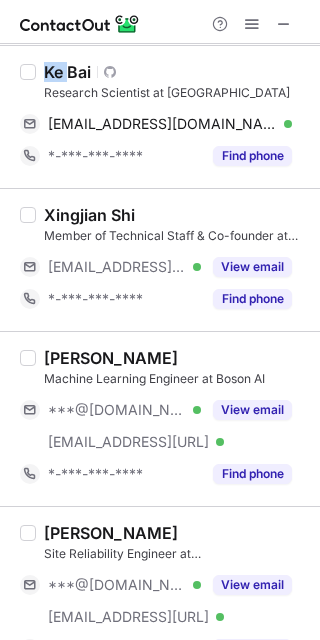 click on "Murdock Aubry" at bounding box center [111, 358] 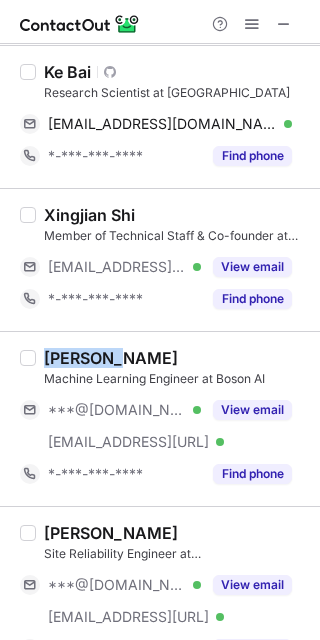 click on "Murdock Aubry" at bounding box center [111, 358] 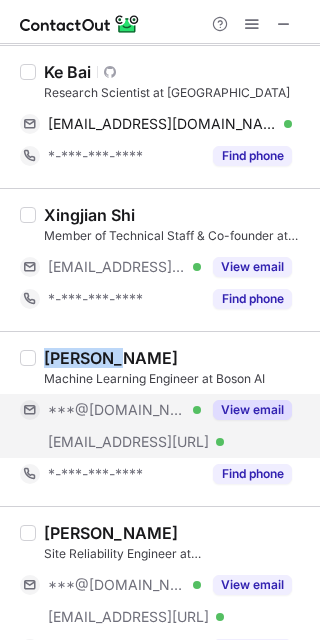 click on "View email" at bounding box center (252, 410) 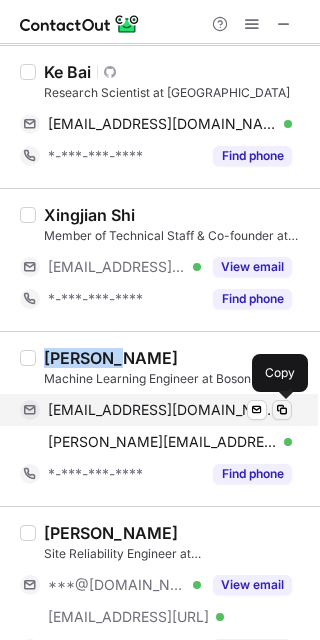 click at bounding box center (282, 410) 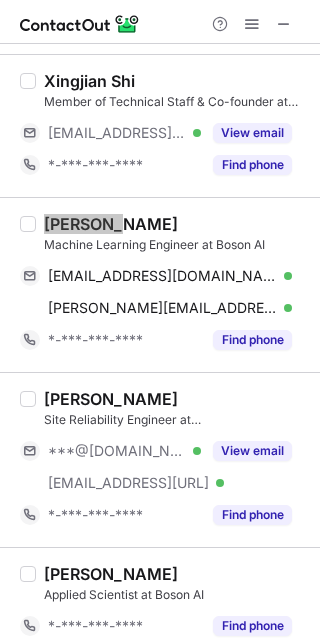 scroll, scrollTop: 1733, scrollLeft: 0, axis: vertical 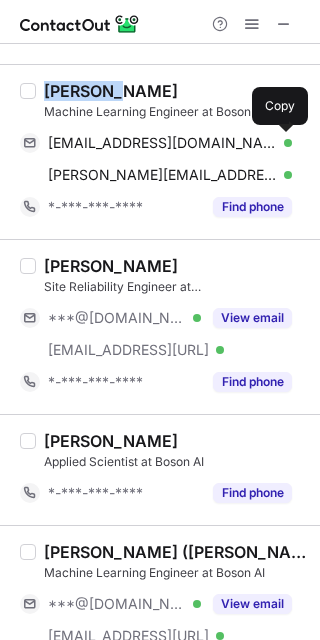 click on "Alex Shylo" at bounding box center [111, 266] 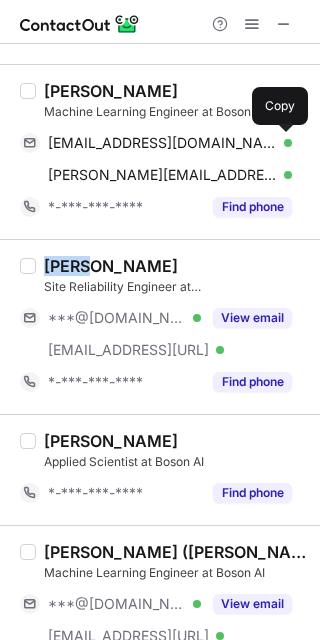 click on "Alex Shylo" at bounding box center (111, 266) 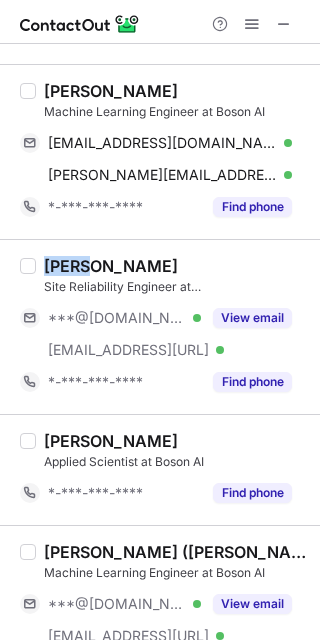 copy on "Alex" 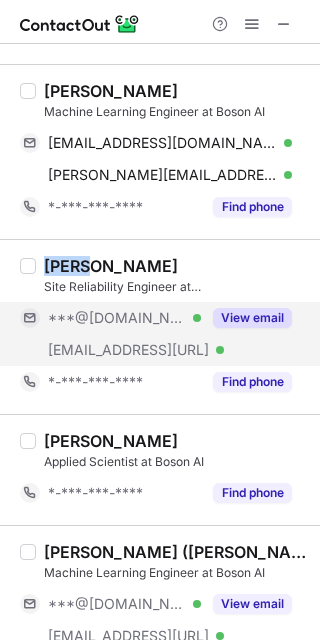 drag, startPoint x: 263, startPoint y: 320, endPoint x: 280, endPoint y: 317, distance: 17.262676 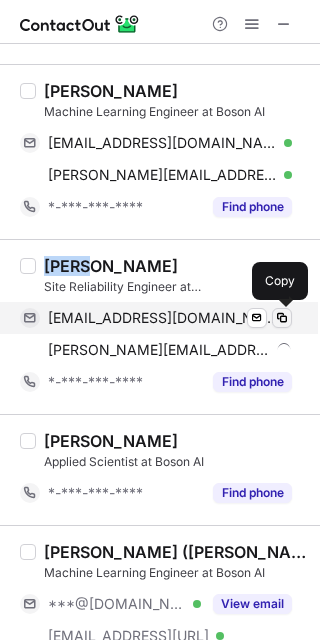 click at bounding box center (282, 318) 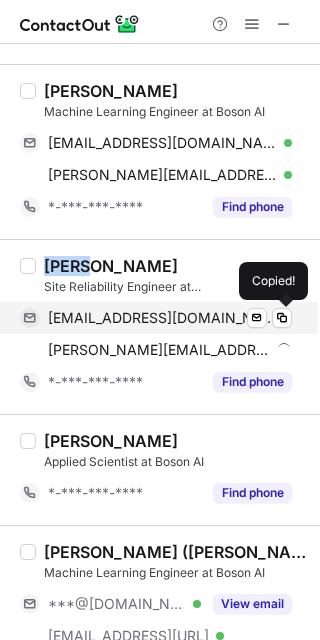 type 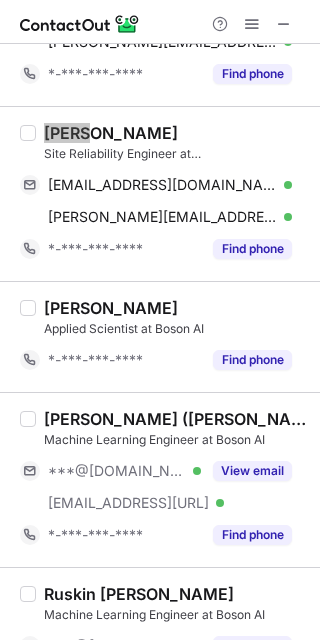 scroll, scrollTop: 2000, scrollLeft: 0, axis: vertical 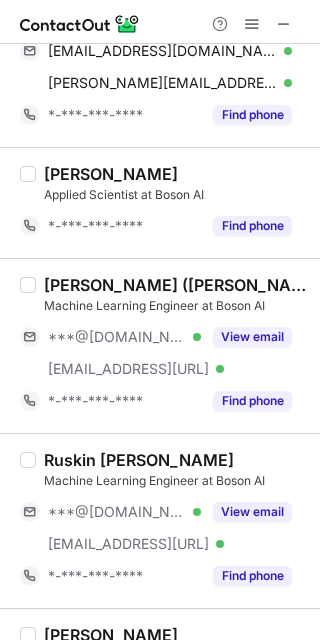 click on "Zhangcheng (Zach) Zheng" at bounding box center (176, 285) 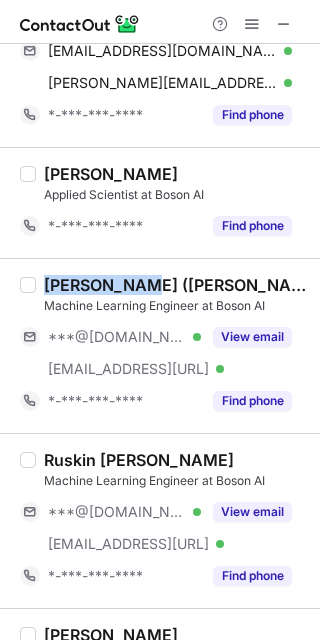 click on "Zhangcheng (Zach) Zheng" at bounding box center [176, 285] 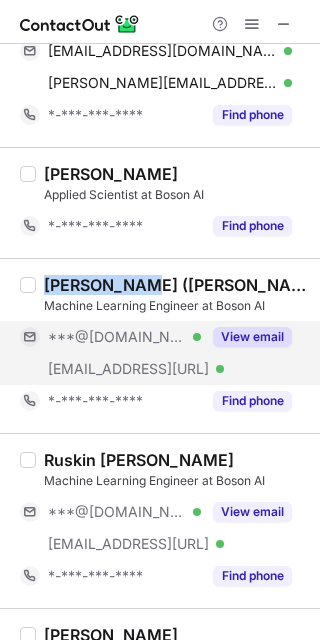 click on "View email" at bounding box center [252, 337] 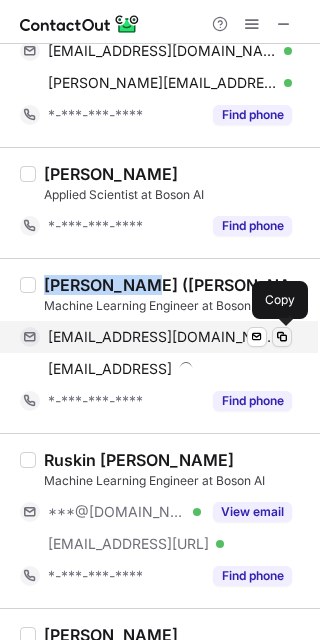 click at bounding box center (282, 337) 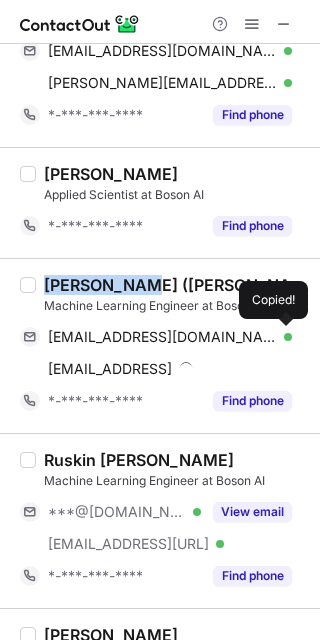 type 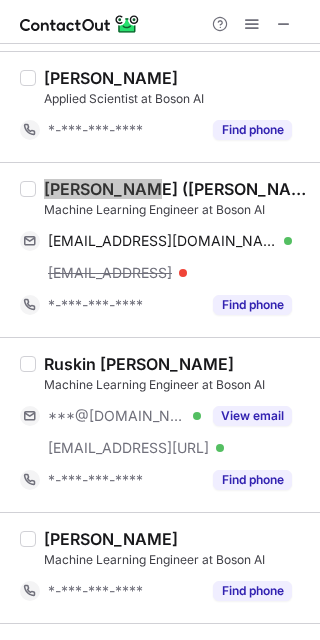 scroll, scrollTop: 2133, scrollLeft: 0, axis: vertical 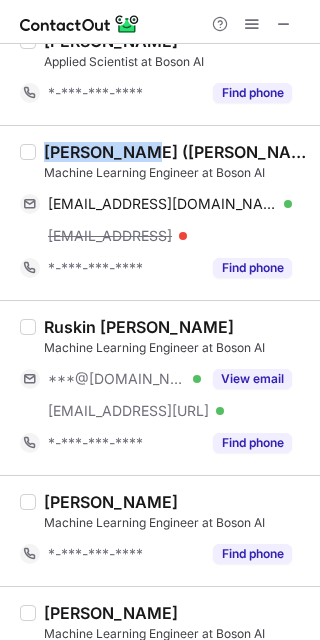 click on "Ruskin Raj Manku" at bounding box center (139, 327) 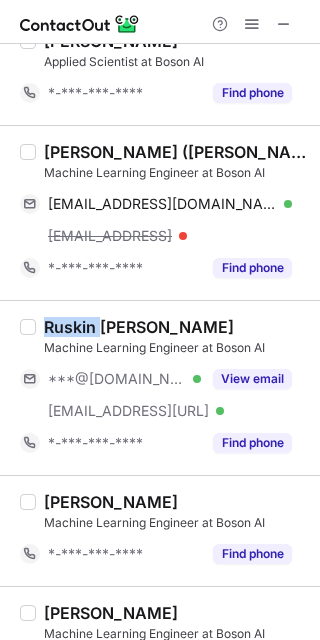 click on "Ruskin Raj Manku" at bounding box center (139, 327) 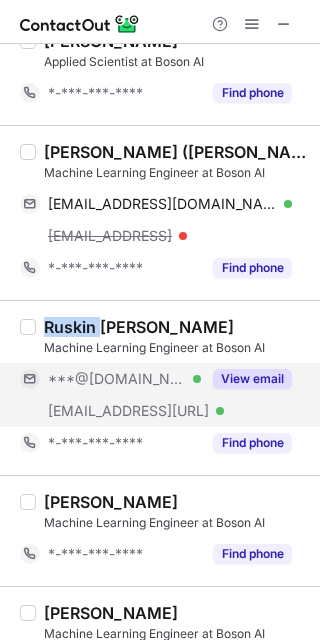 click on "View email" at bounding box center (252, 379) 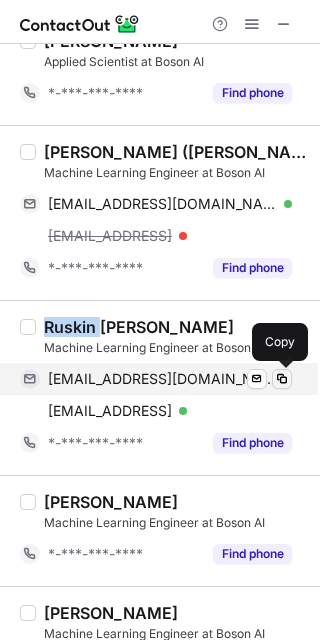 click at bounding box center (282, 379) 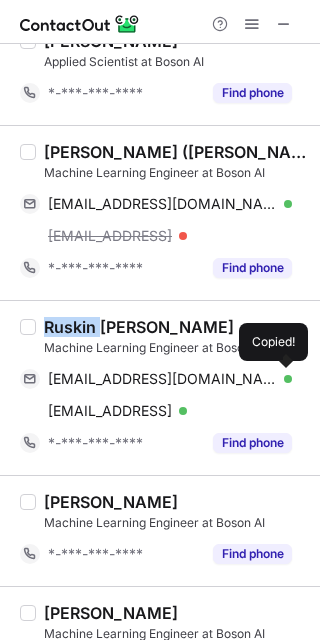 type 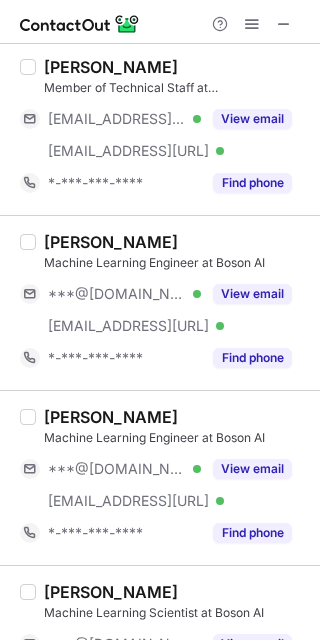 scroll, scrollTop: 2800, scrollLeft: 0, axis: vertical 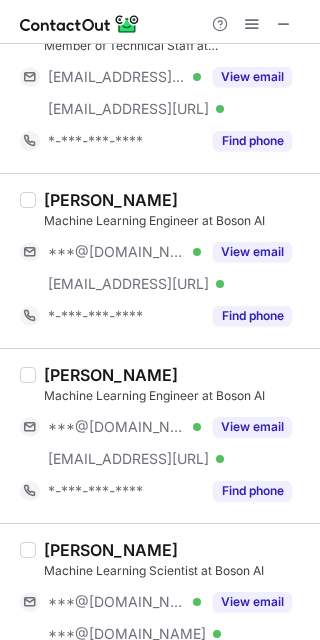 click on "Jonathan Hsu" at bounding box center [111, 375] 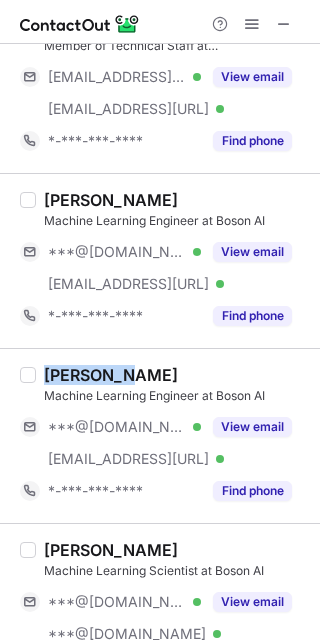 click on "Jonathan Hsu" at bounding box center [111, 375] 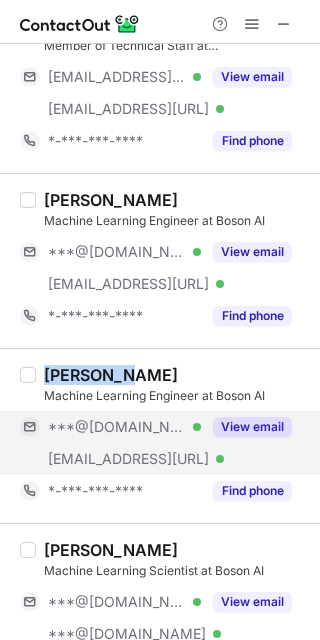 drag, startPoint x: 252, startPoint y: 424, endPoint x: 265, endPoint y: 426, distance: 13.152946 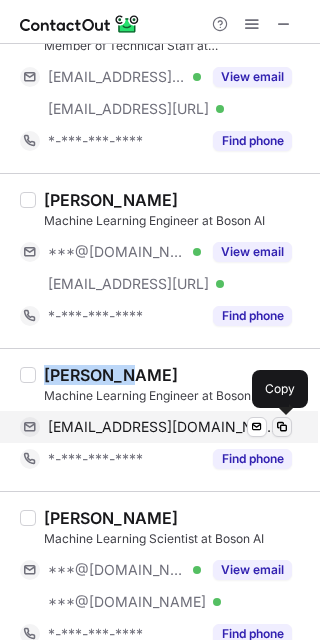 click at bounding box center [282, 427] 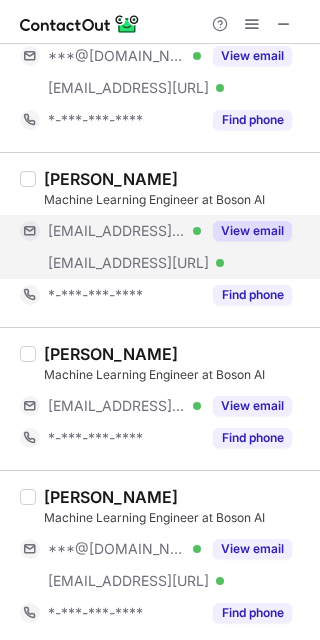 scroll, scrollTop: 3490, scrollLeft: 0, axis: vertical 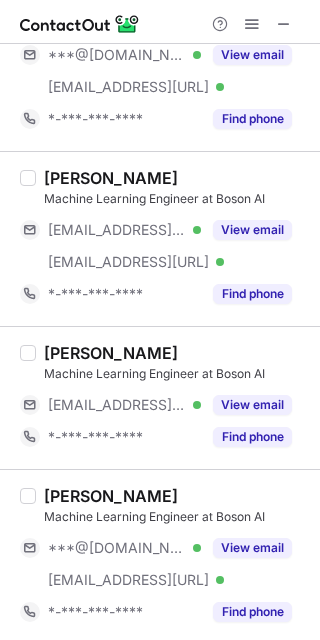 click on "Silin Meng Machine Learning Engineer at Boson AI ***@gmail.com Verified ***@boson.ai Verified View email *-***-***-**** Find phone" at bounding box center (160, 556) 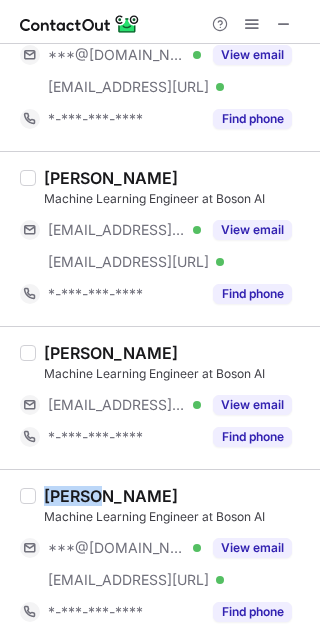 click on "Silin Meng Machine Learning Engineer at Boson AI ***@gmail.com Verified ***@boson.ai Verified View email *-***-***-**** Find phone" at bounding box center (160, 556) 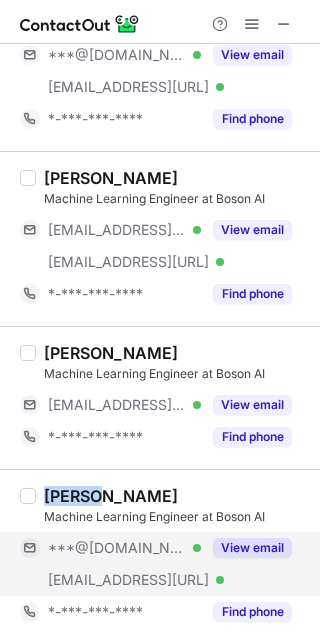 drag, startPoint x: 254, startPoint y: 540, endPoint x: 265, endPoint y: 540, distance: 11 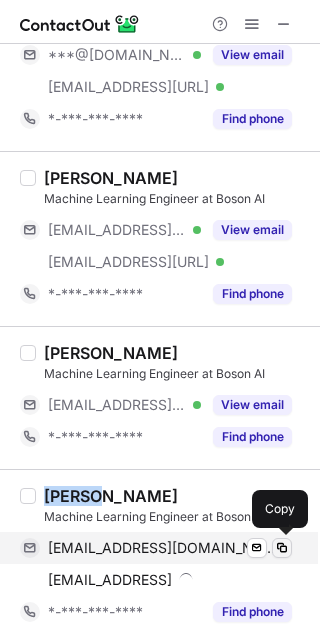 click at bounding box center [282, 548] 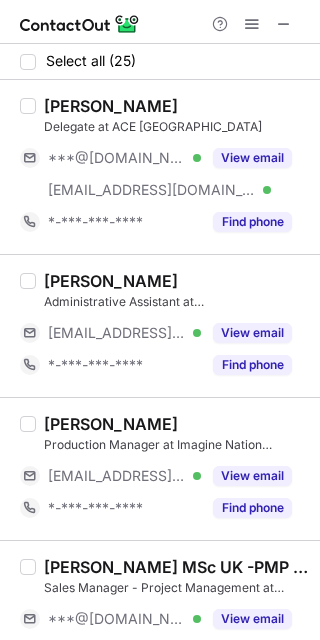 scroll, scrollTop: 0, scrollLeft: 0, axis: both 